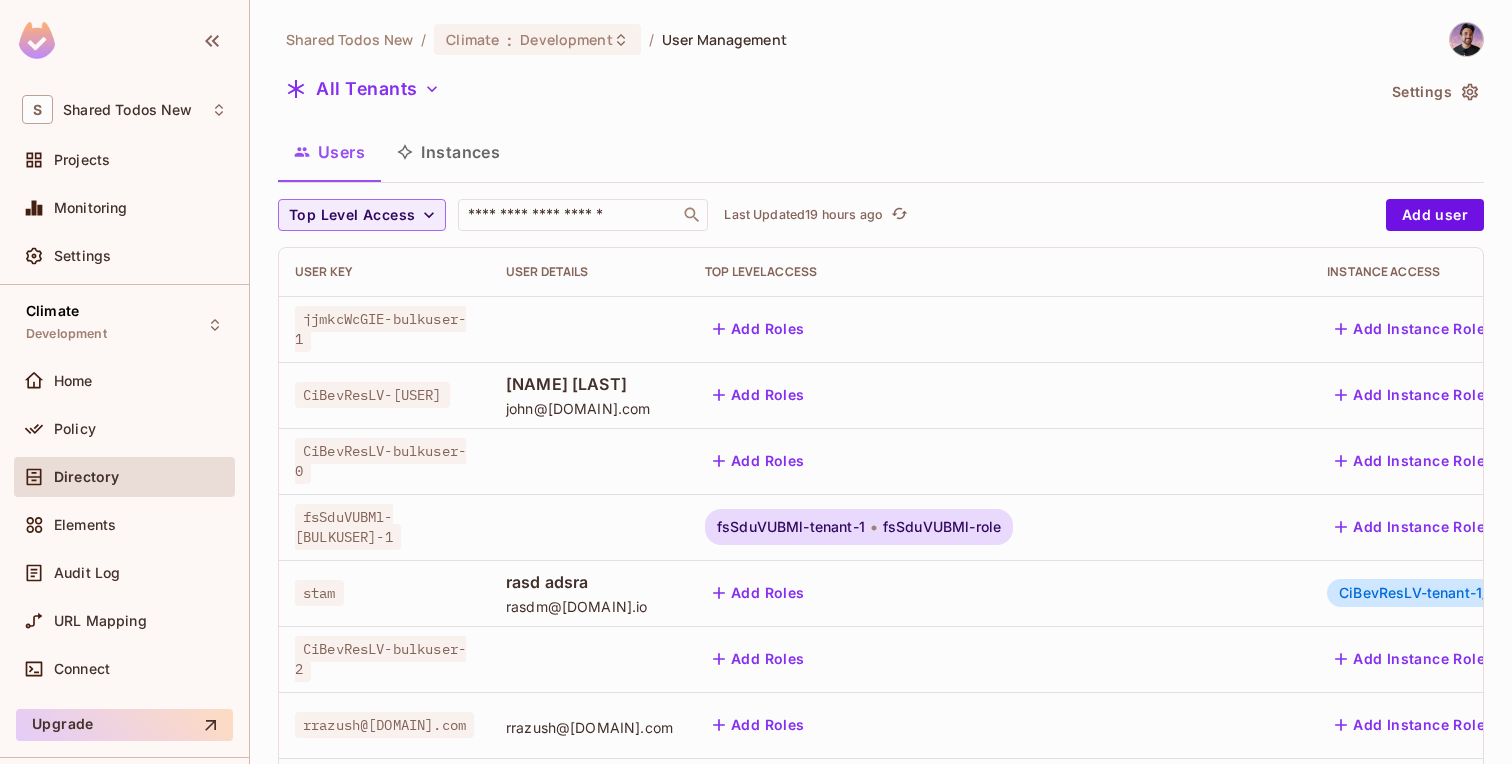 scroll, scrollTop: 0, scrollLeft: 0, axis: both 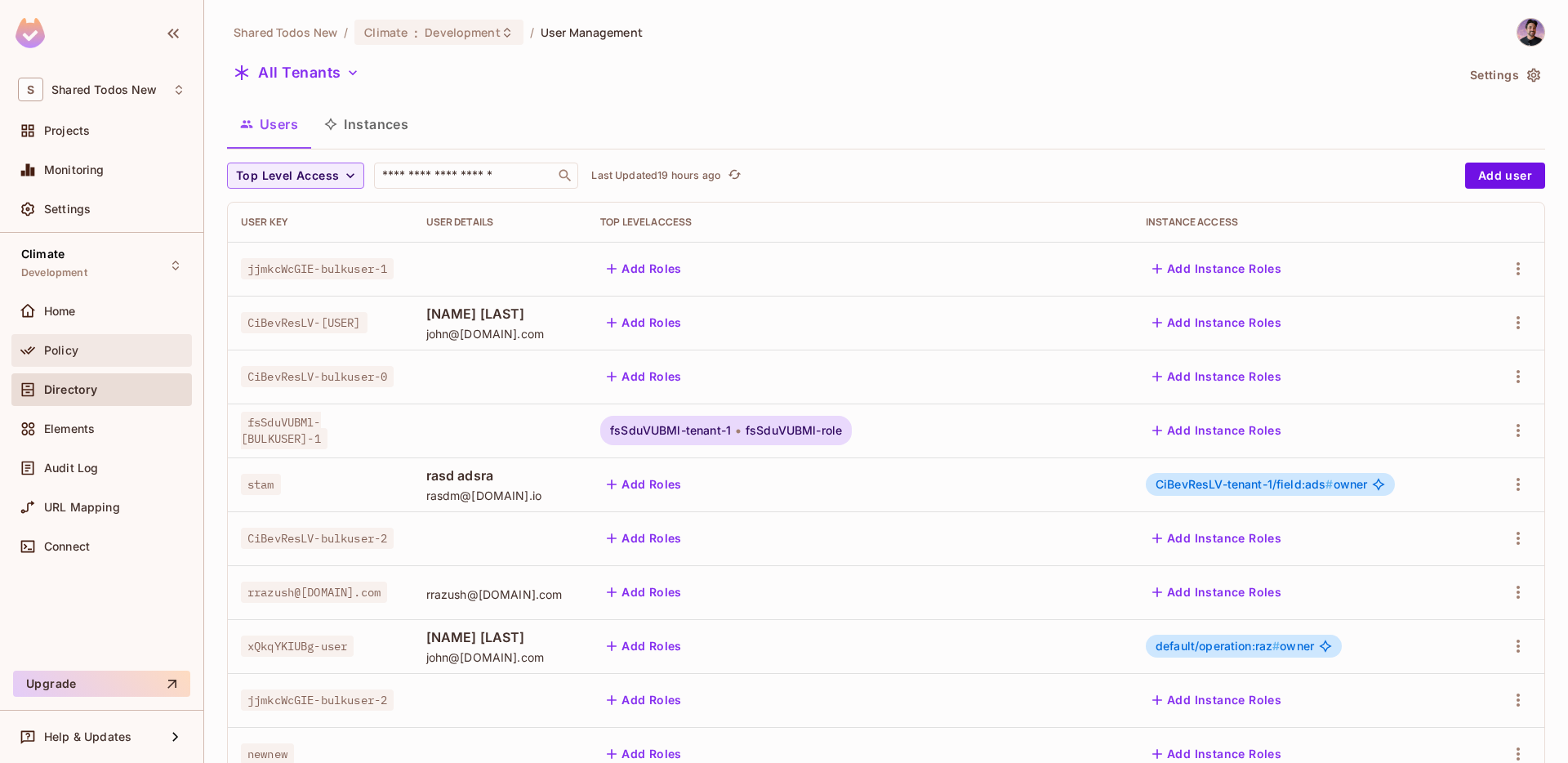 click on "Policy" at bounding box center (101, 350) 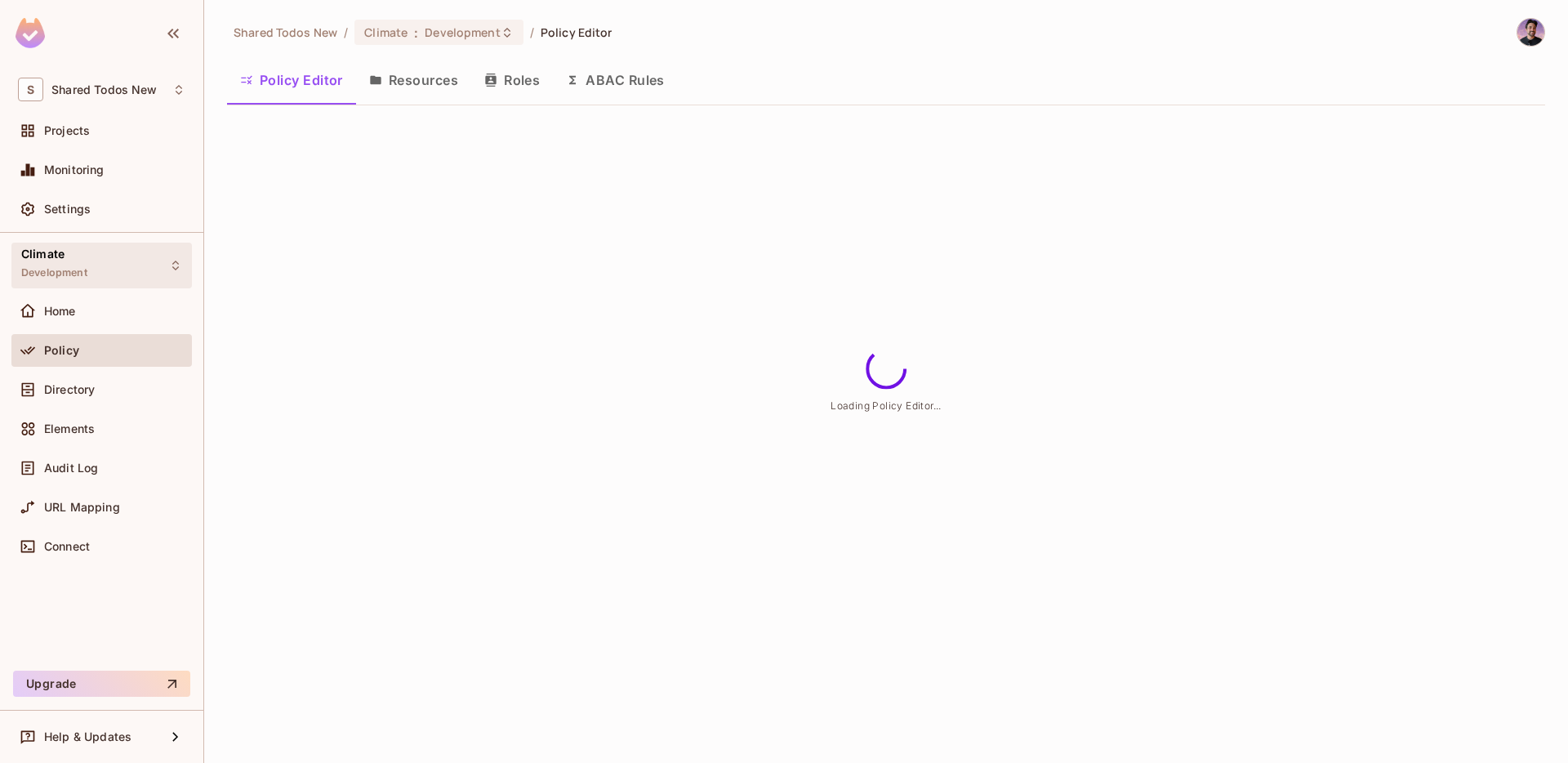 click on "Climate Development" at bounding box center (101, 265) 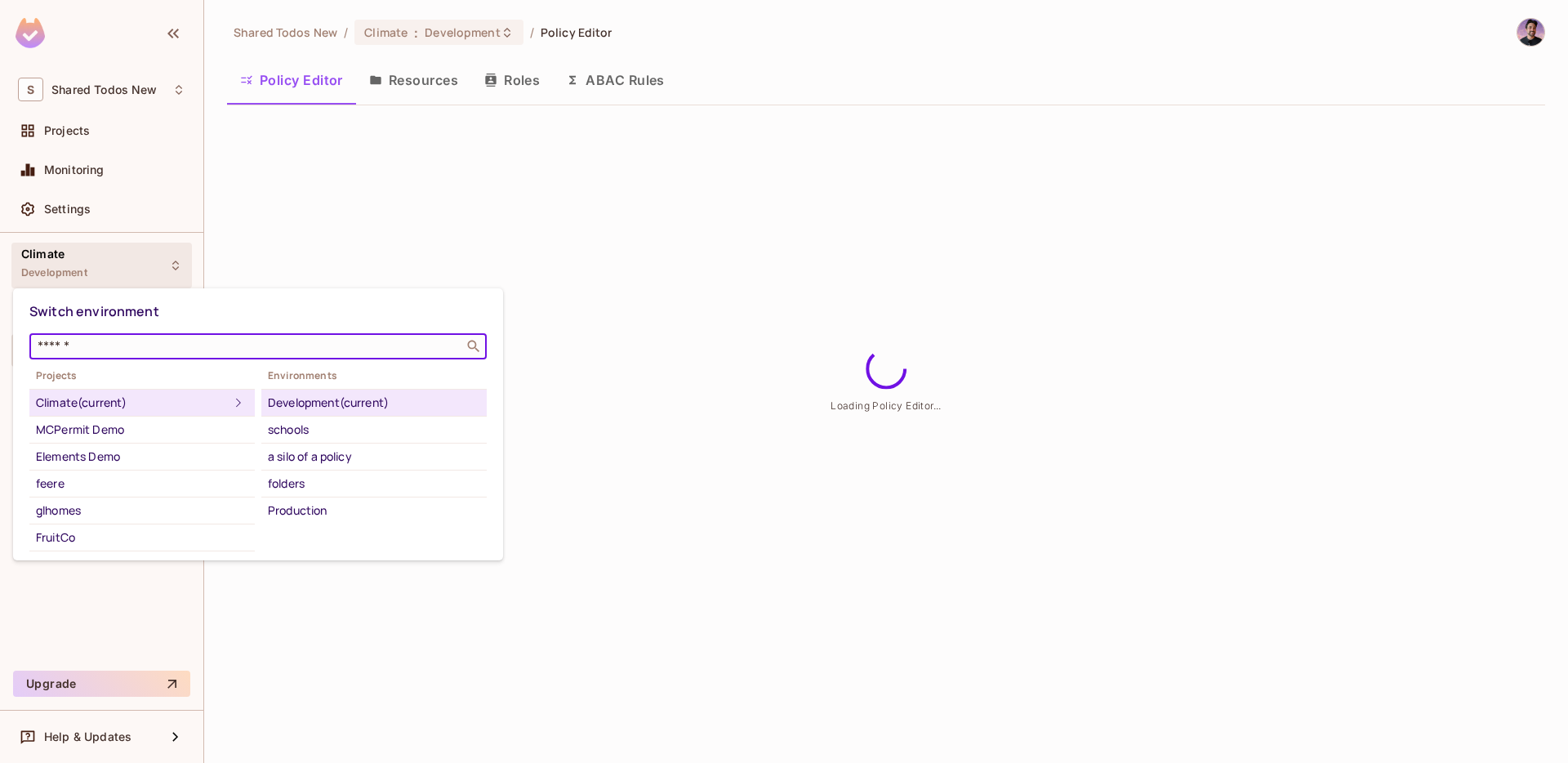 click at bounding box center (247, 346) 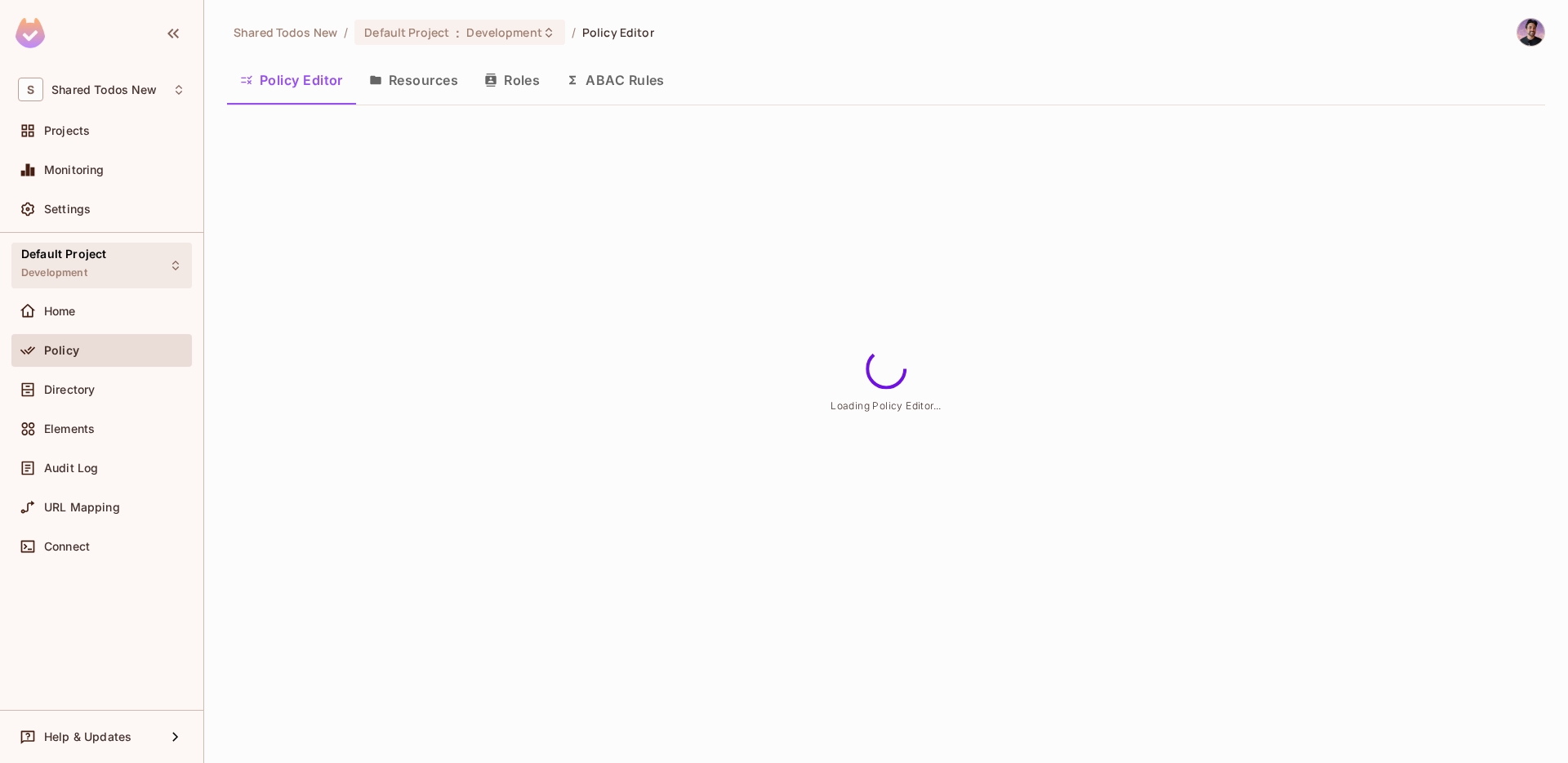 click 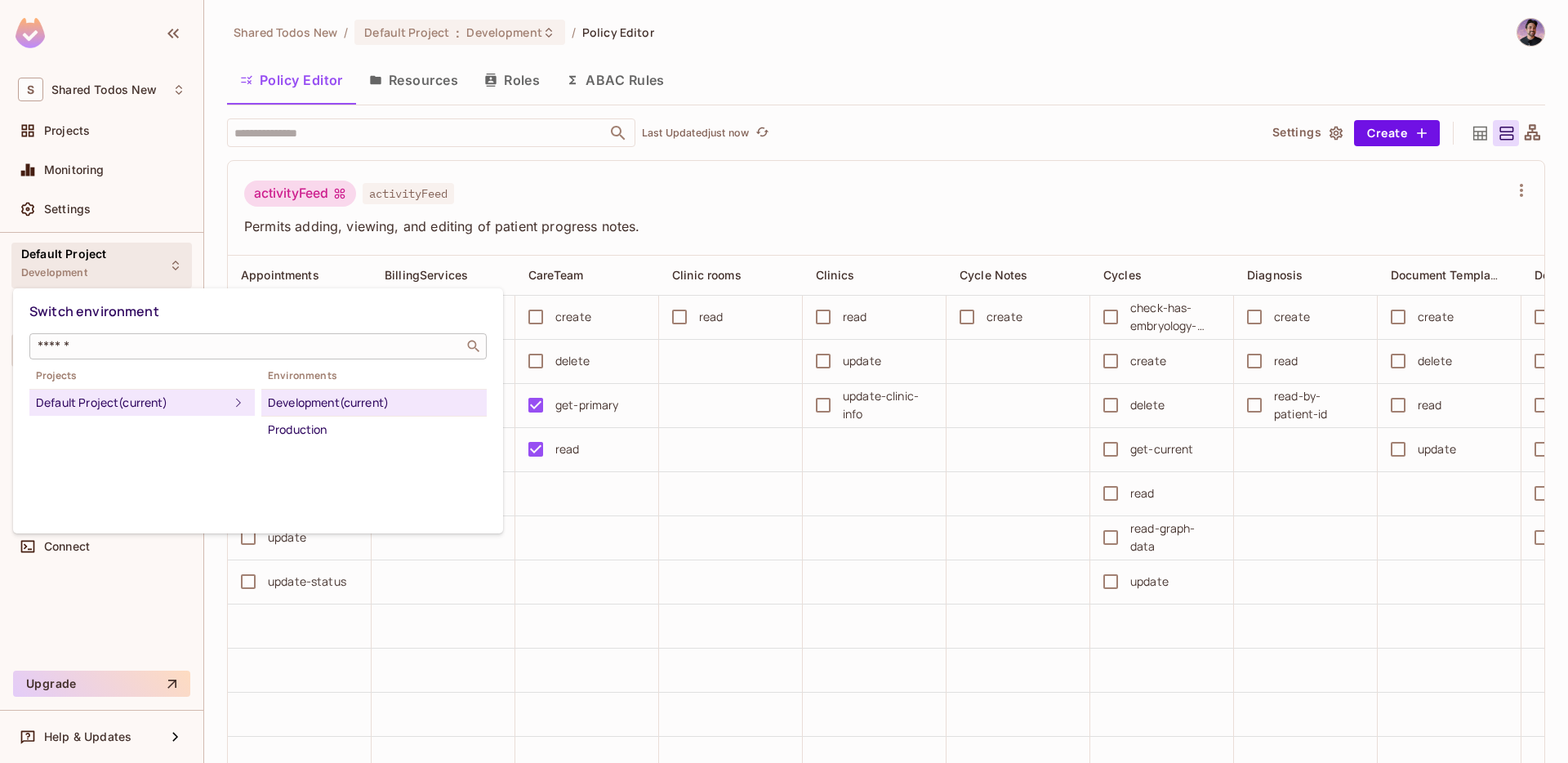click at bounding box center [247, 346] 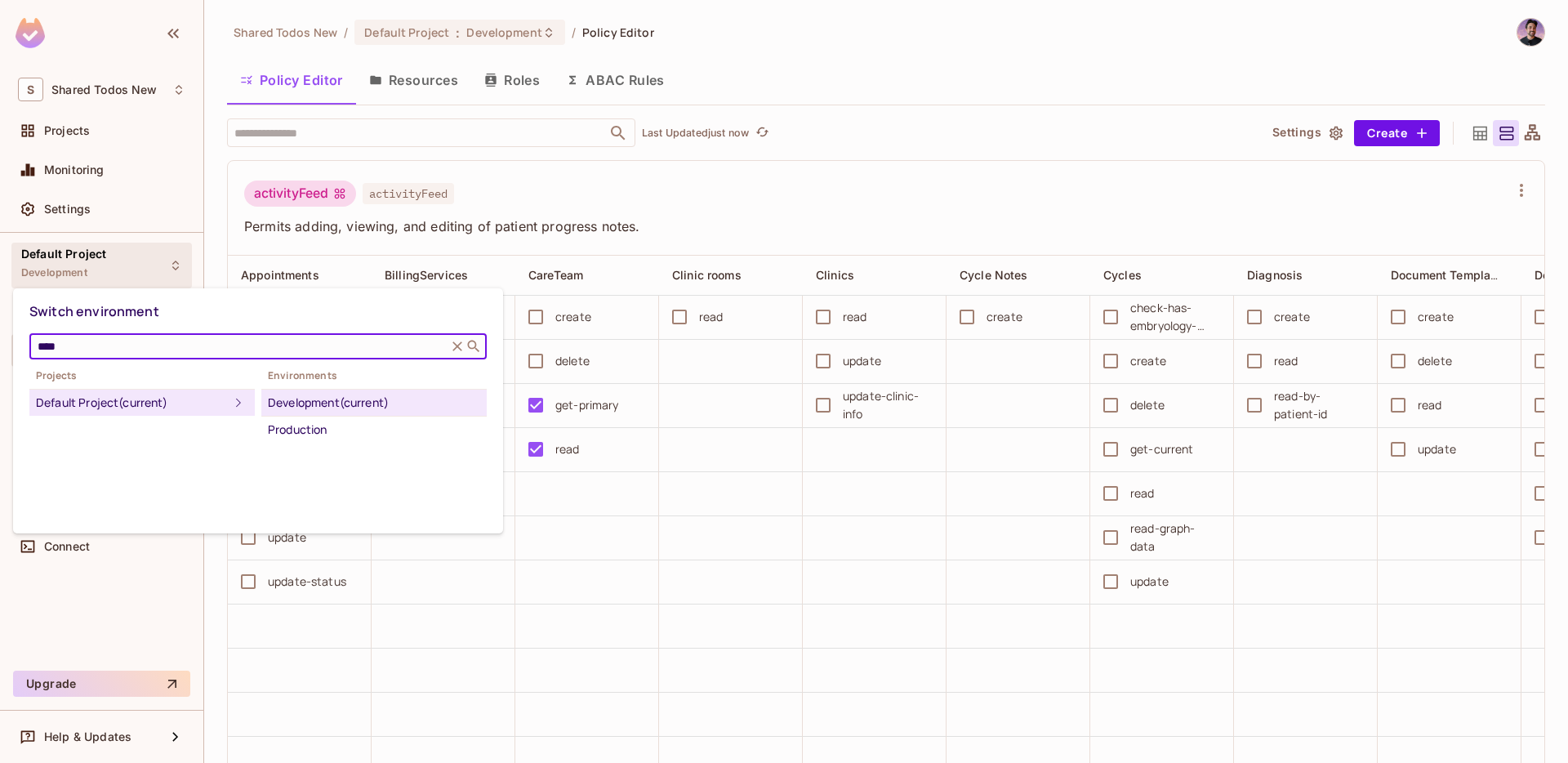 type on "****" 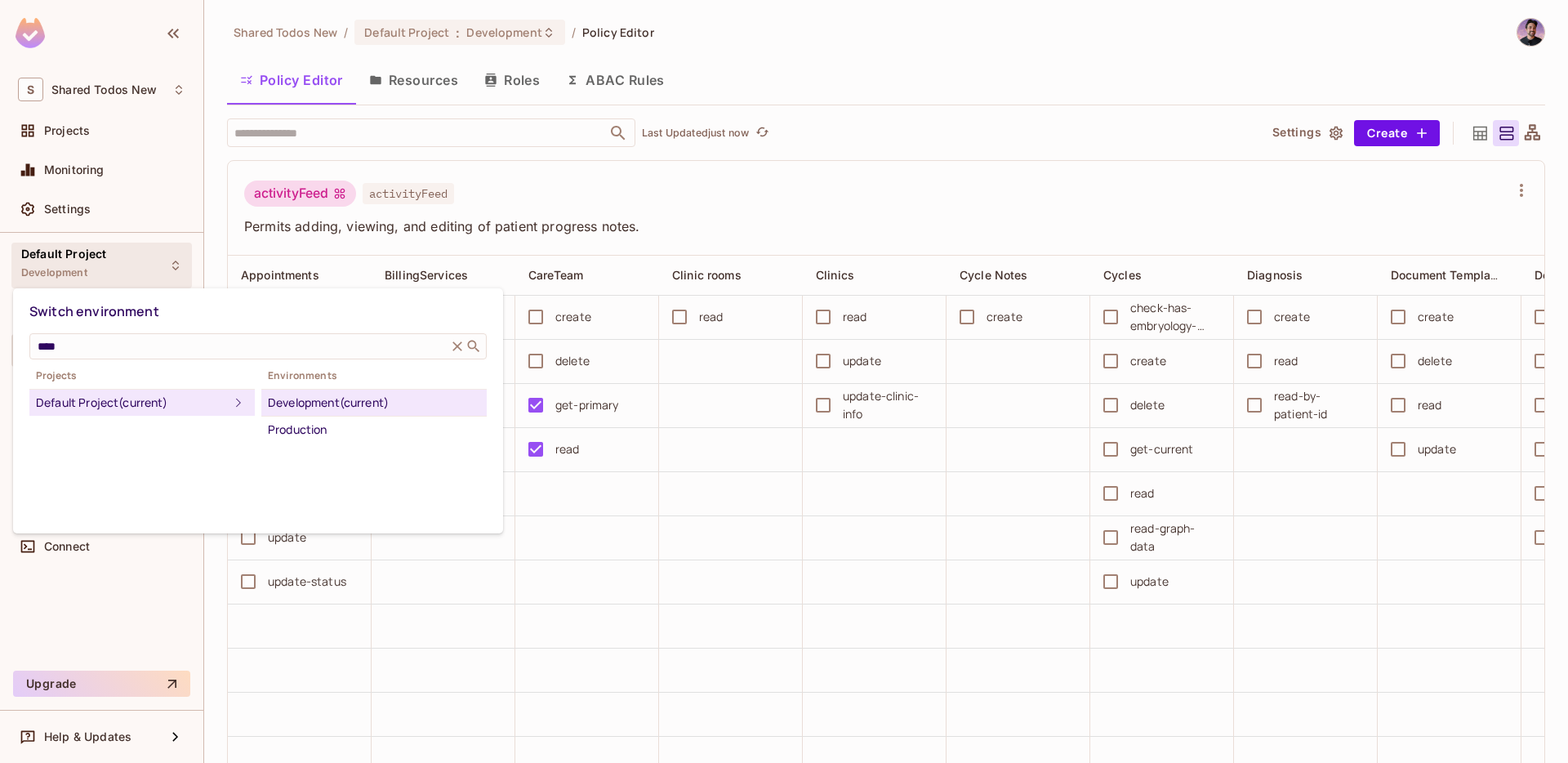 click on "Development  (current)" at bounding box center (374, 403) 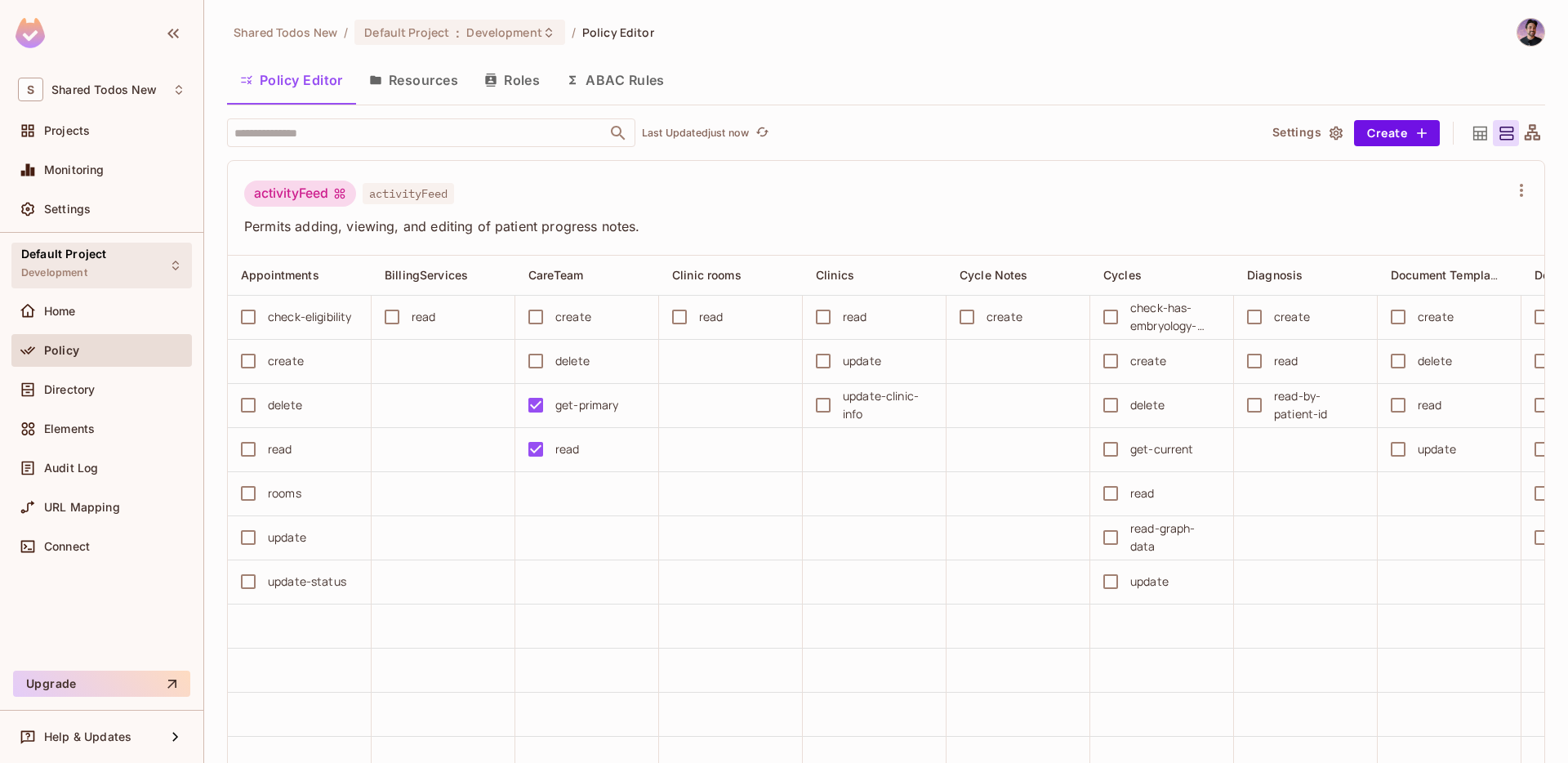 click on "Default Project" at bounding box center (64, 254) 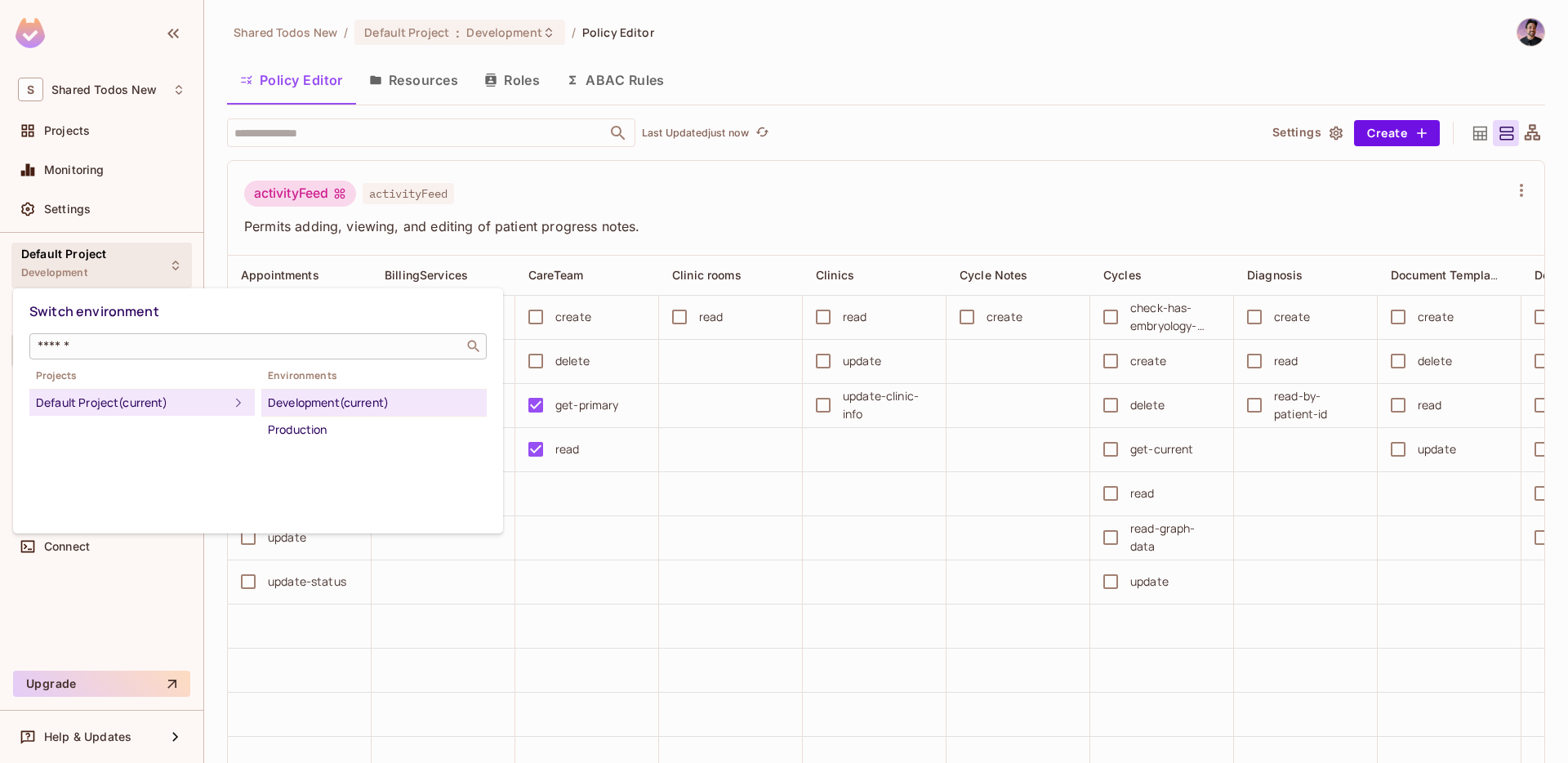 click on "​" at bounding box center (258, 346) 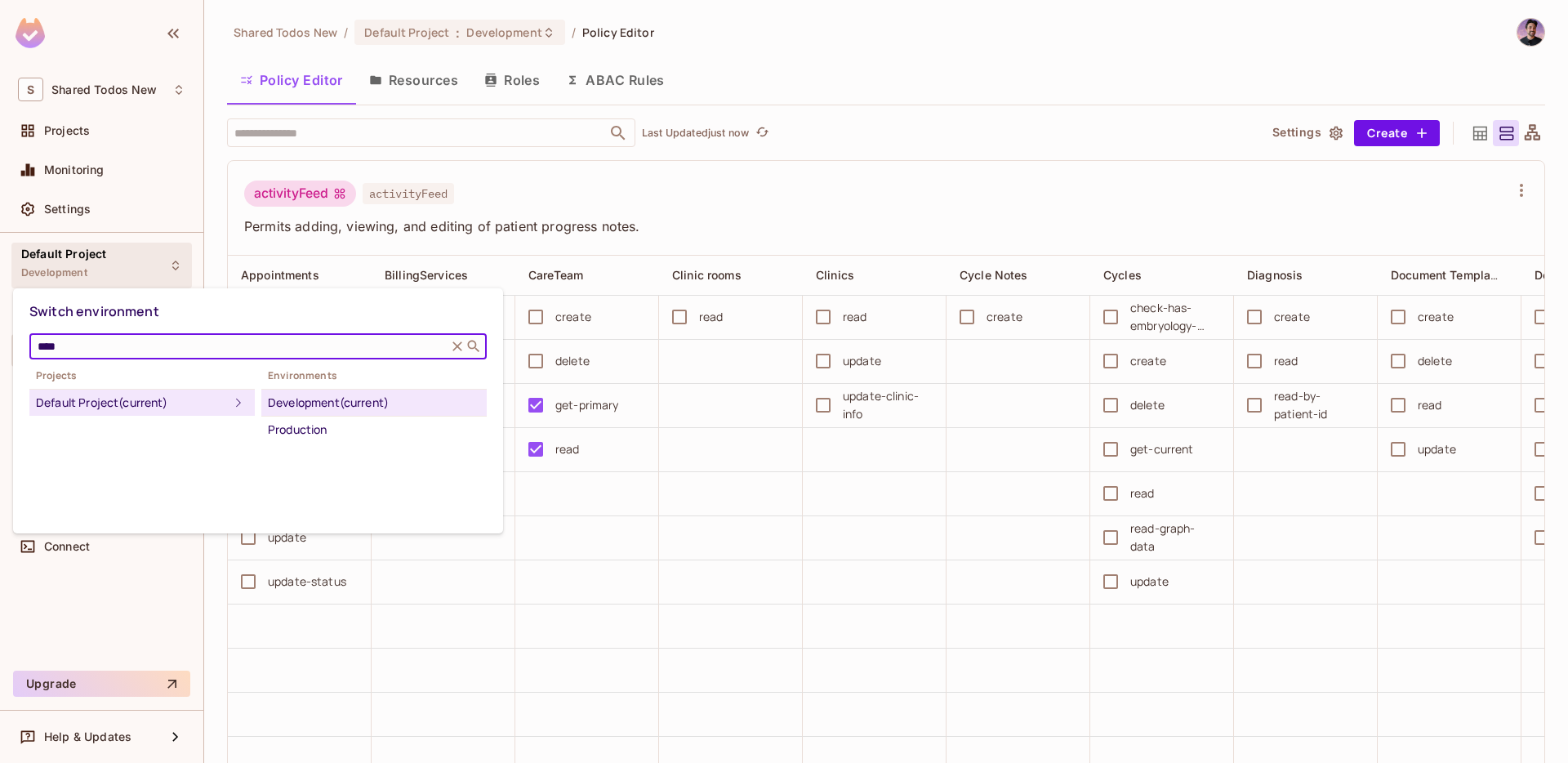 type on "****" 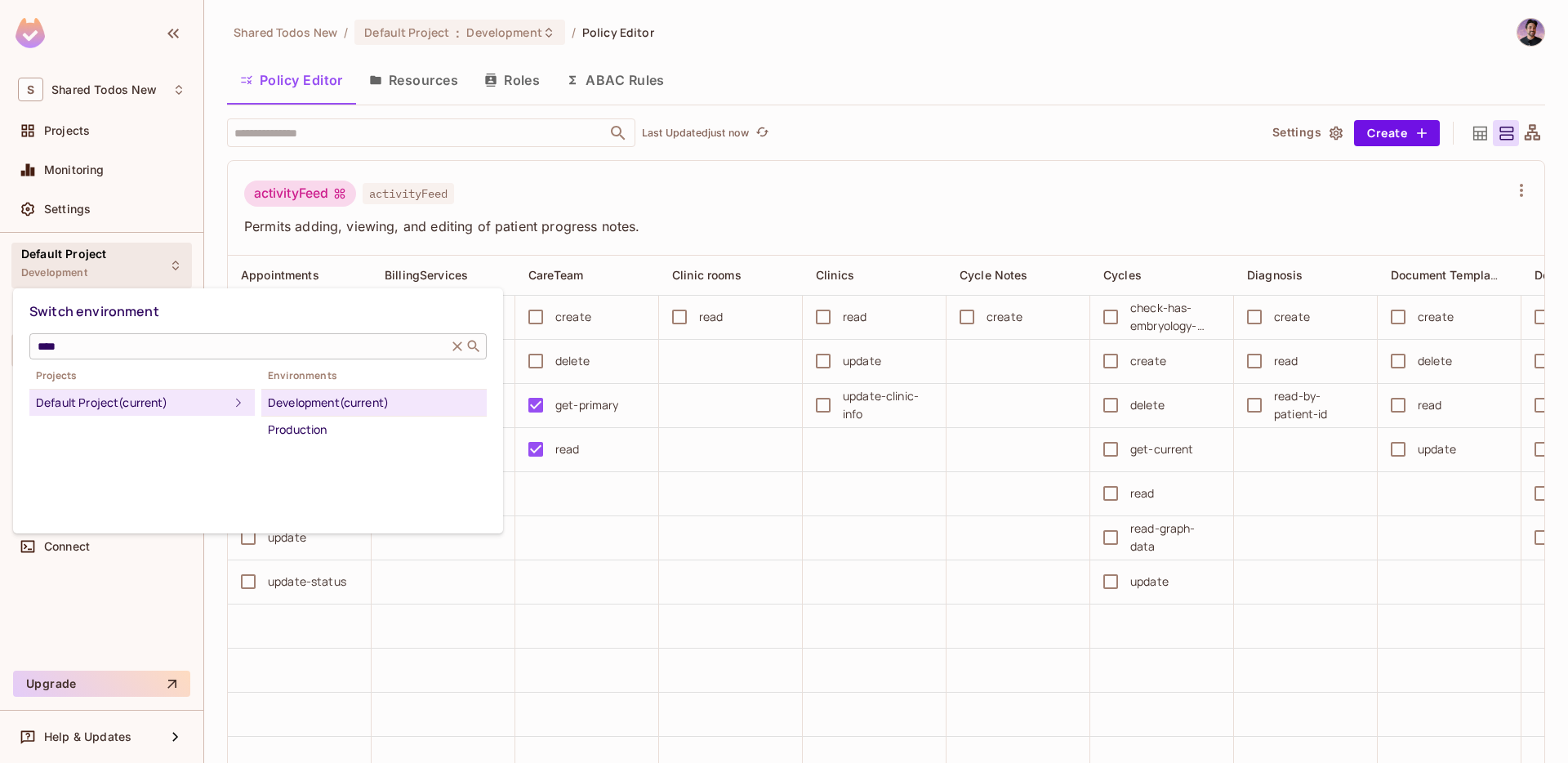 click 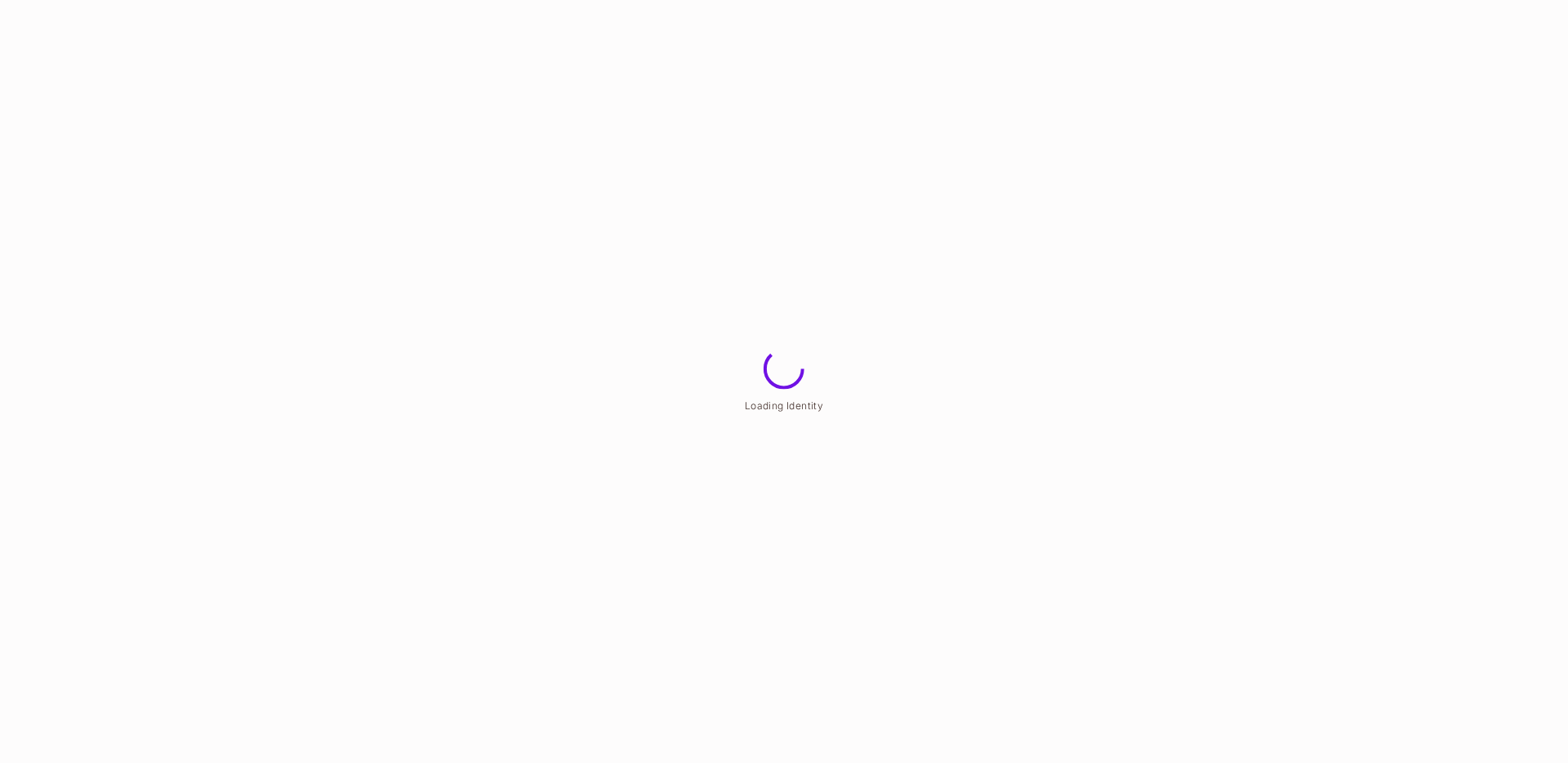 scroll, scrollTop: 0, scrollLeft: 0, axis: both 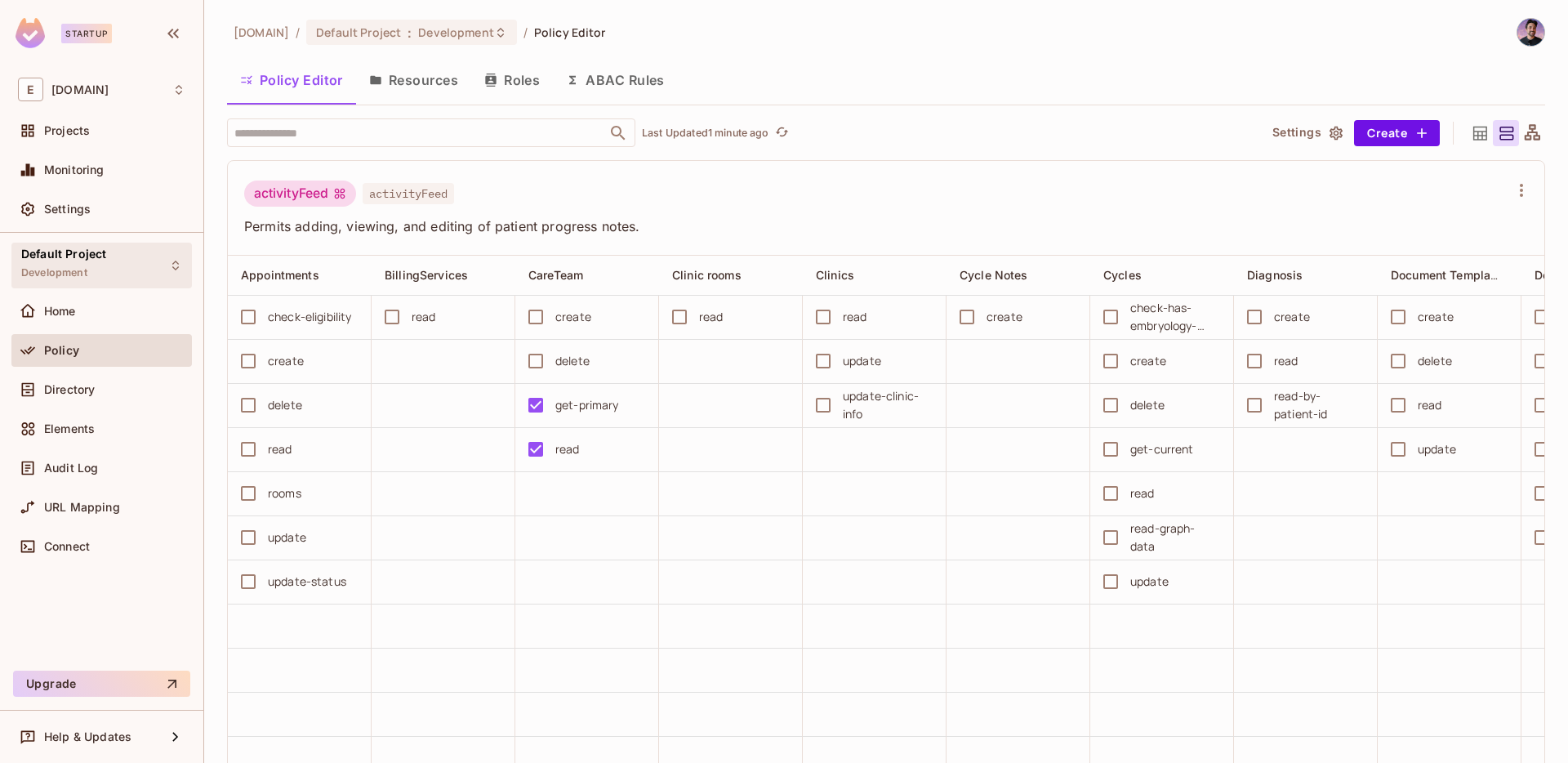 click on "Default Project Development" at bounding box center [101, 265] 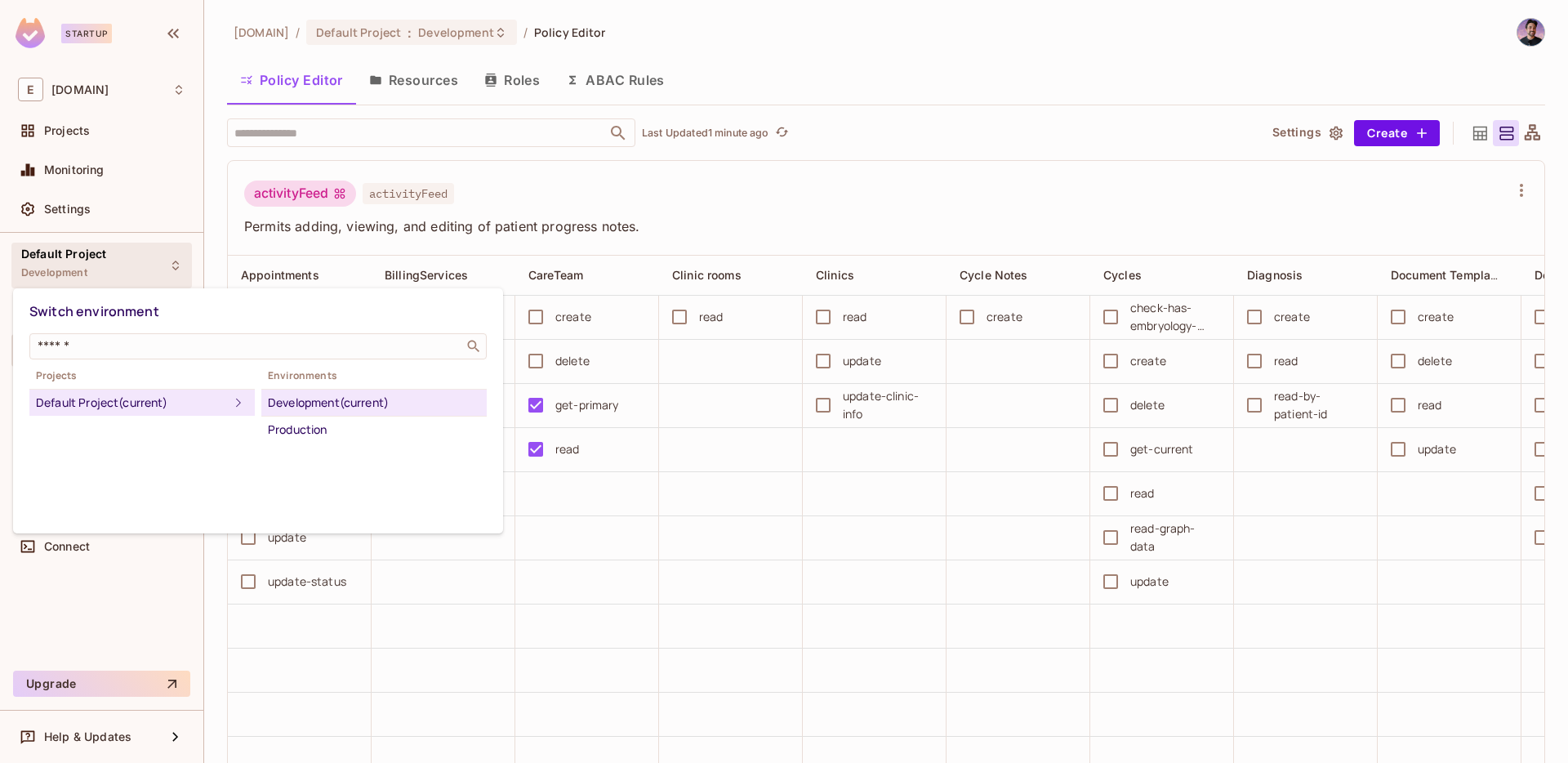 click on "Switch environment ​ Projects Default Project  (current) Environments Development  (current) Production" at bounding box center [258, 369] 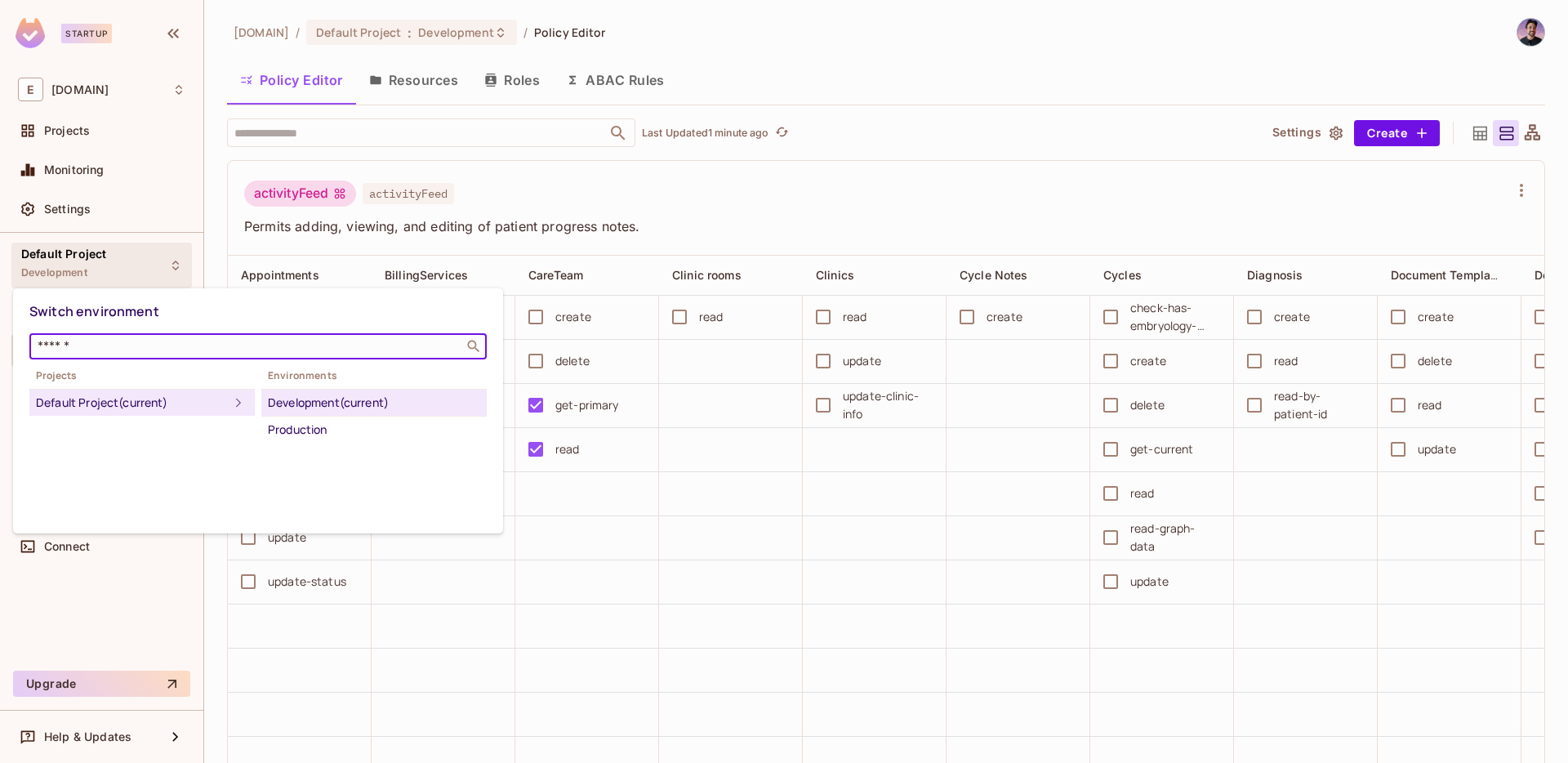 click at bounding box center [247, 346] 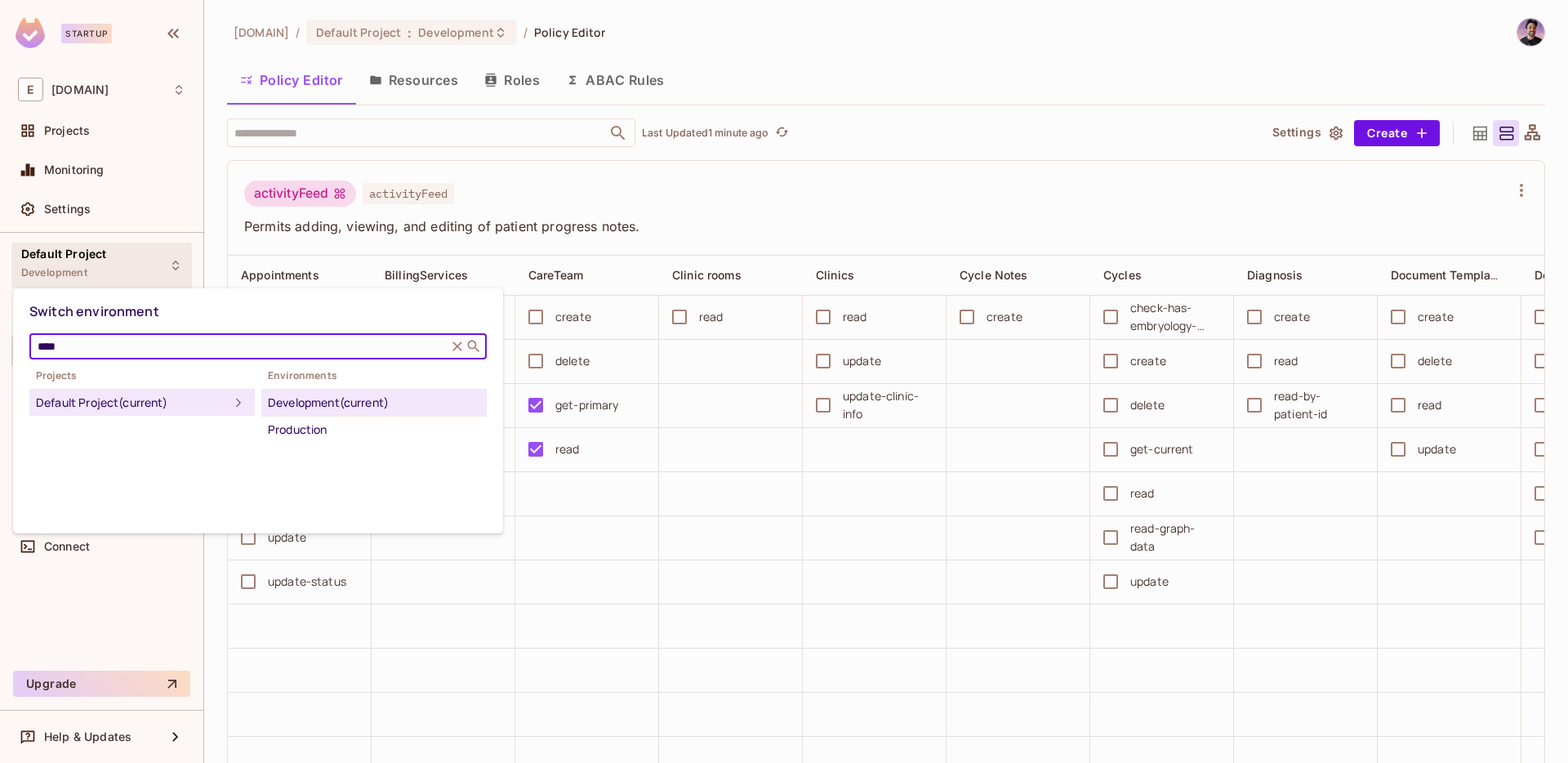 type on "****" 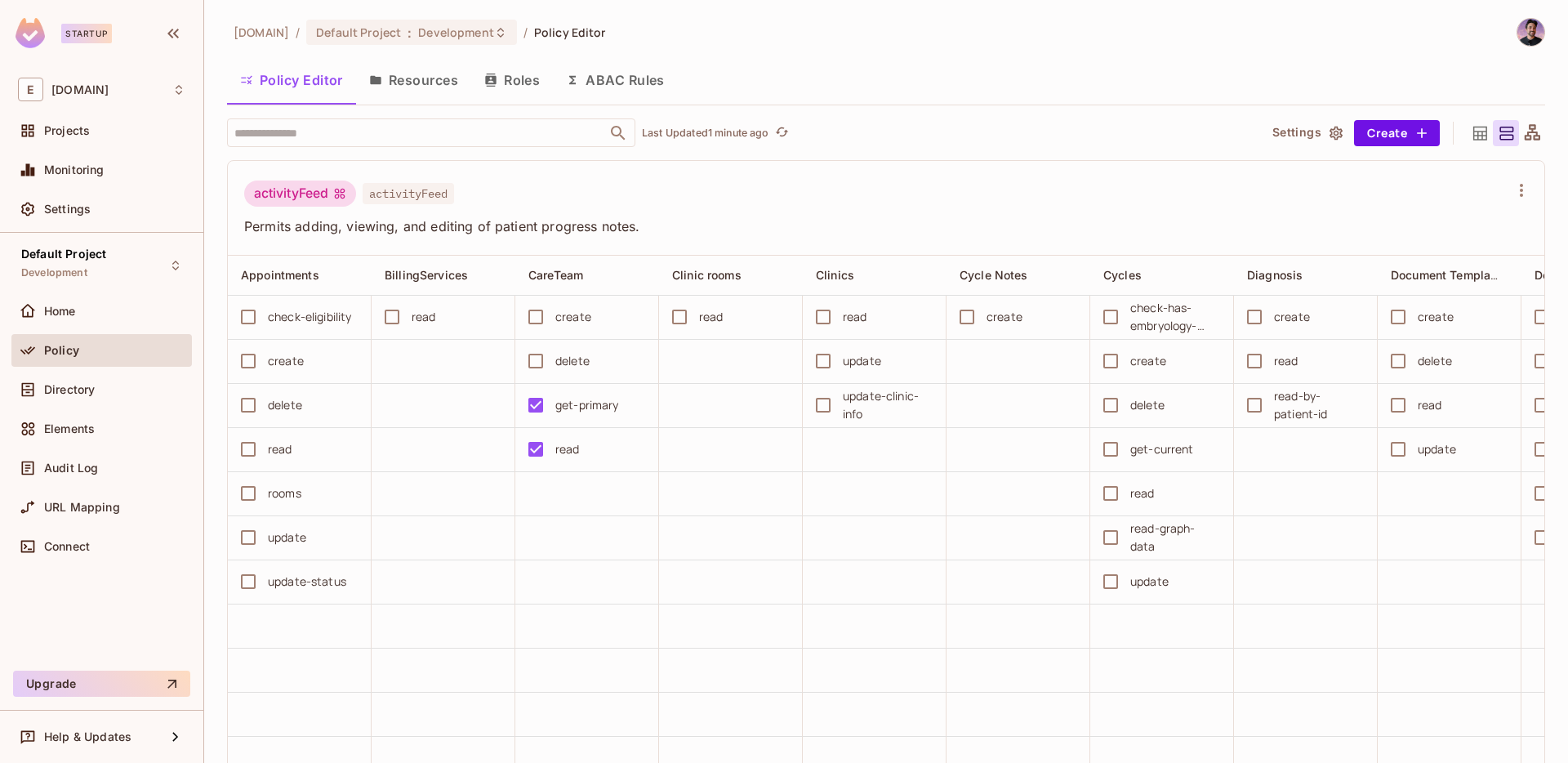 click on "[DOMAIN]" at bounding box center [101, 89] 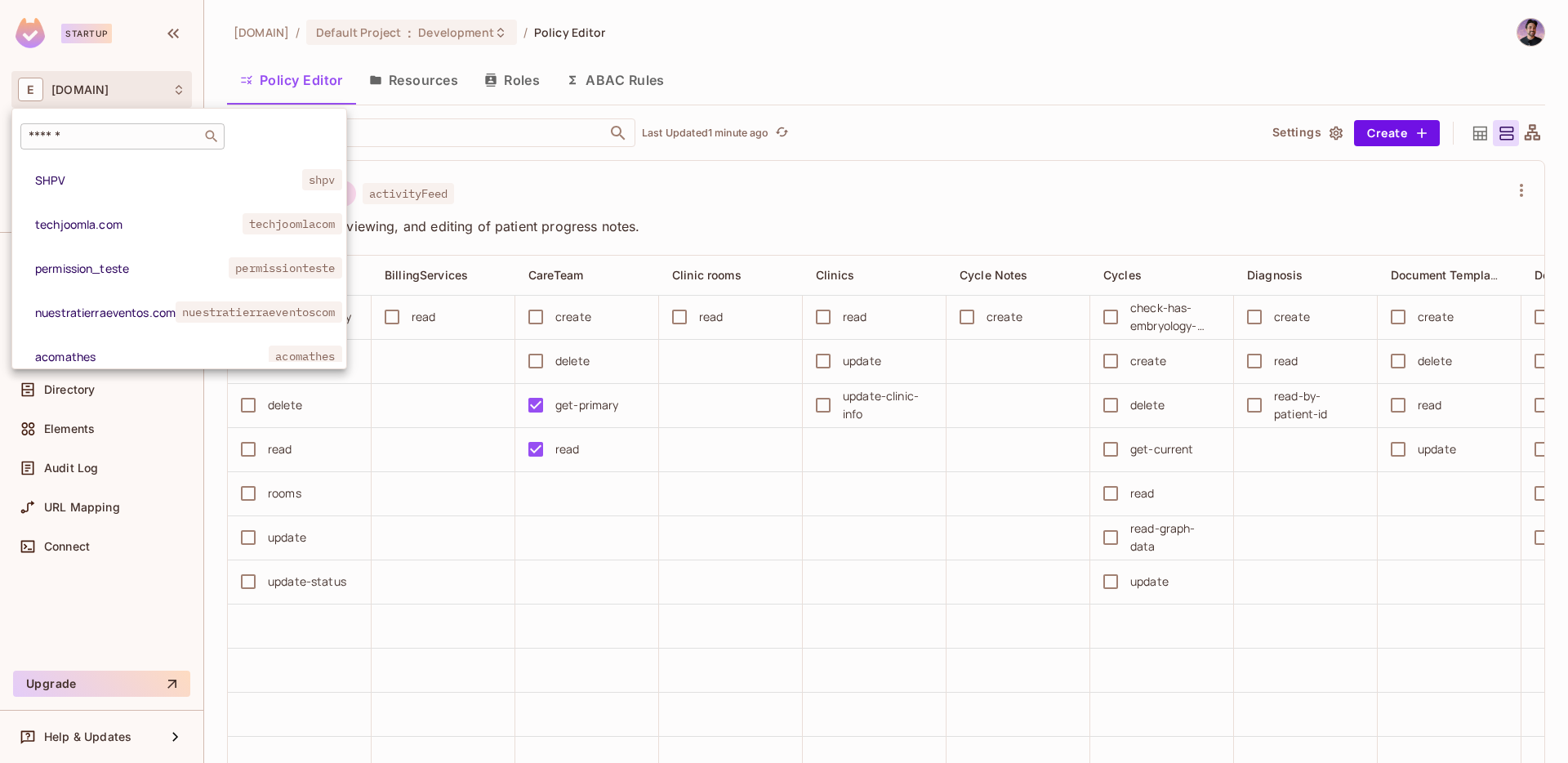 click on "​" at bounding box center [122, 136] 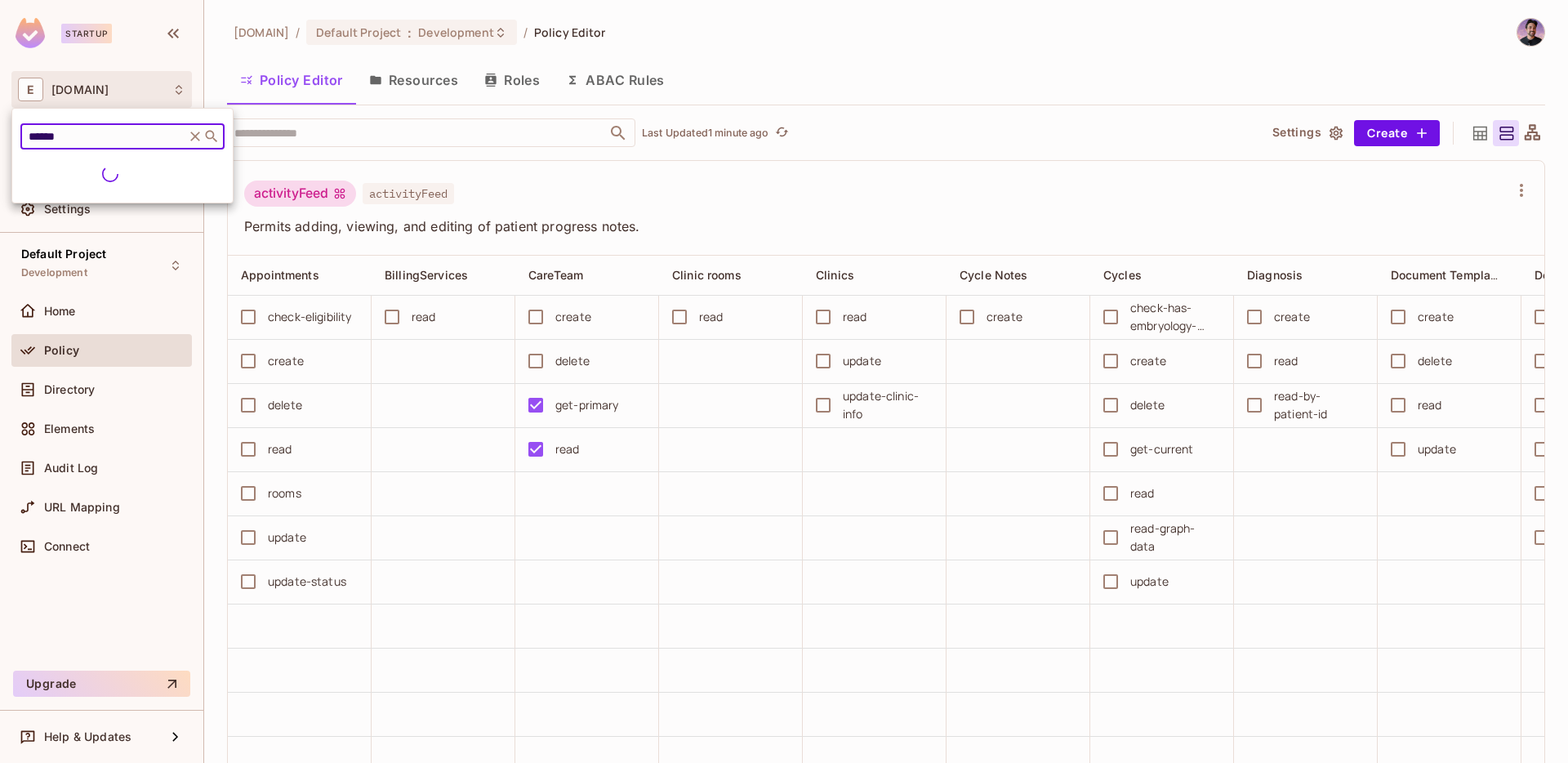 click on "******" at bounding box center (103, 136) 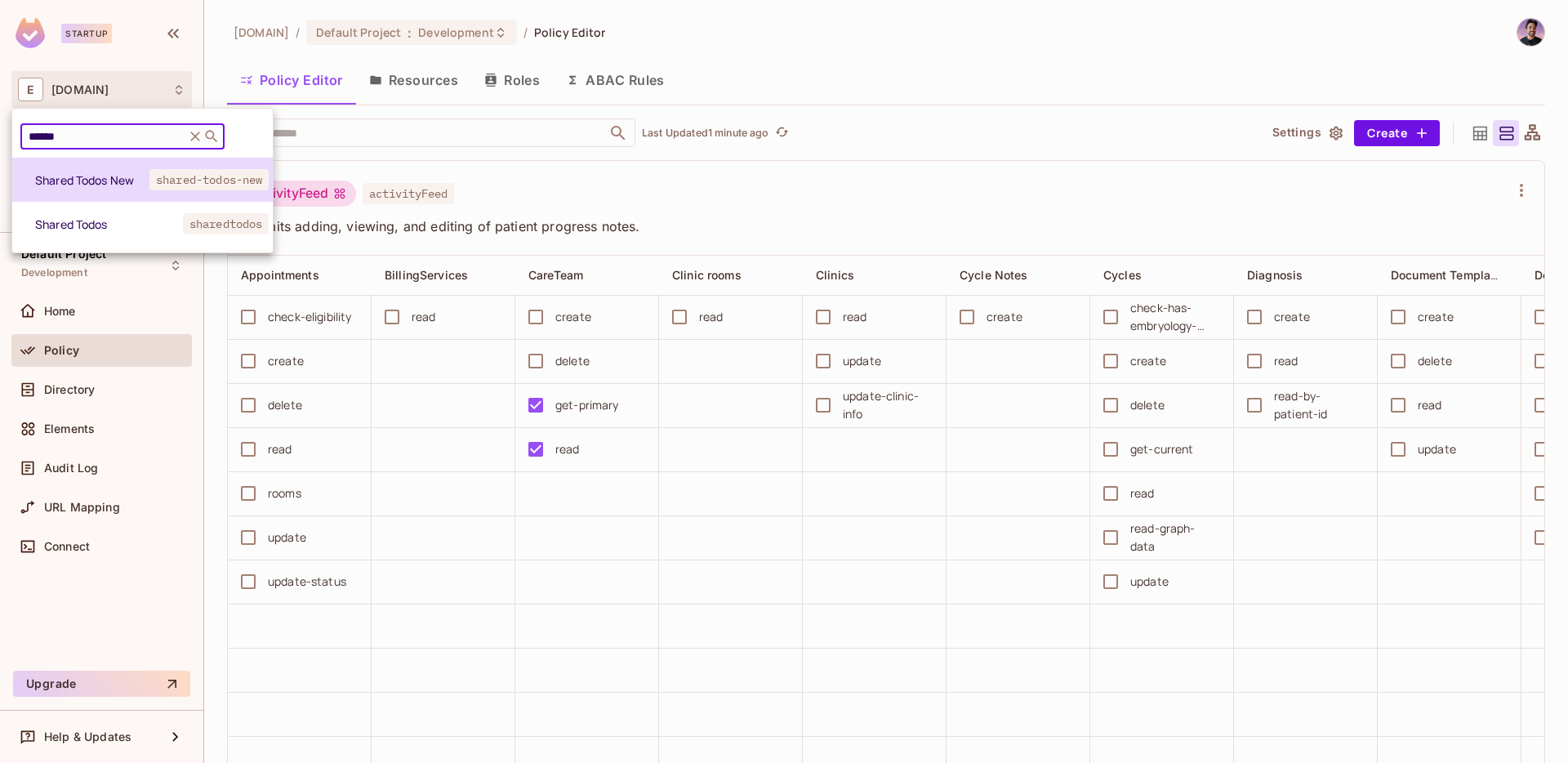 type on "******" 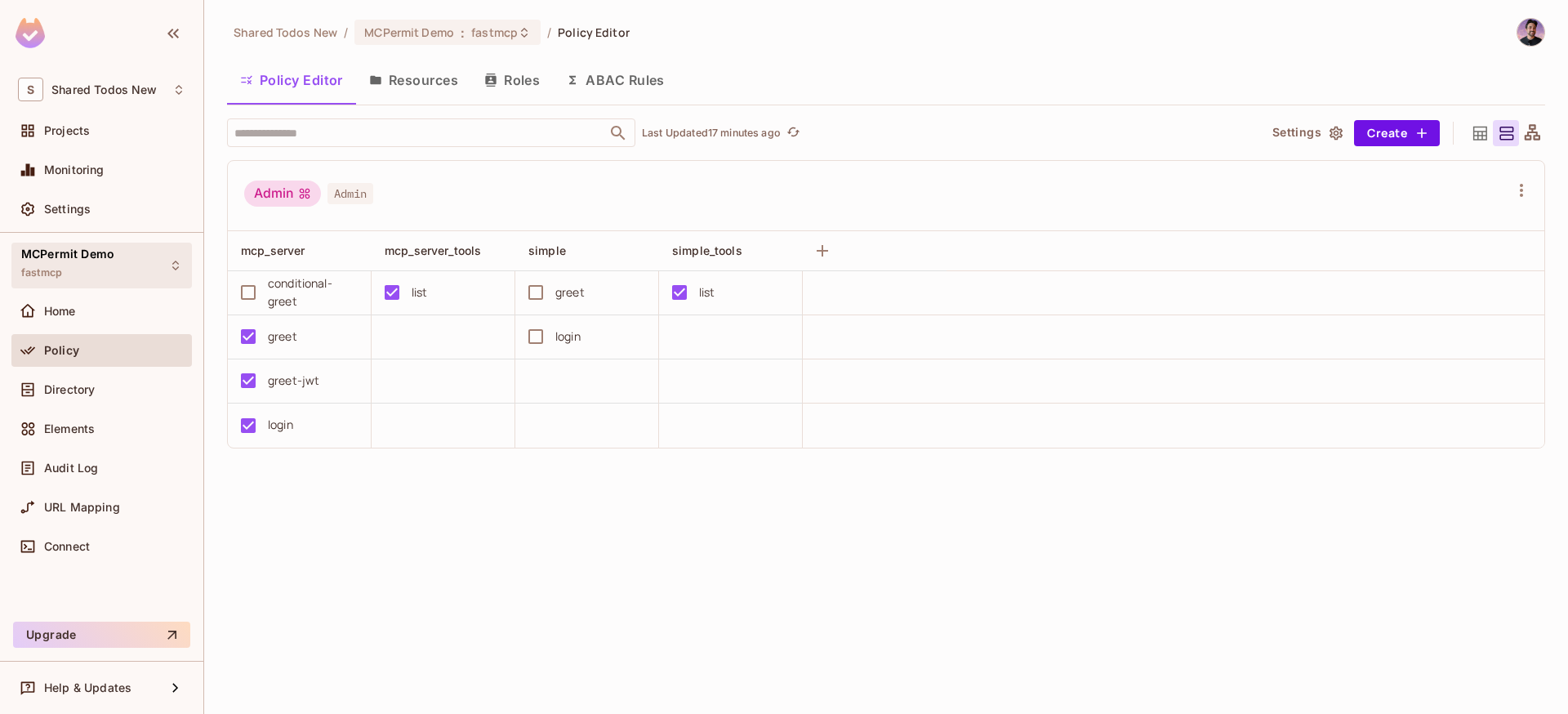click on "MCPermit Demo fastmcp" at bounding box center [101, 265] 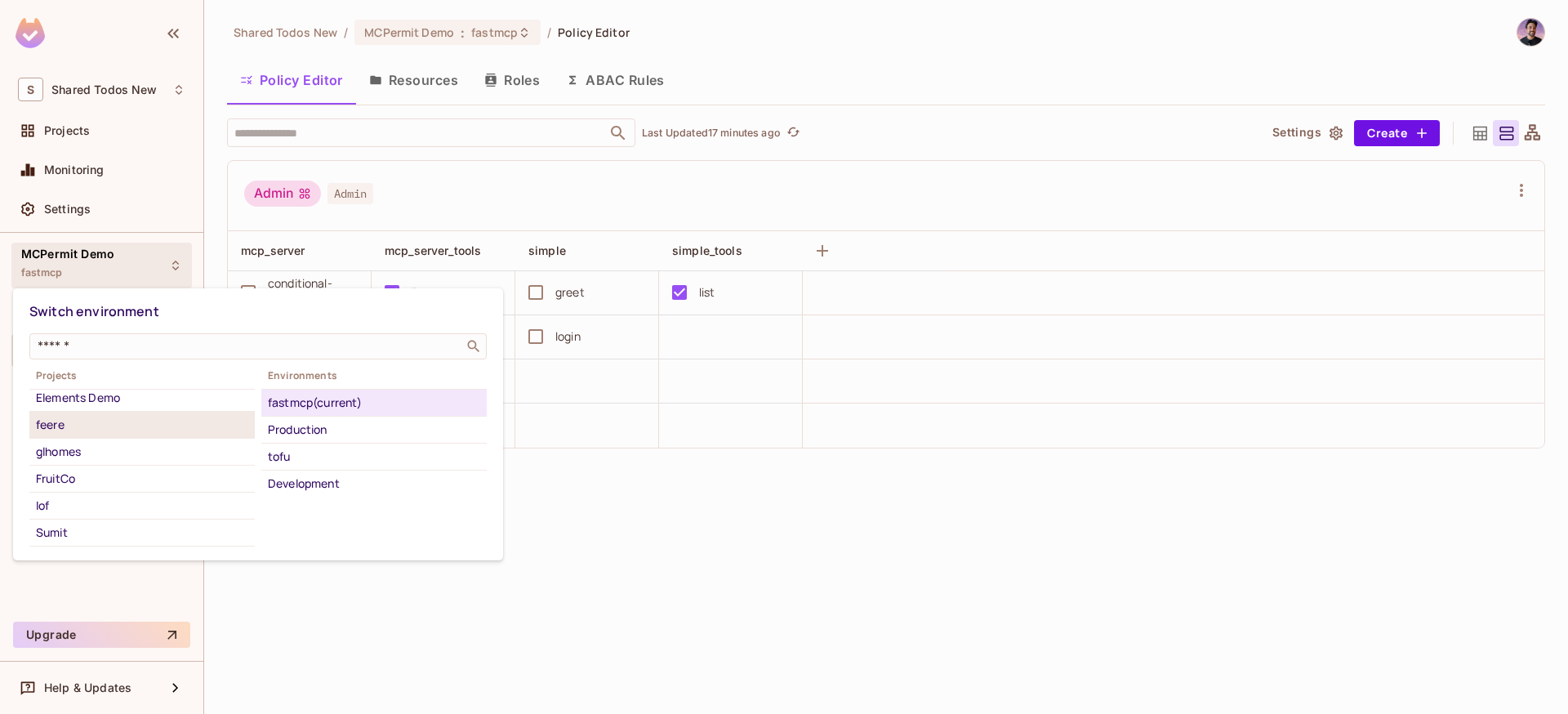 scroll, scrollTop: 0, scrollLeft: 0, axis: both 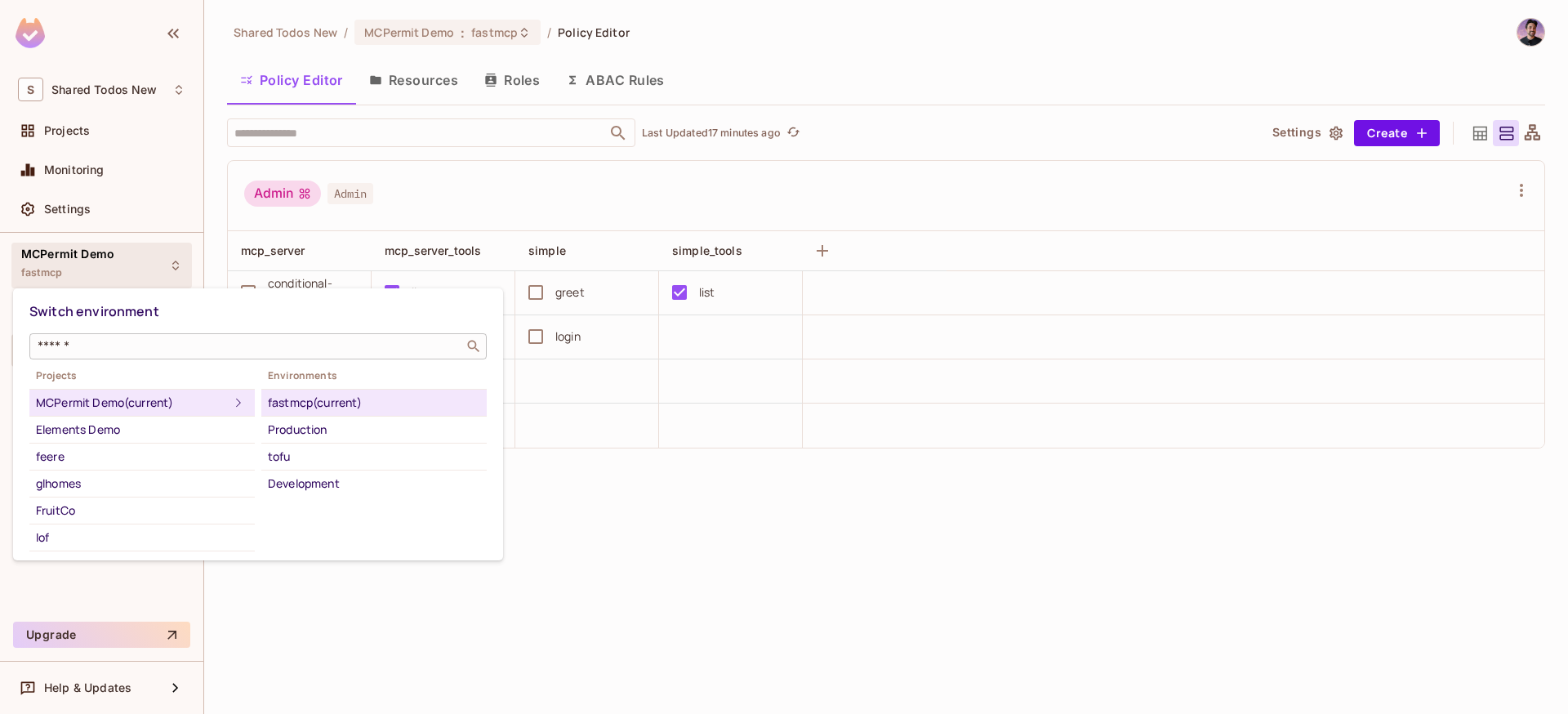 click at bounding box center (247, 346) 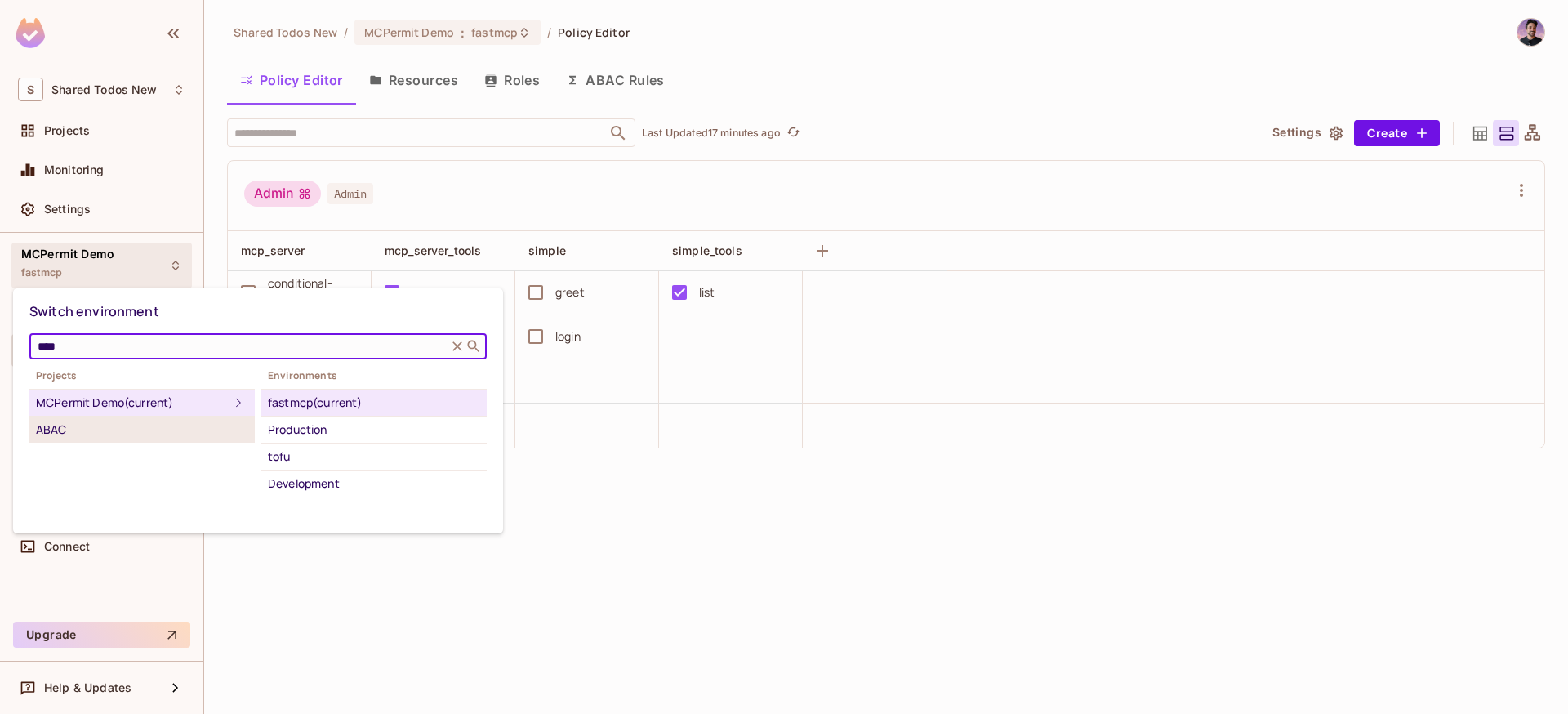 type on "****" 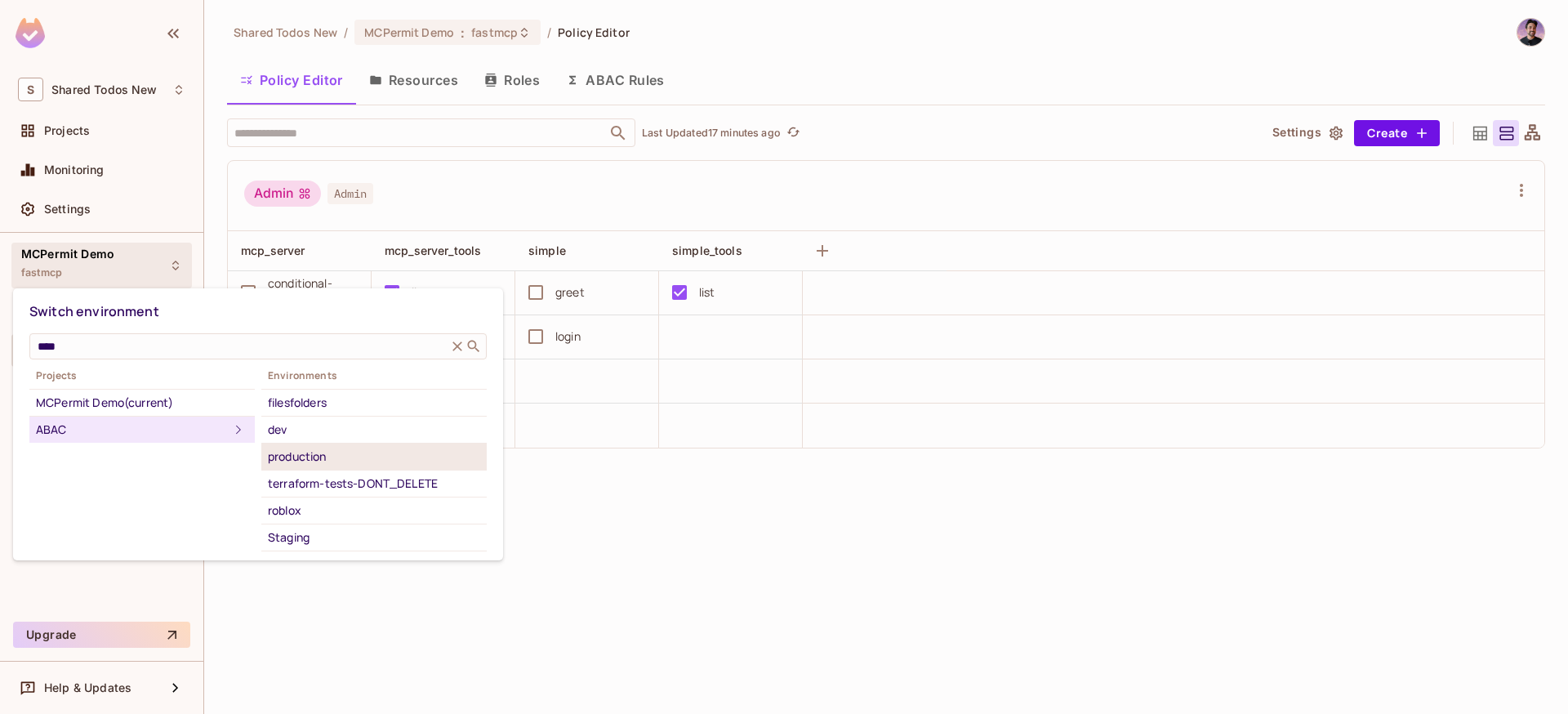 click on "production" at bounding box center [374, 457] 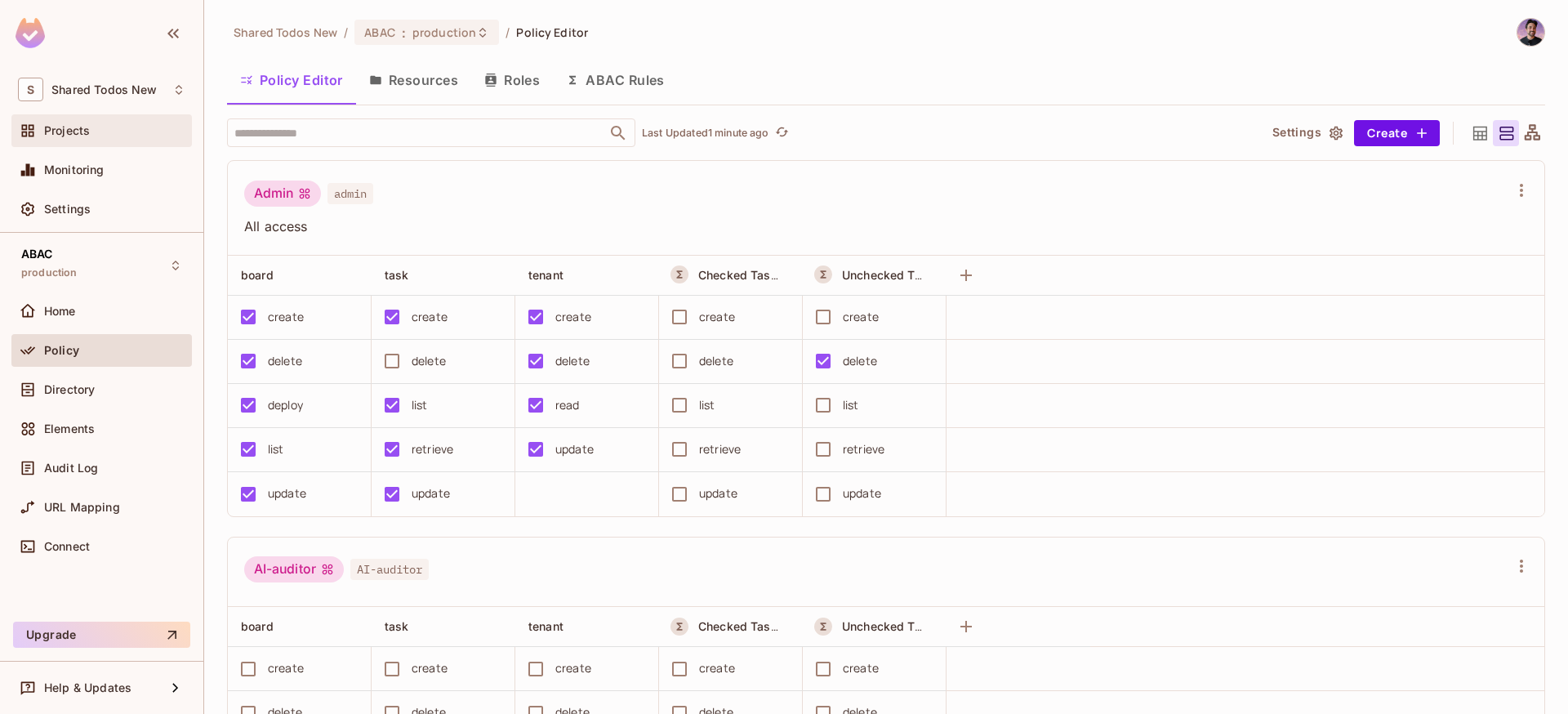 click on "Projects" at bounding box center [67, 131] 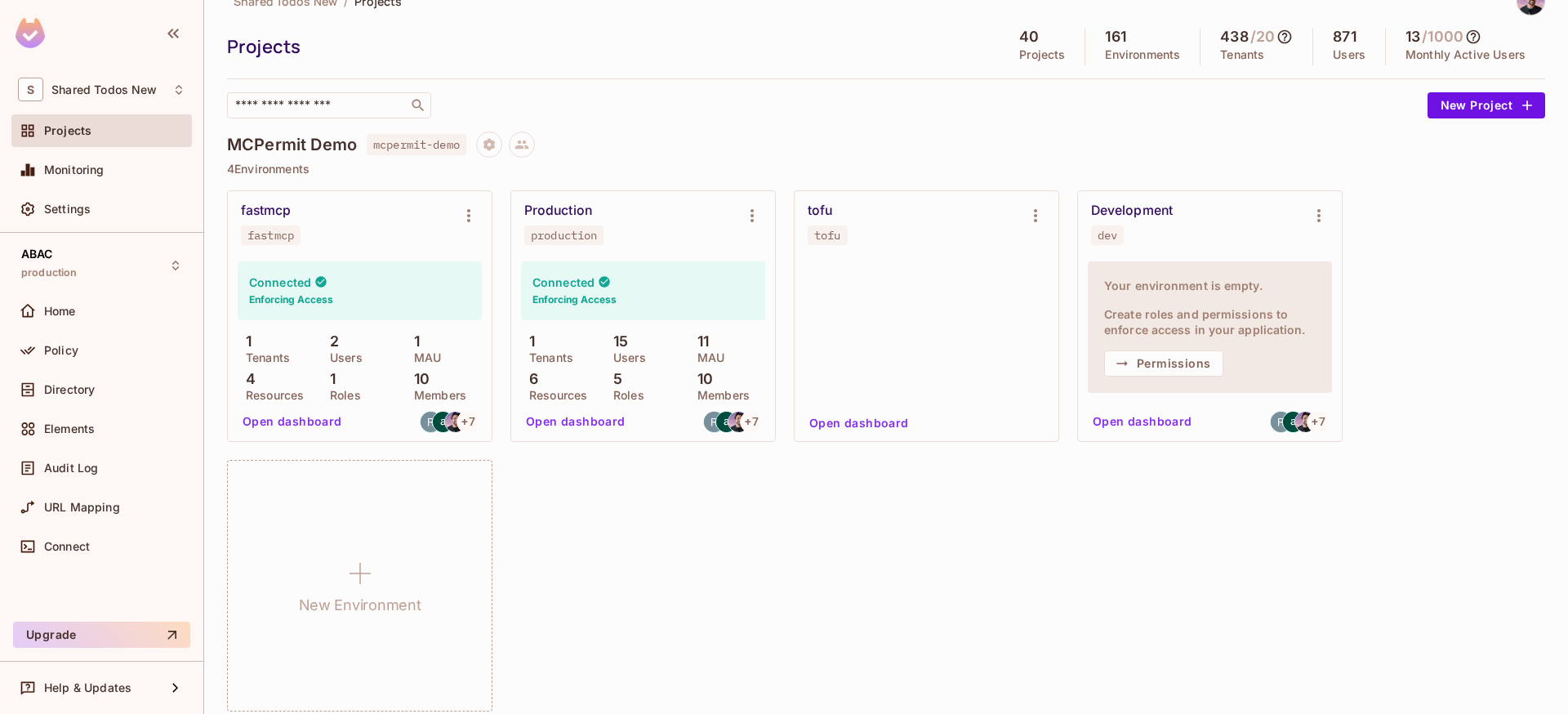 scroll, scrollTop: 70, scrollLeft: 0, axis: vertical 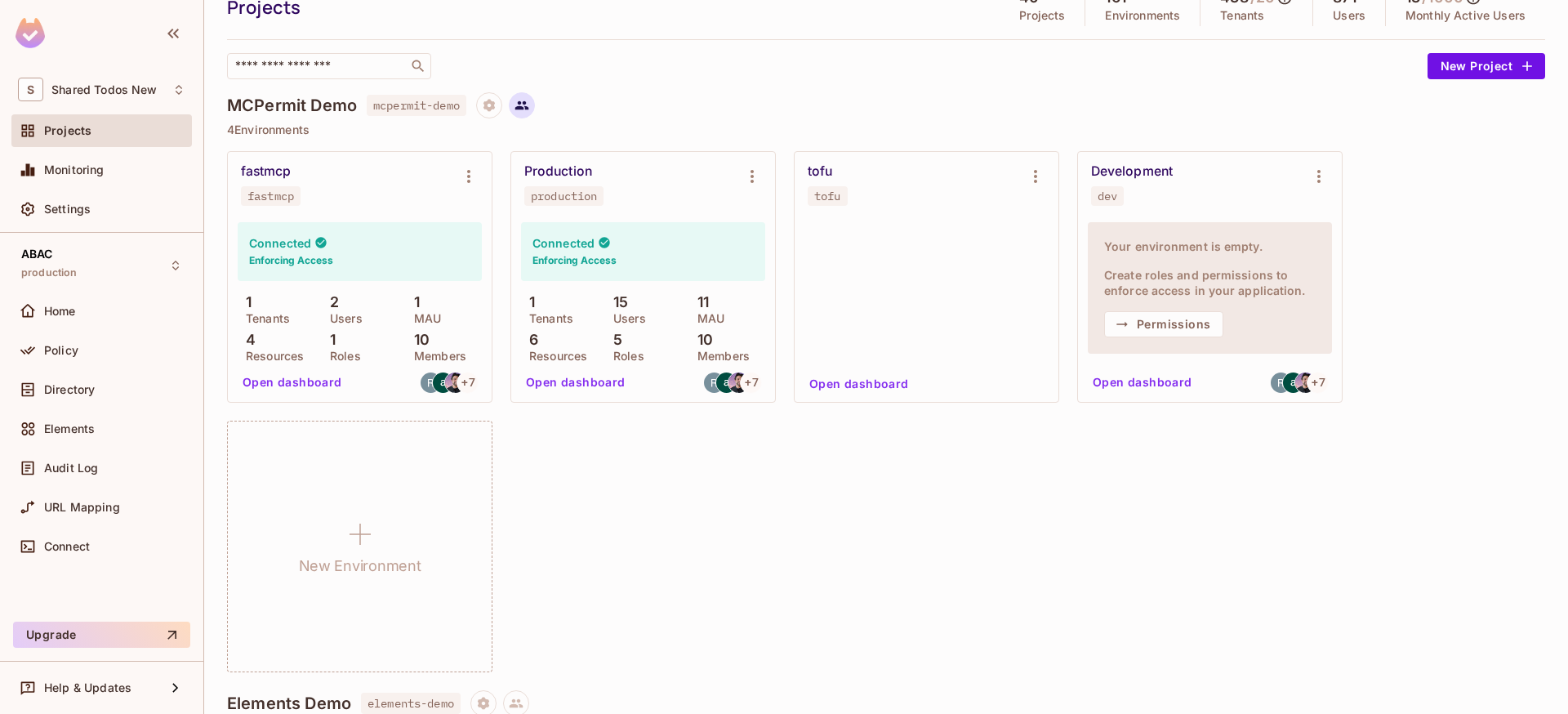 click 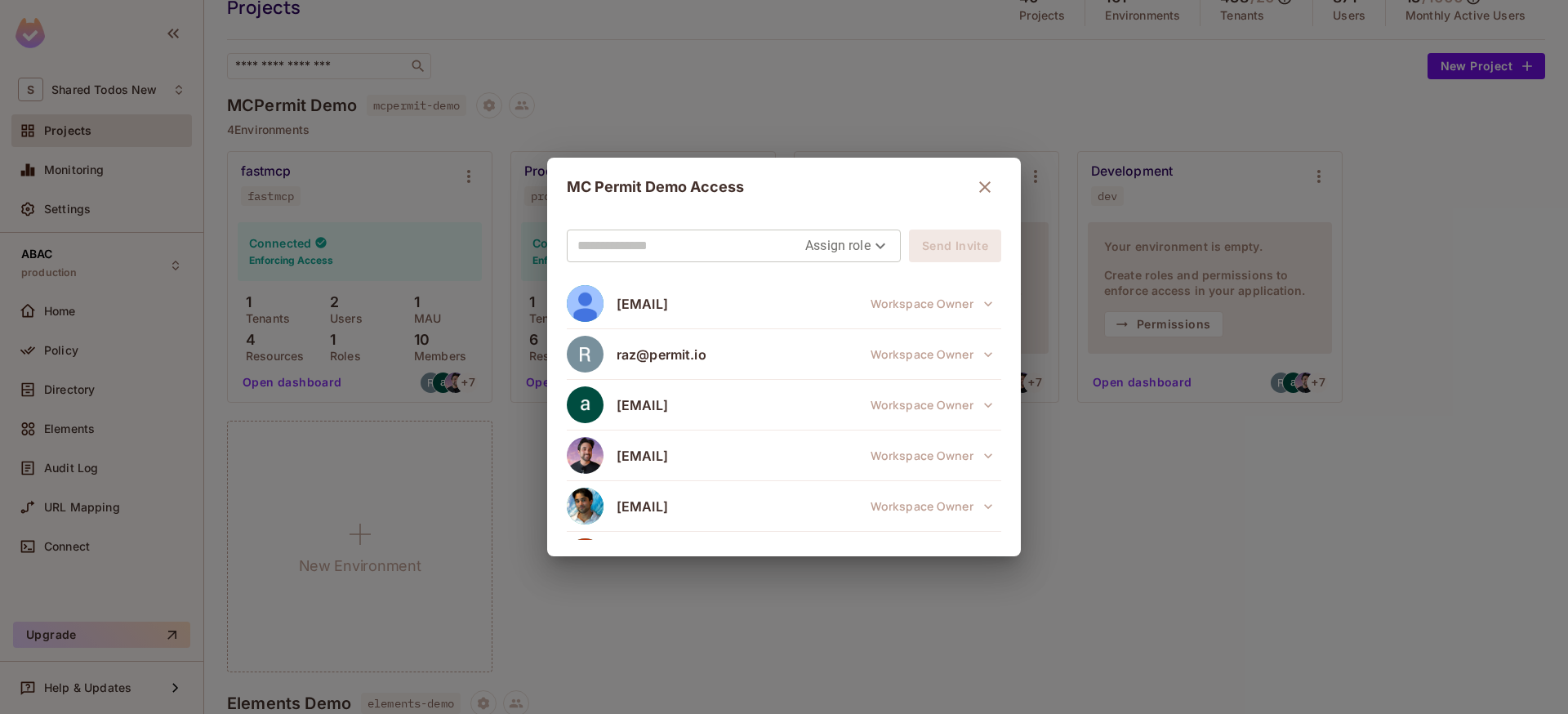 click on "MC Permit Demo Access Assign role Send Invite [EMAIL] Workspace   Owner [EMAIL] Workspace   Owner [EMAIL] Workspace   Owner [EMAIL] Workspace   Owner [EMAIL] Workspace   Owner [EMAIL] Workspace   Owner [EMAIL] Workspace   Owner [EMAIL] Workspace   Owner [NAME] [NAME] [EMAIL] Workspace   Owner [NAME] [NAME] [EMAIL] Workspace   Owner [NAME] [NAME] [EMAIL] Workspace   Owner" at bounding box center [784, 357] 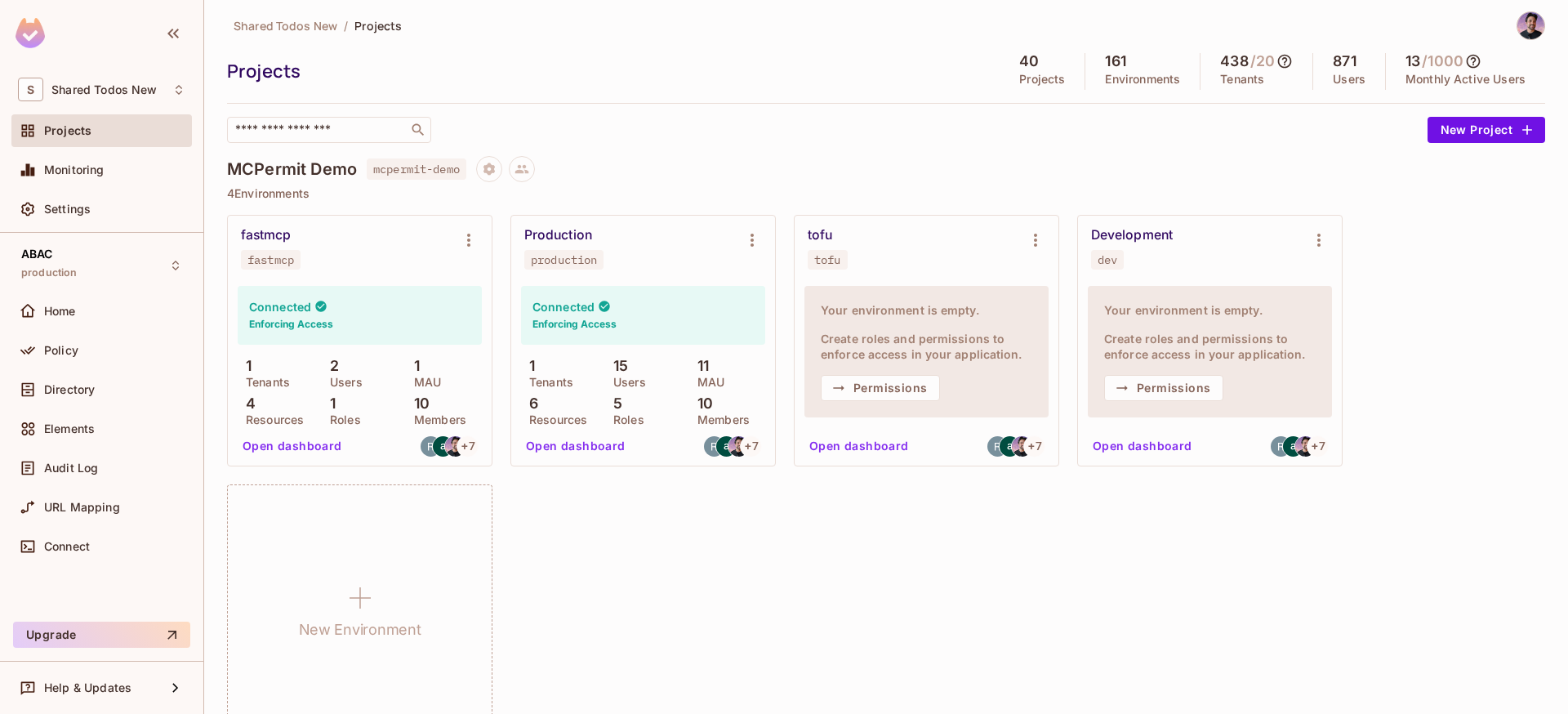 scroll, scrollTop: 0, scrollLeft: 0, axis: both 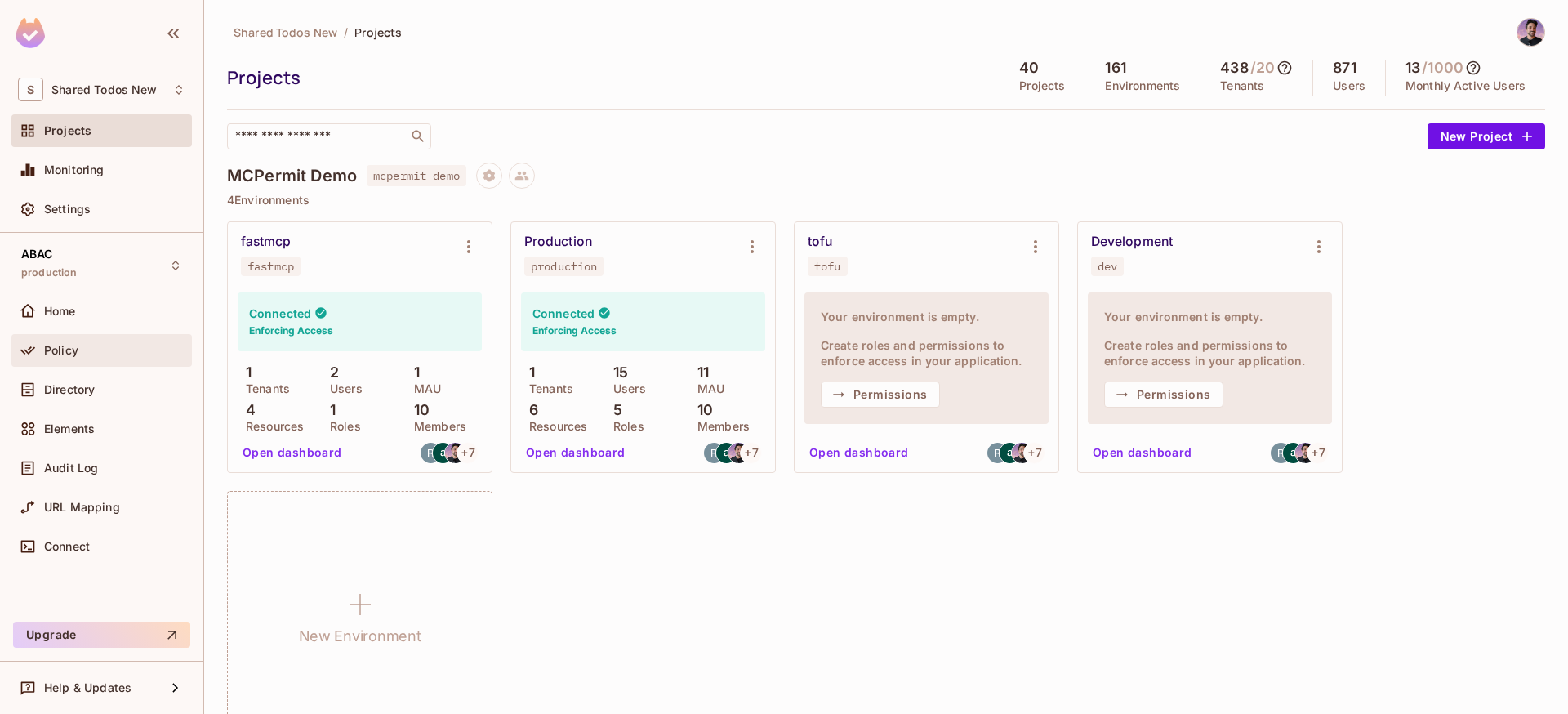 click on "Policy" at bounding box center [101, 350] 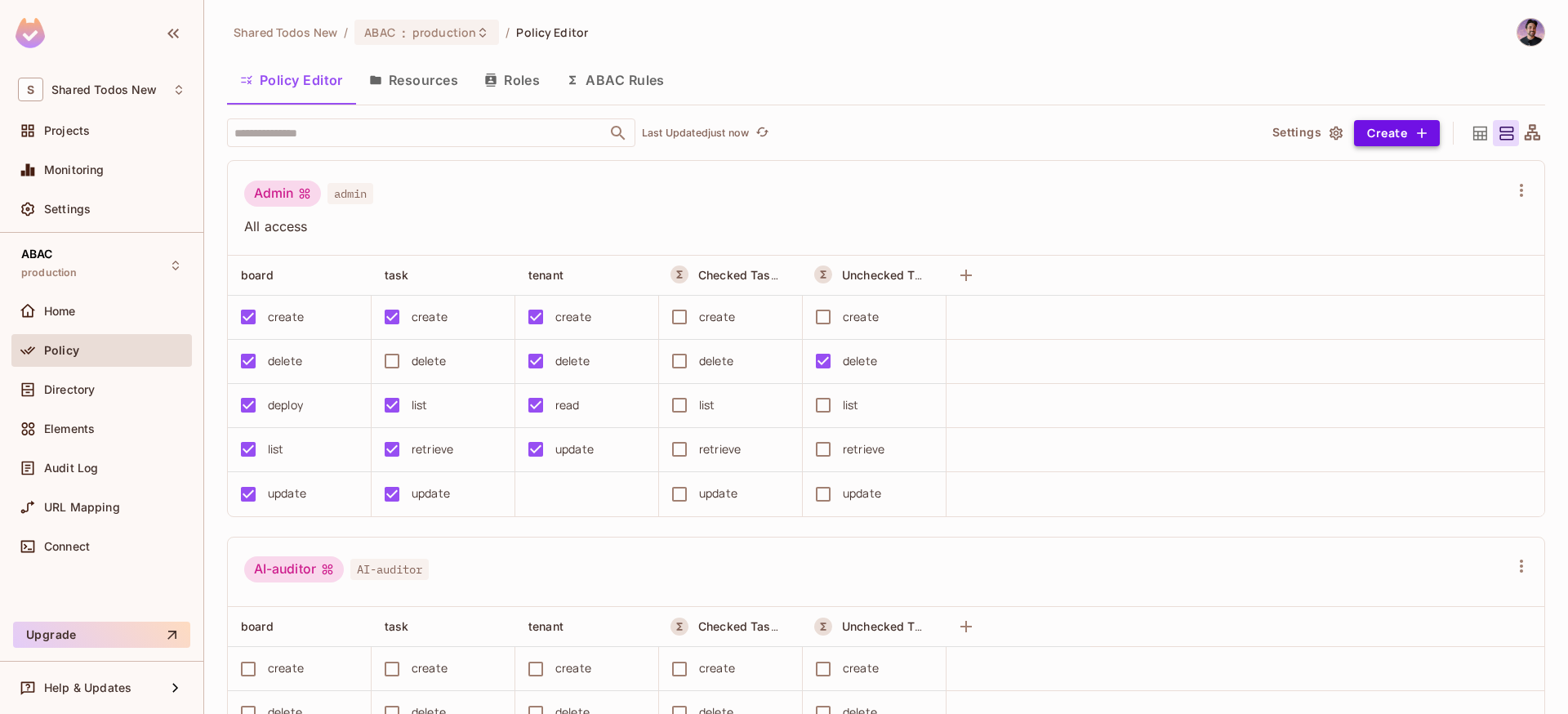 click on "Create" at bounding box center [1396, 133] 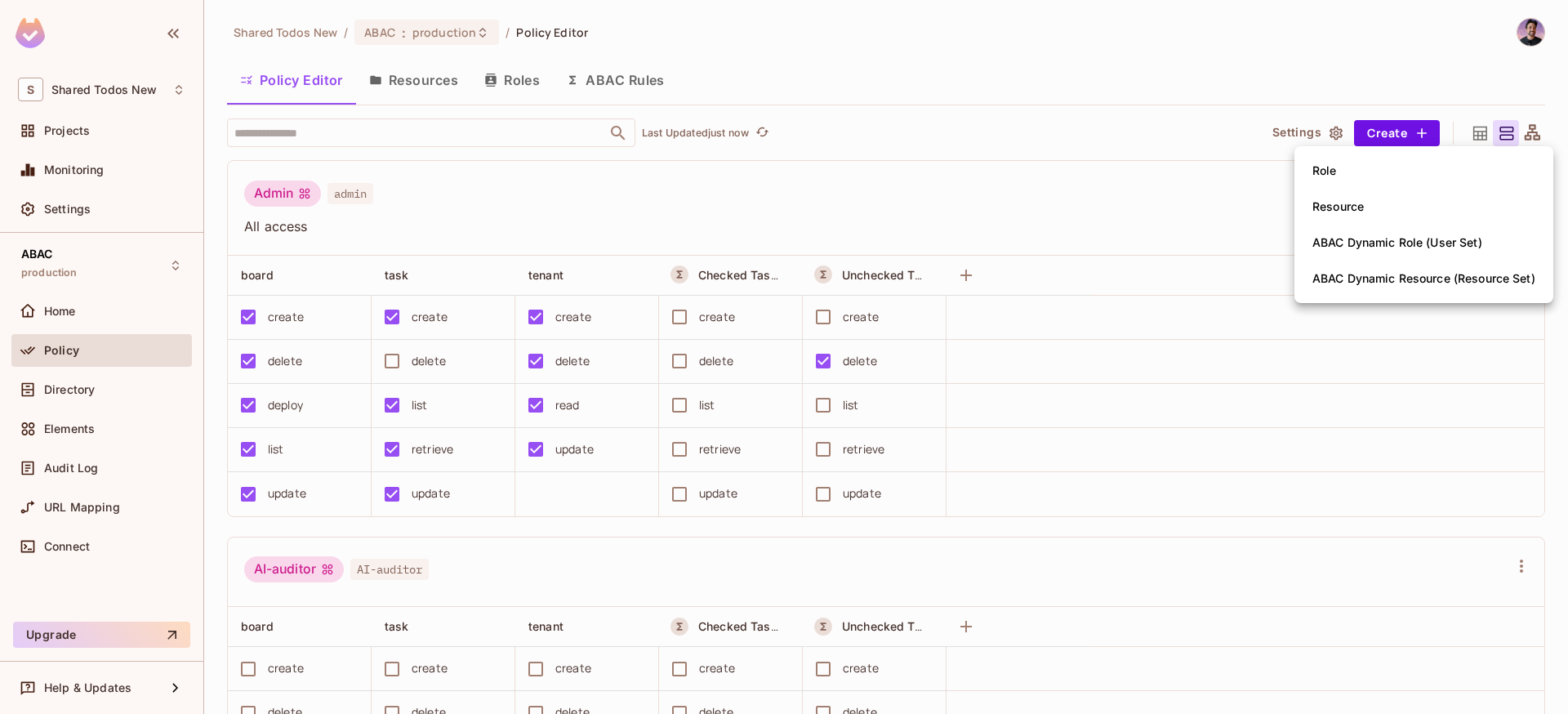 click at bounding box center [784, 357] 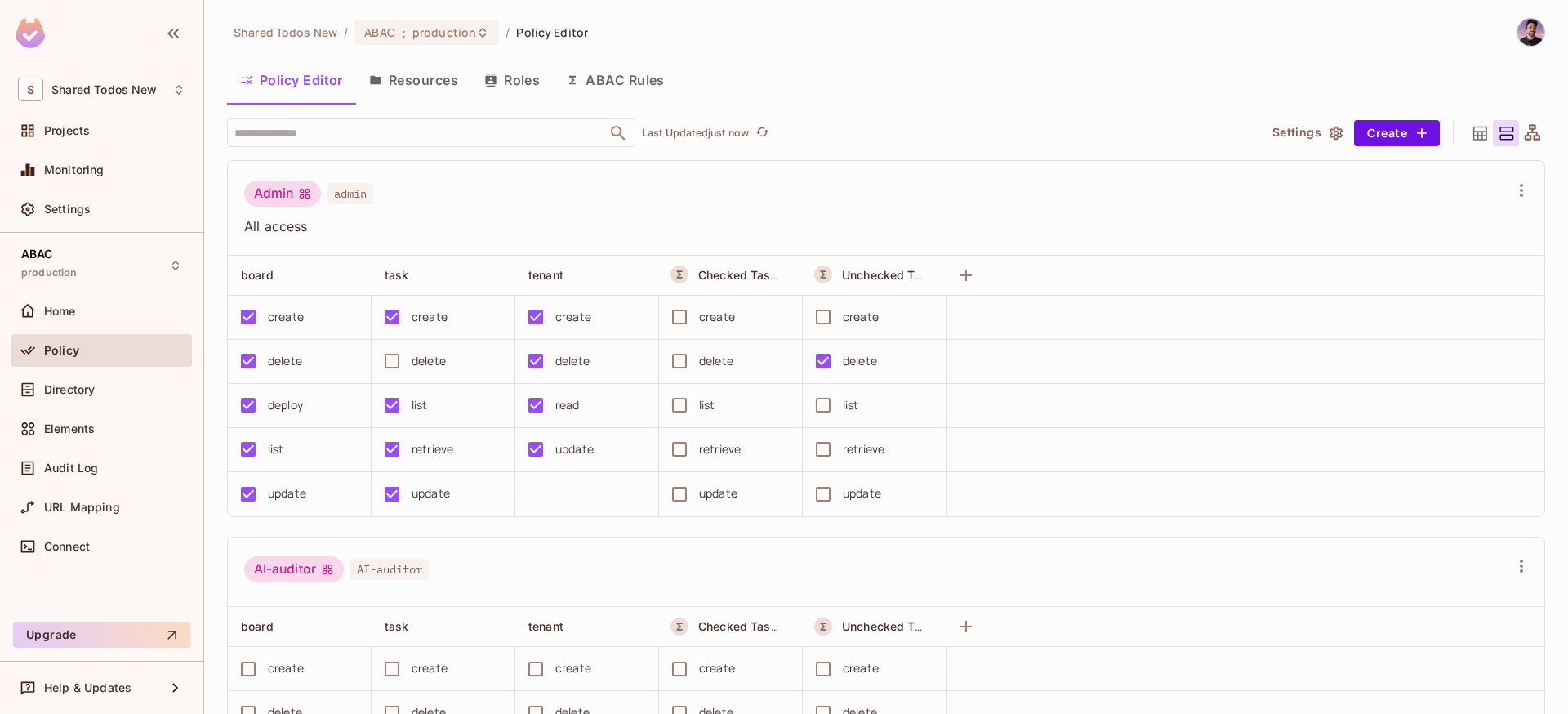 click 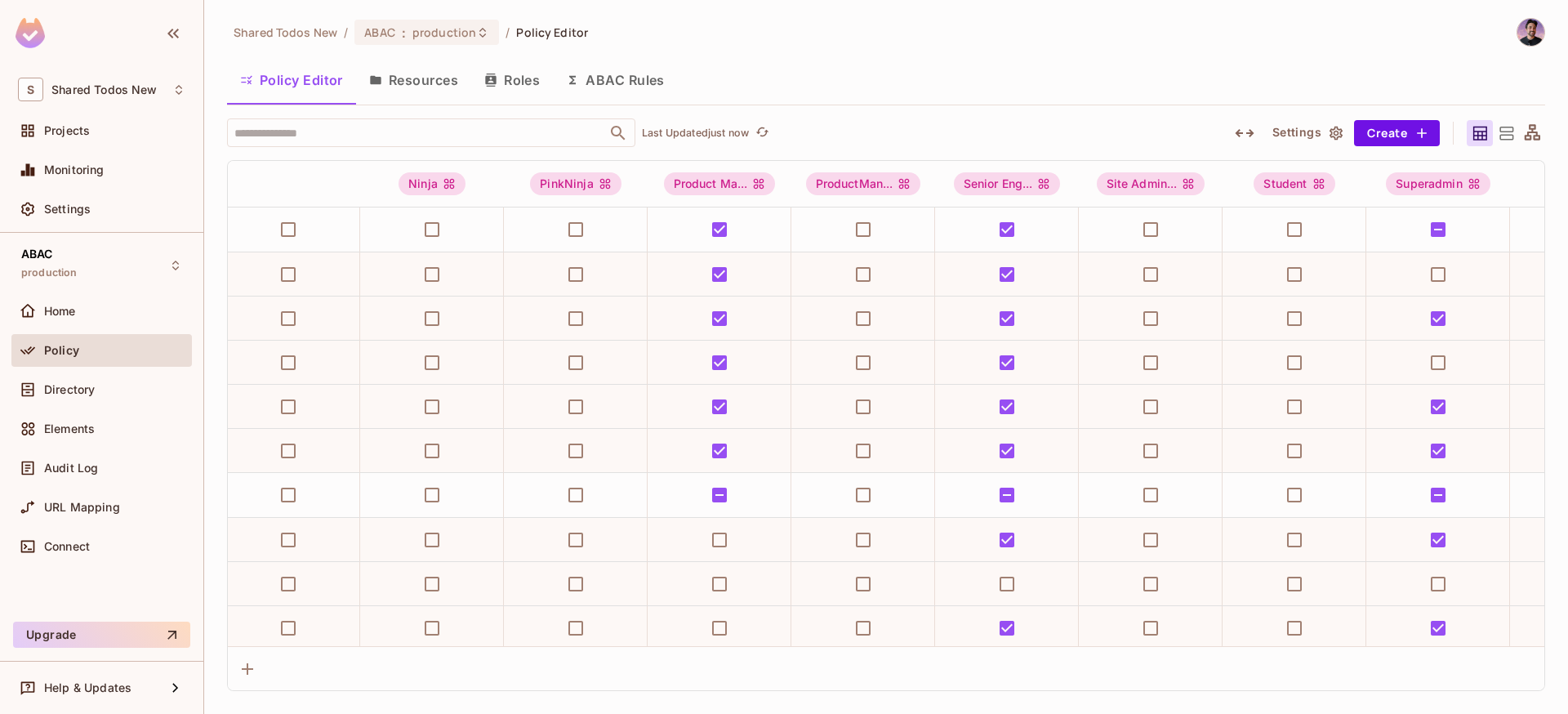 scroll, scrollTop: 0, scrollLeft: 631, axis: horizontal 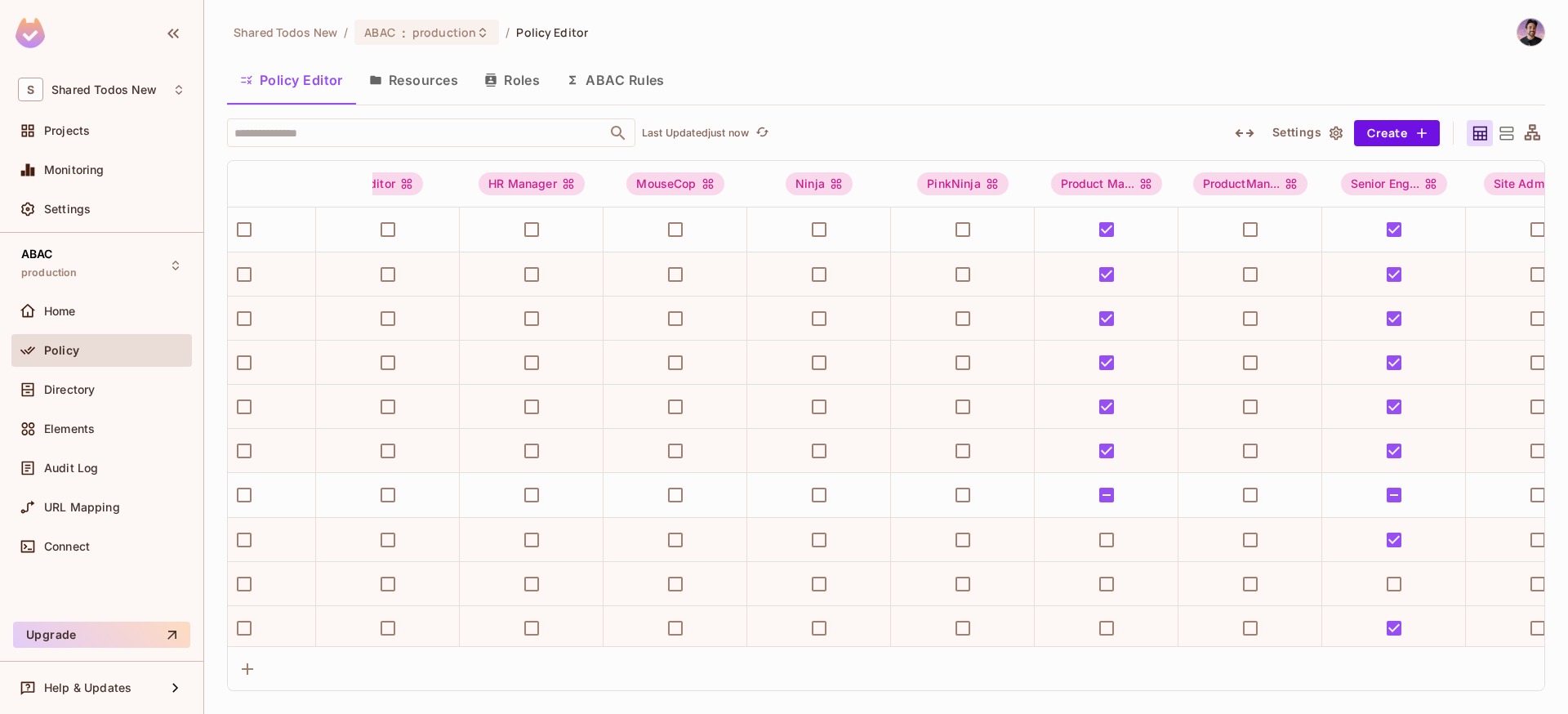 click 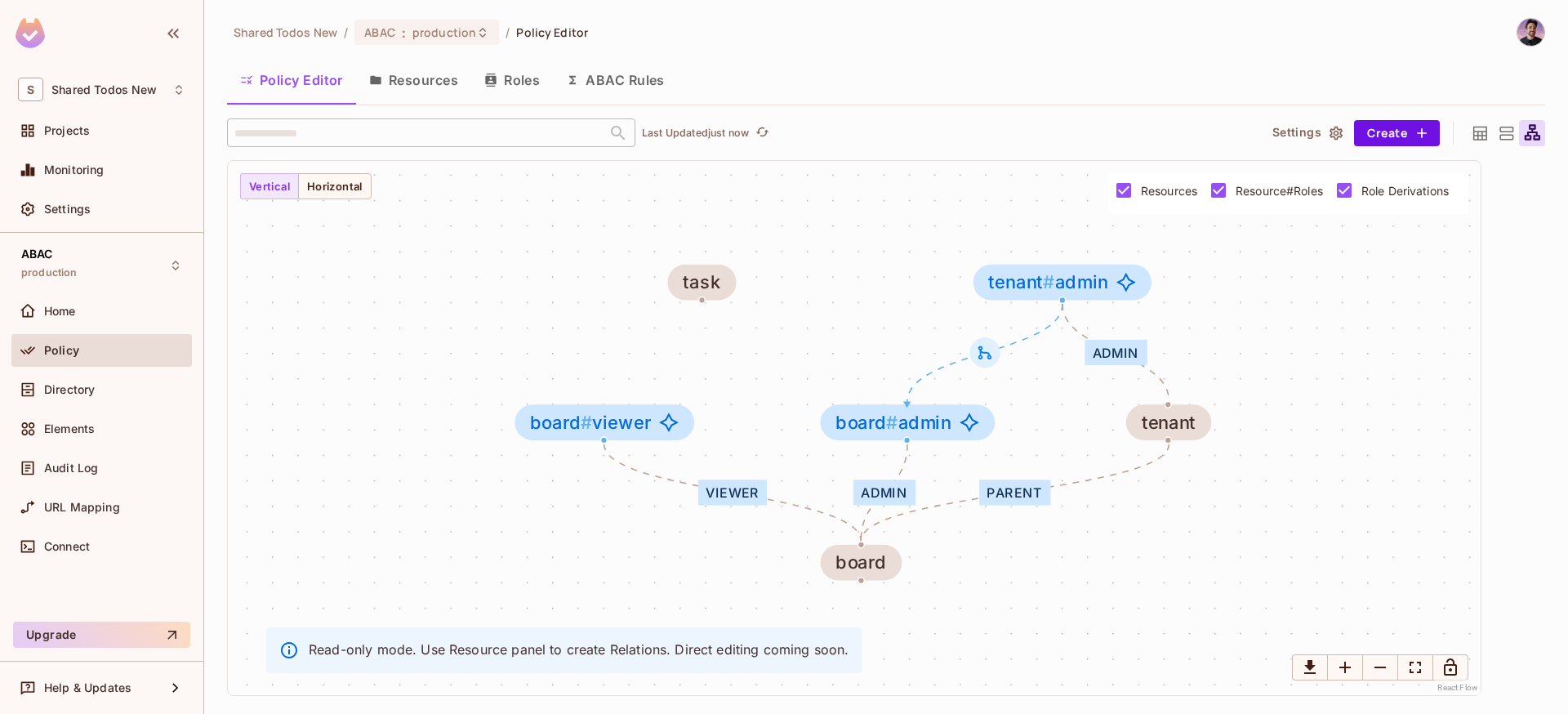 click 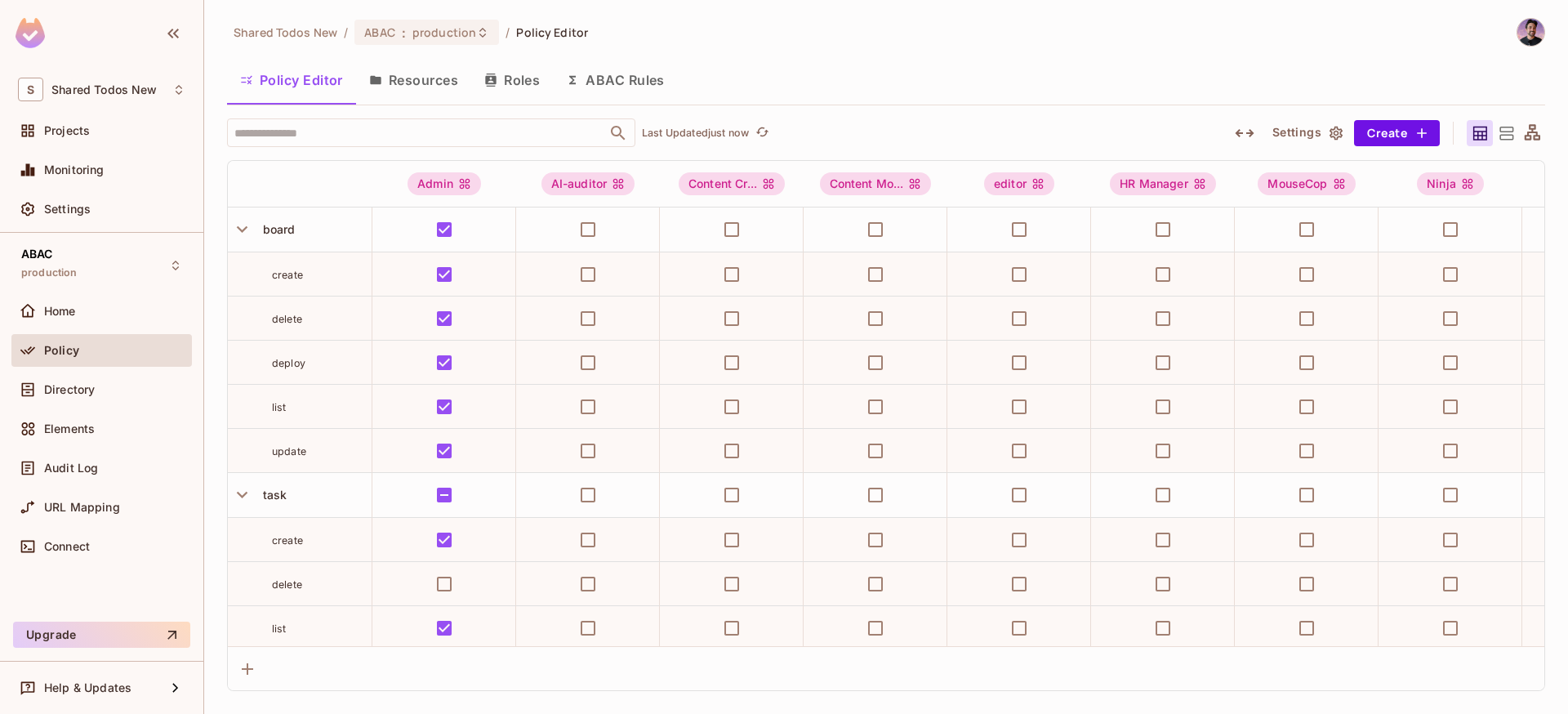 click 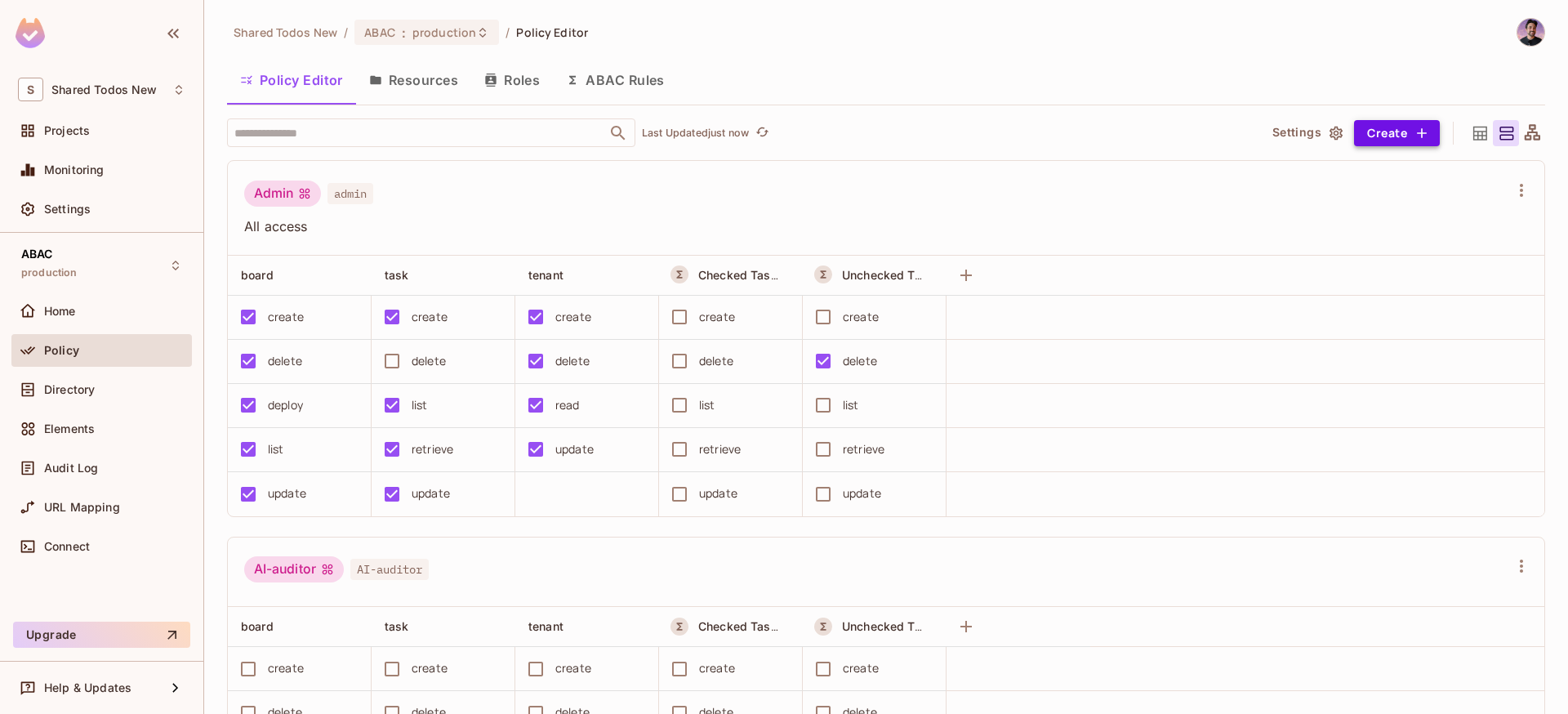 click on "Create" at bounding box center [1396, 133] 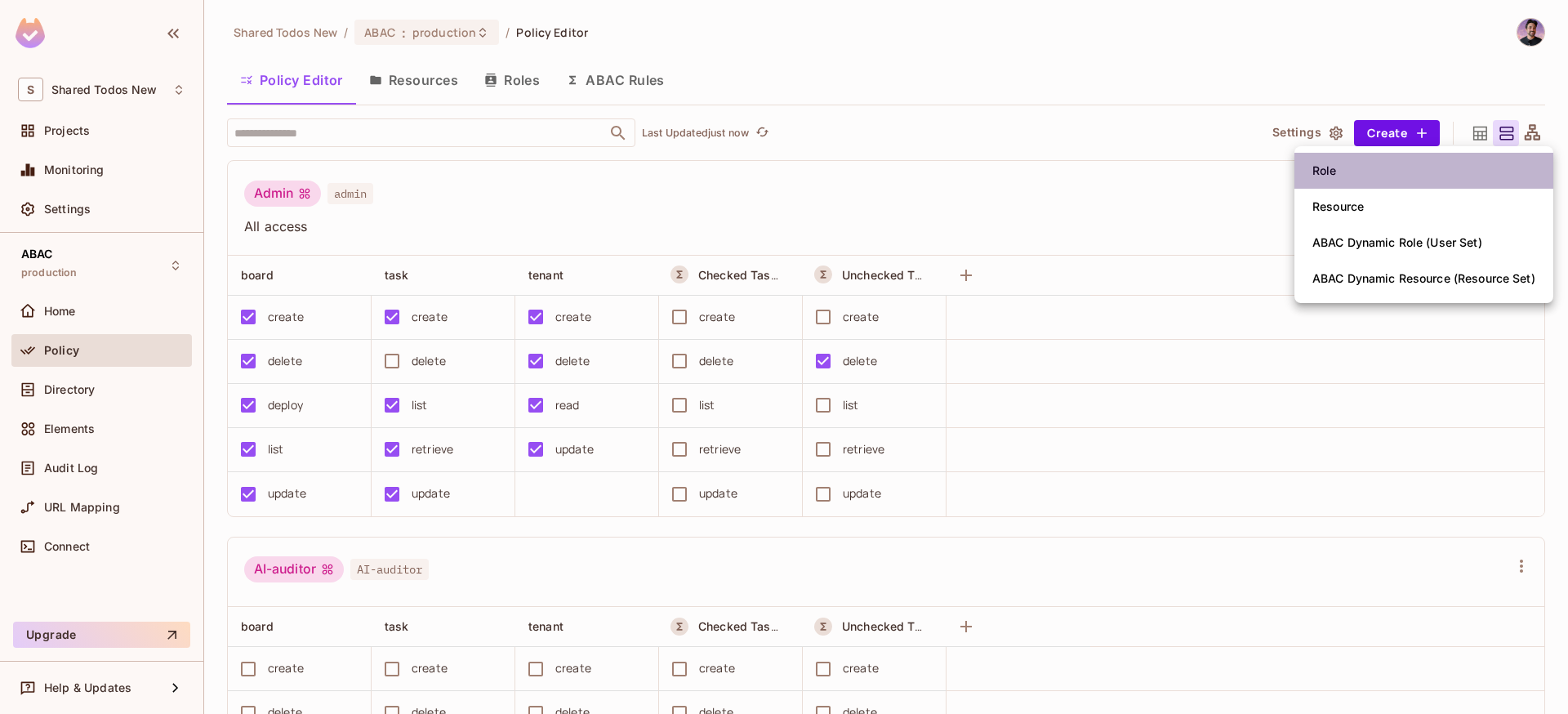 click on "Role" at bounding box center [1325, 171] 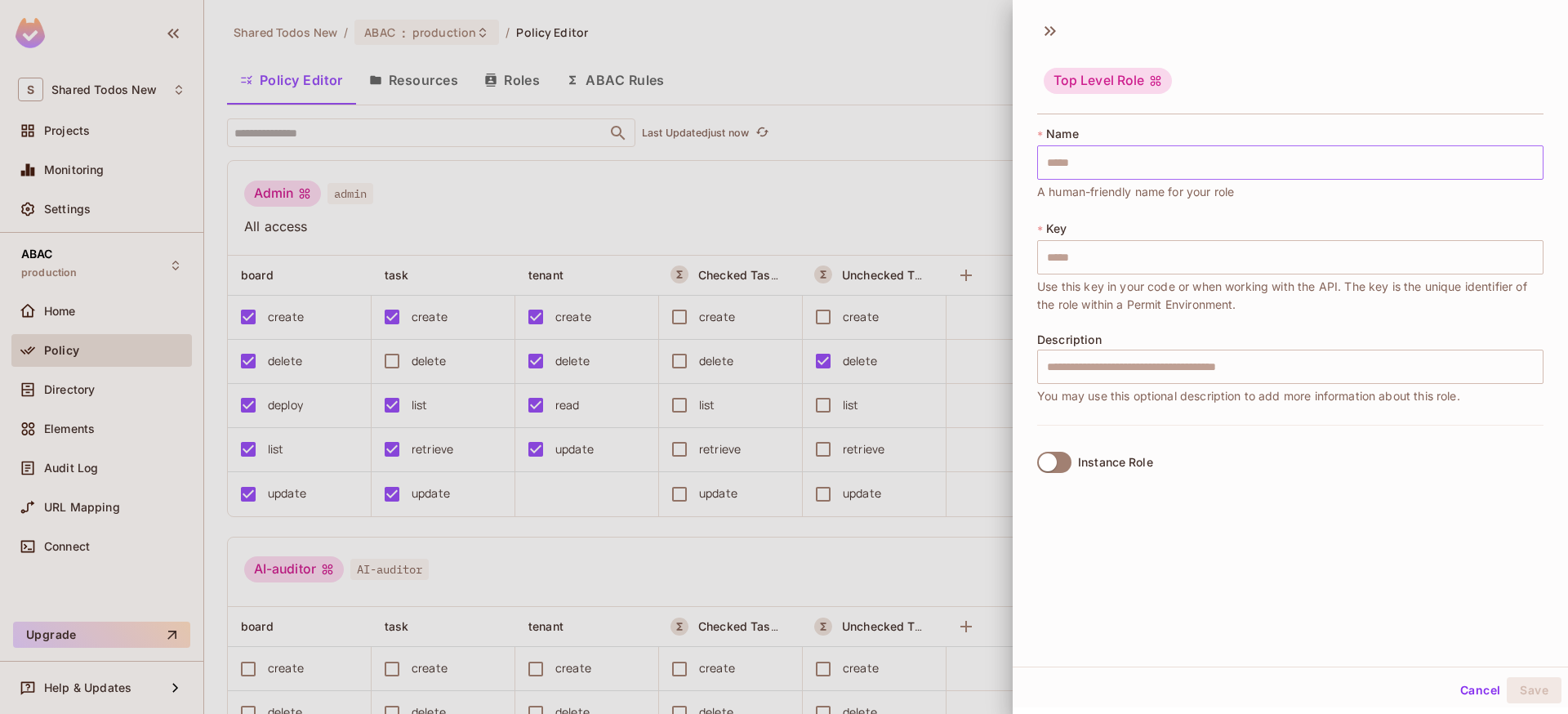 click at bounding box center (1290, 163) 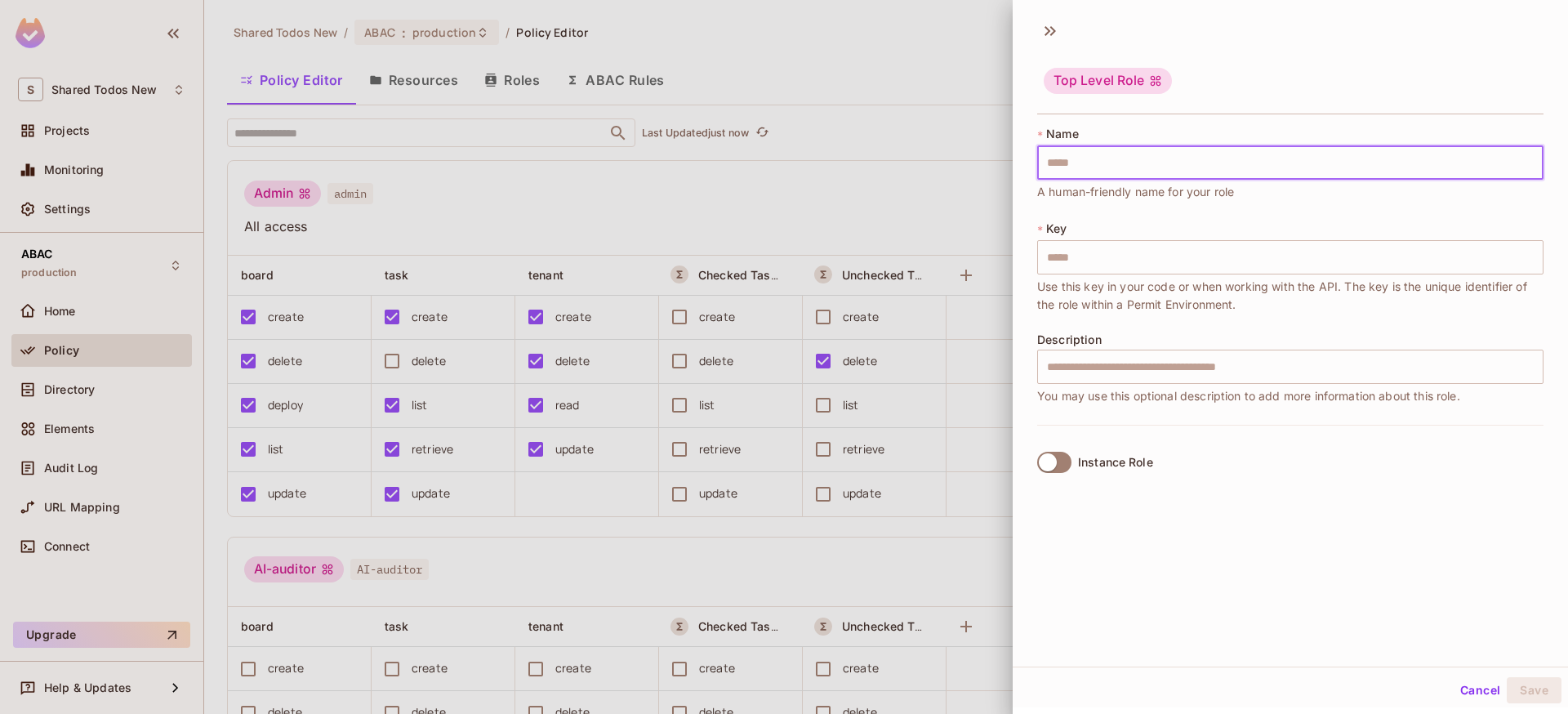 type on "*" 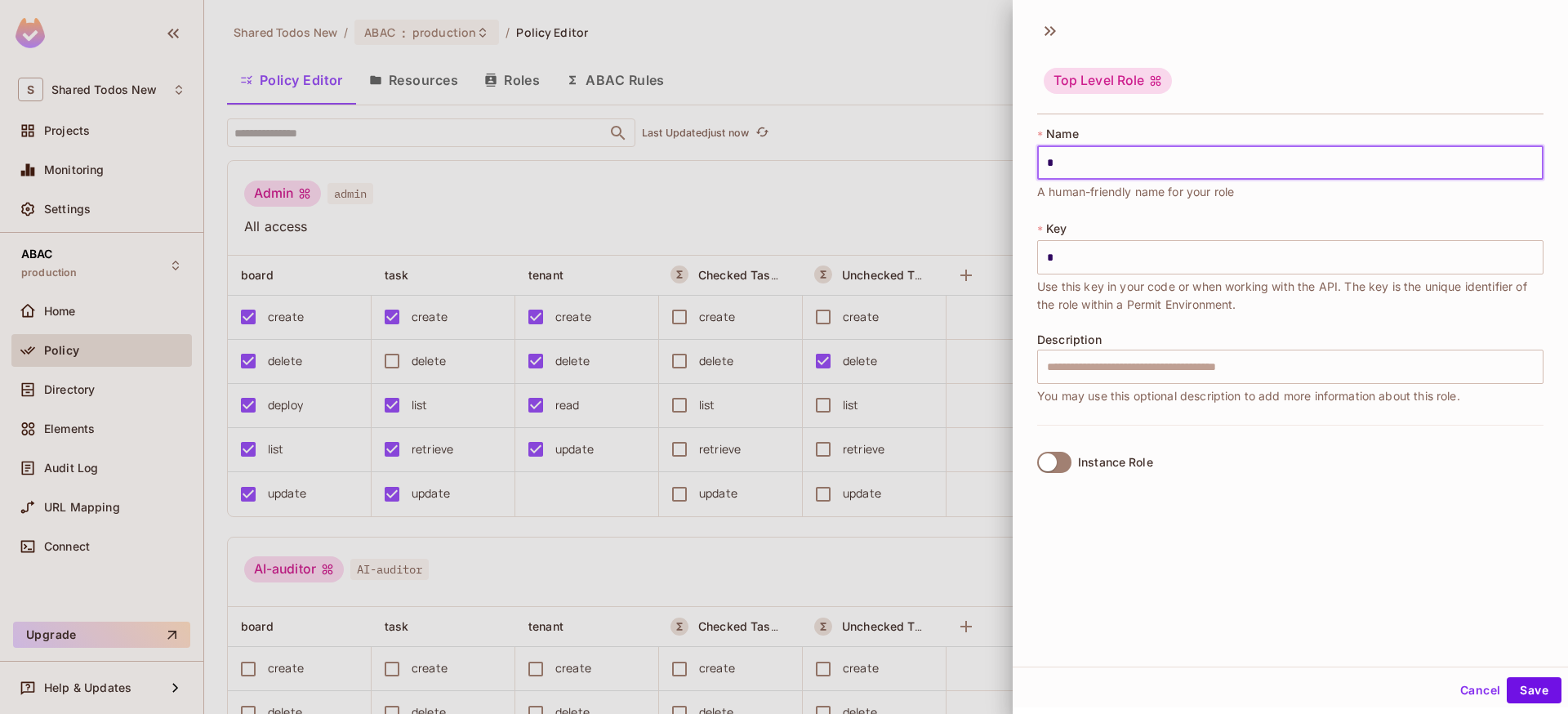 type on "**" 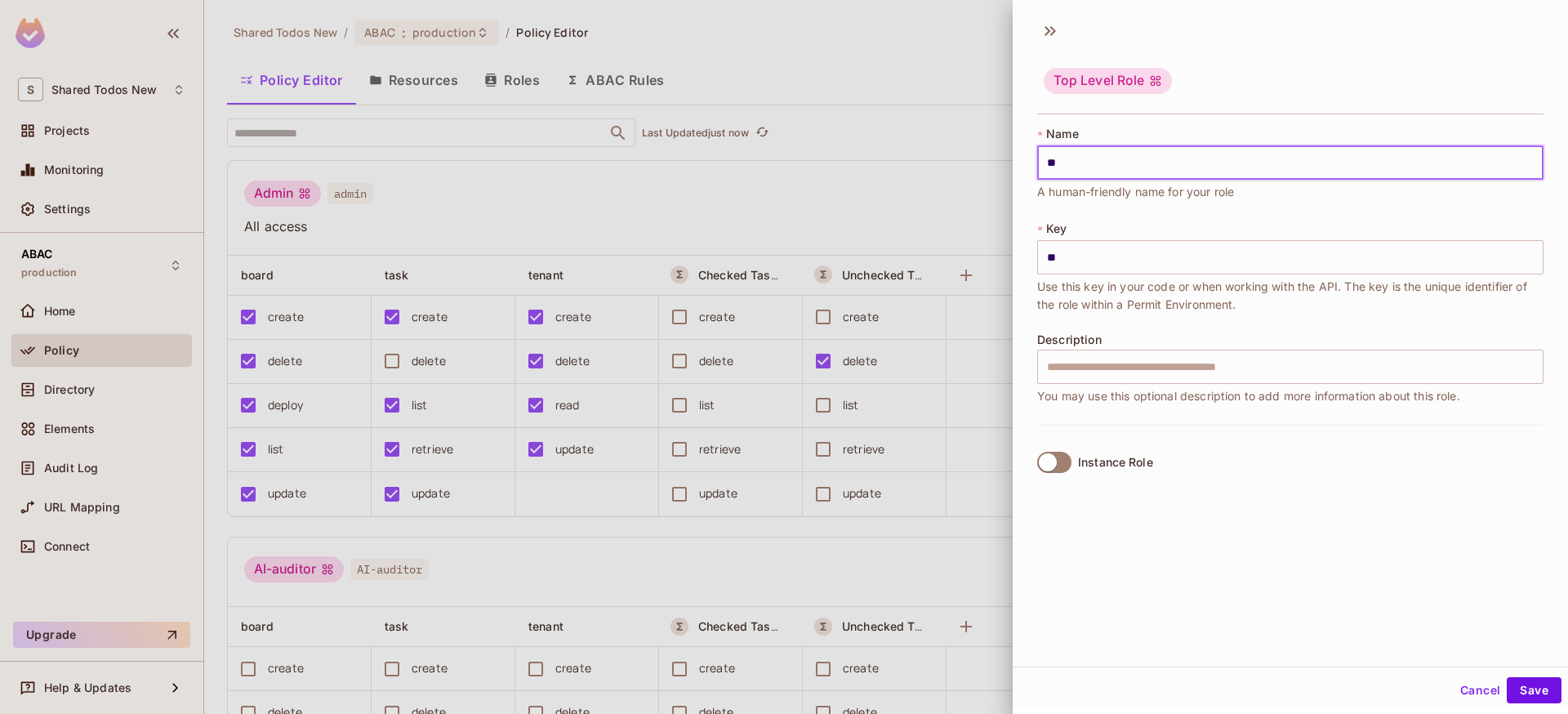 type on "***" 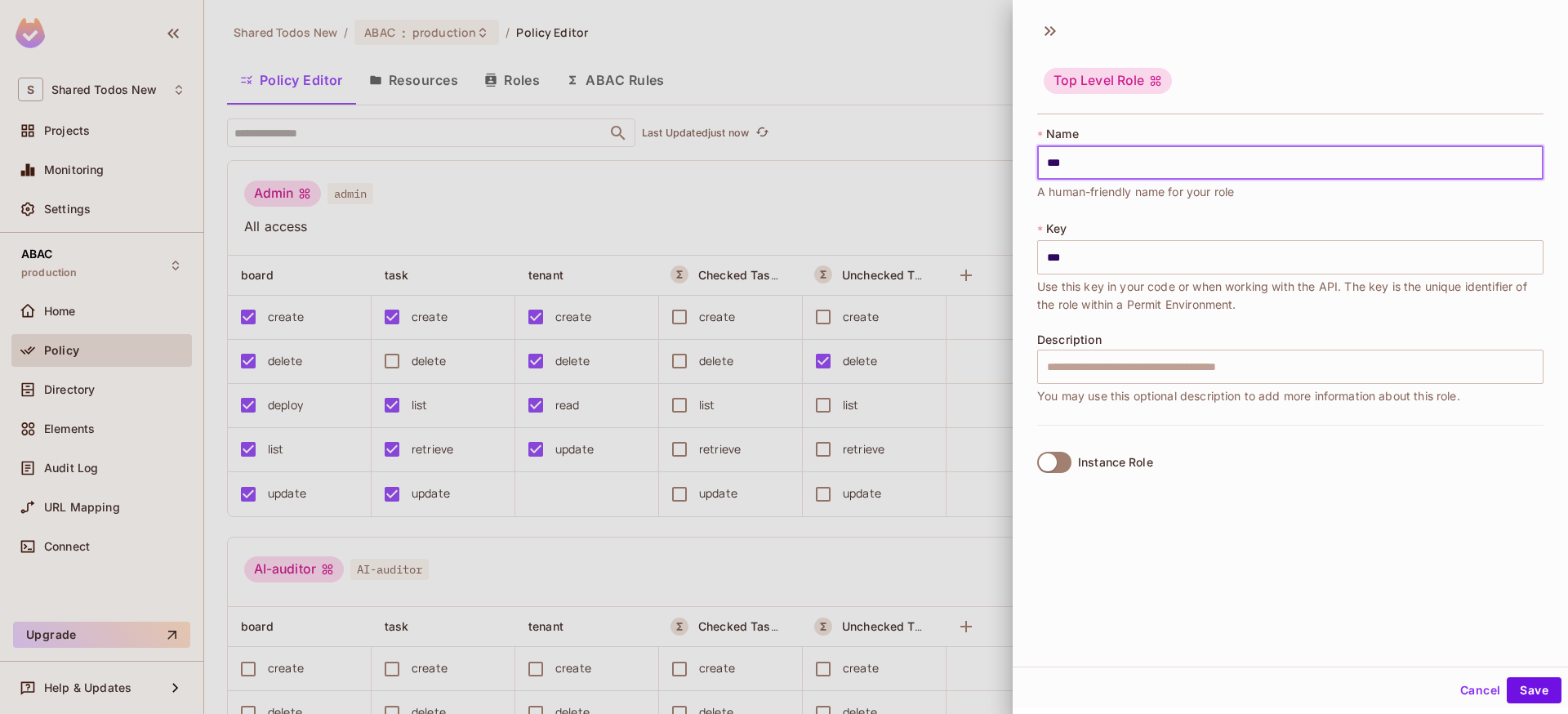 type on "****" 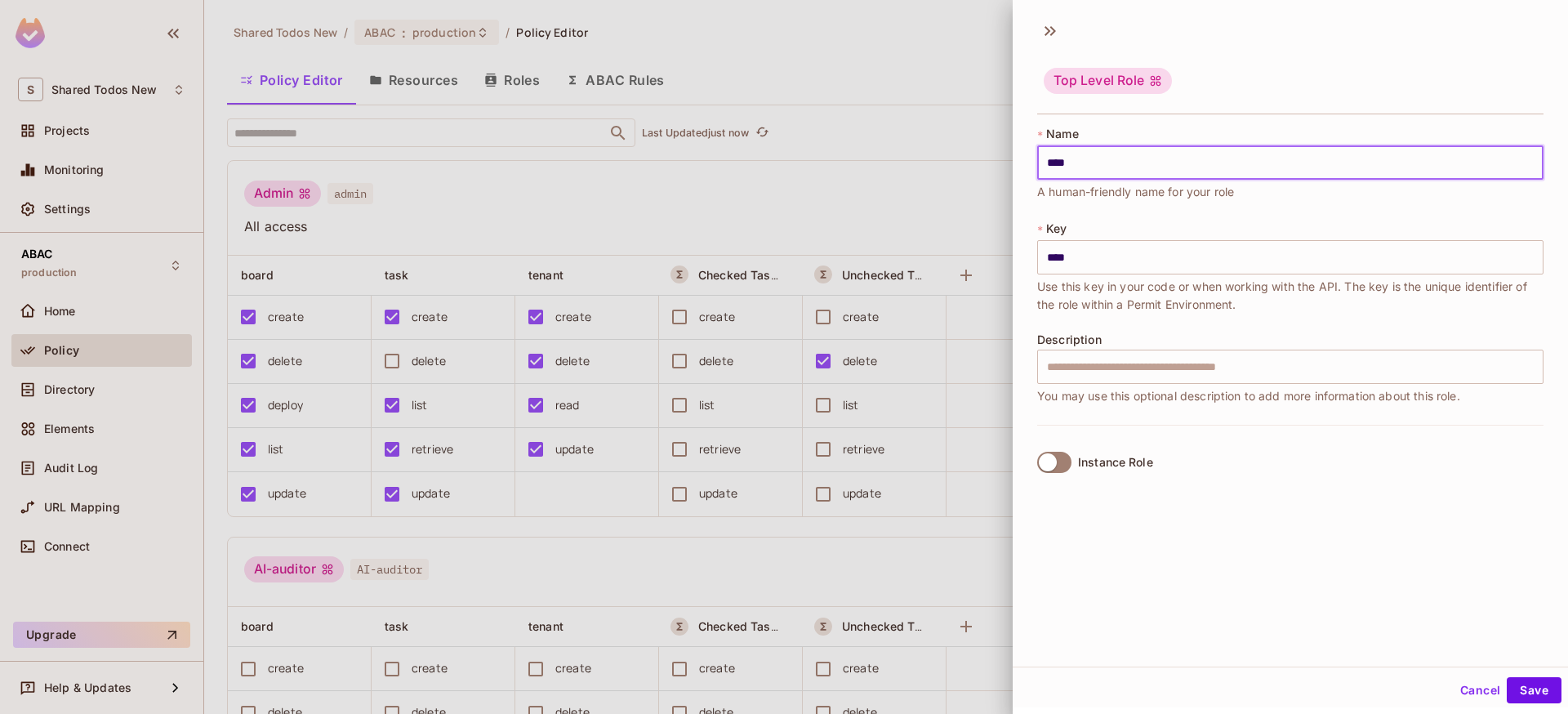 type on "*****" 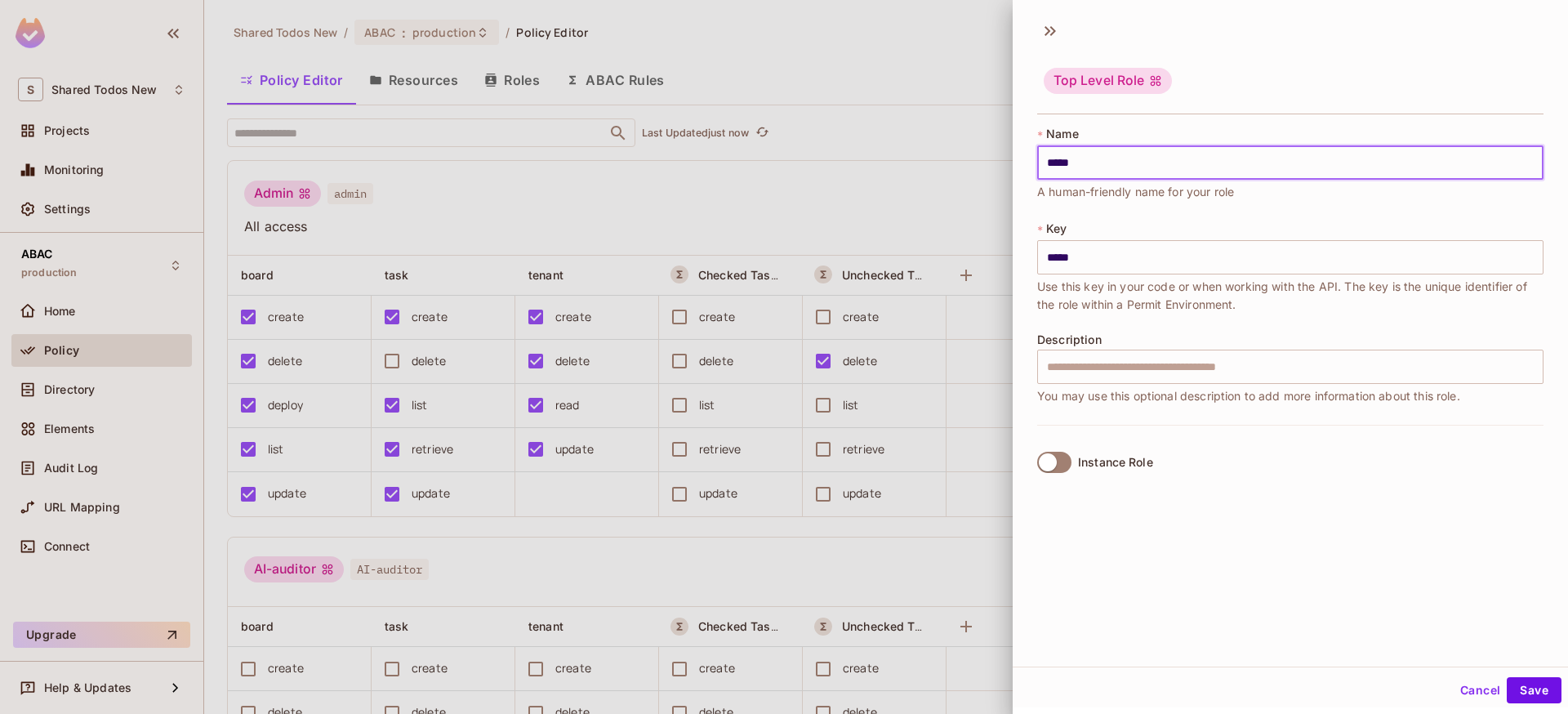 type on "******" 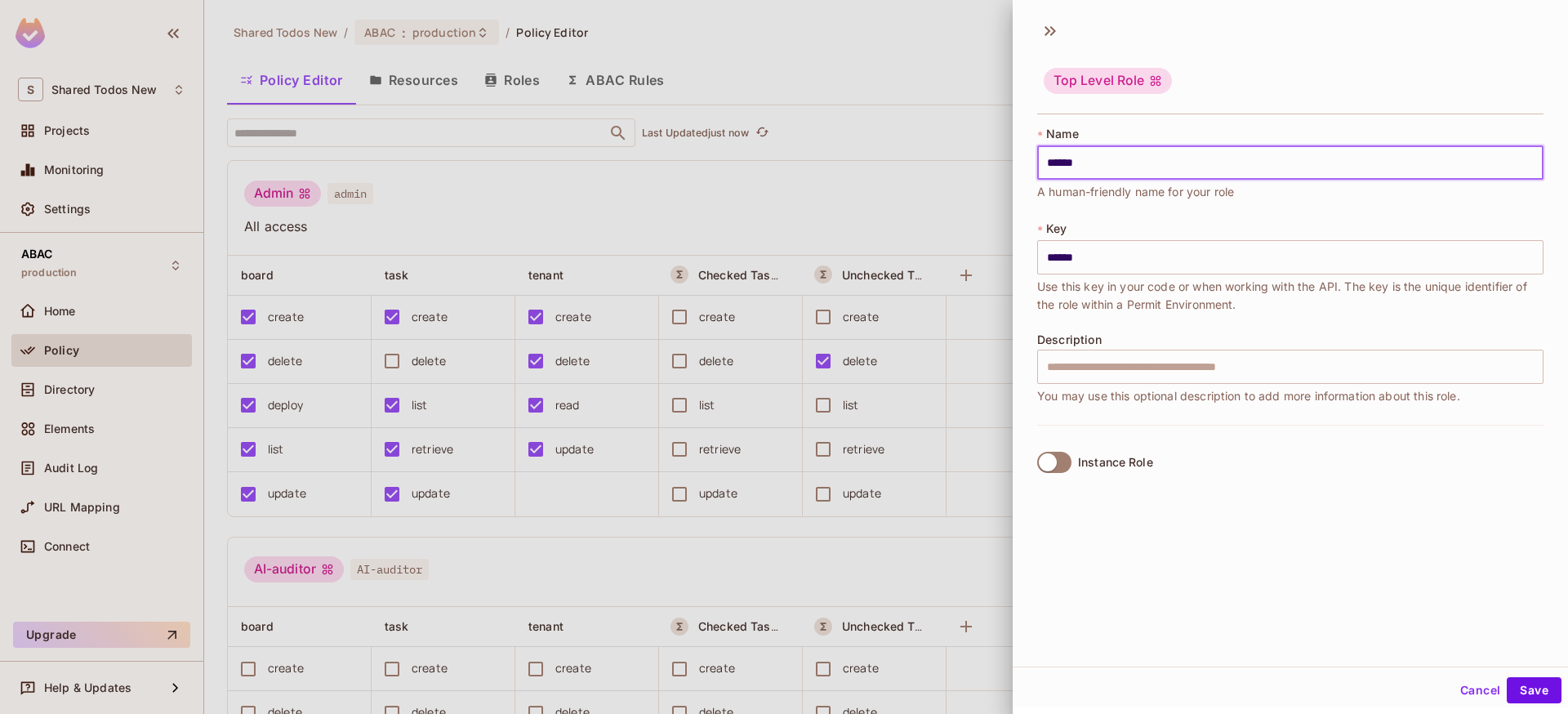 type on "*******" 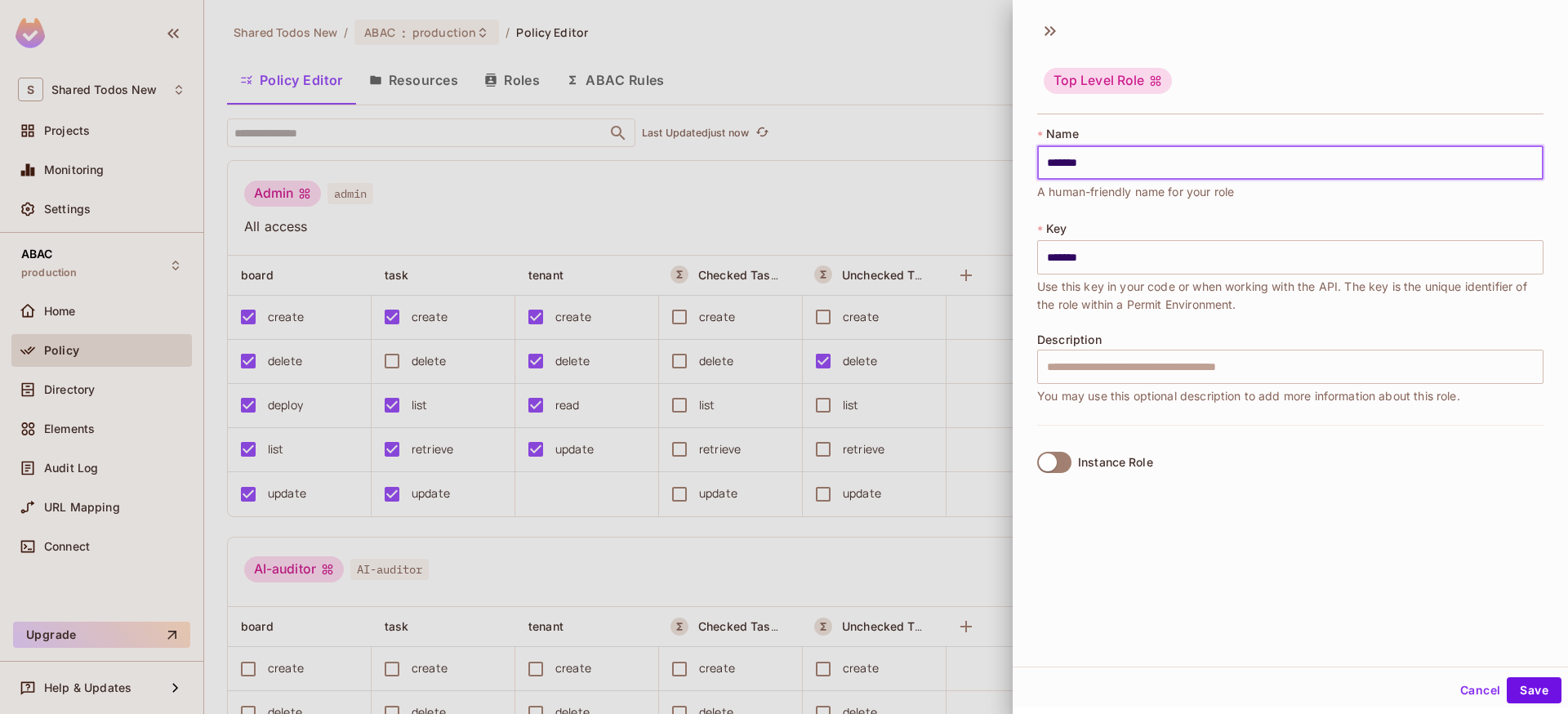 type on "********" 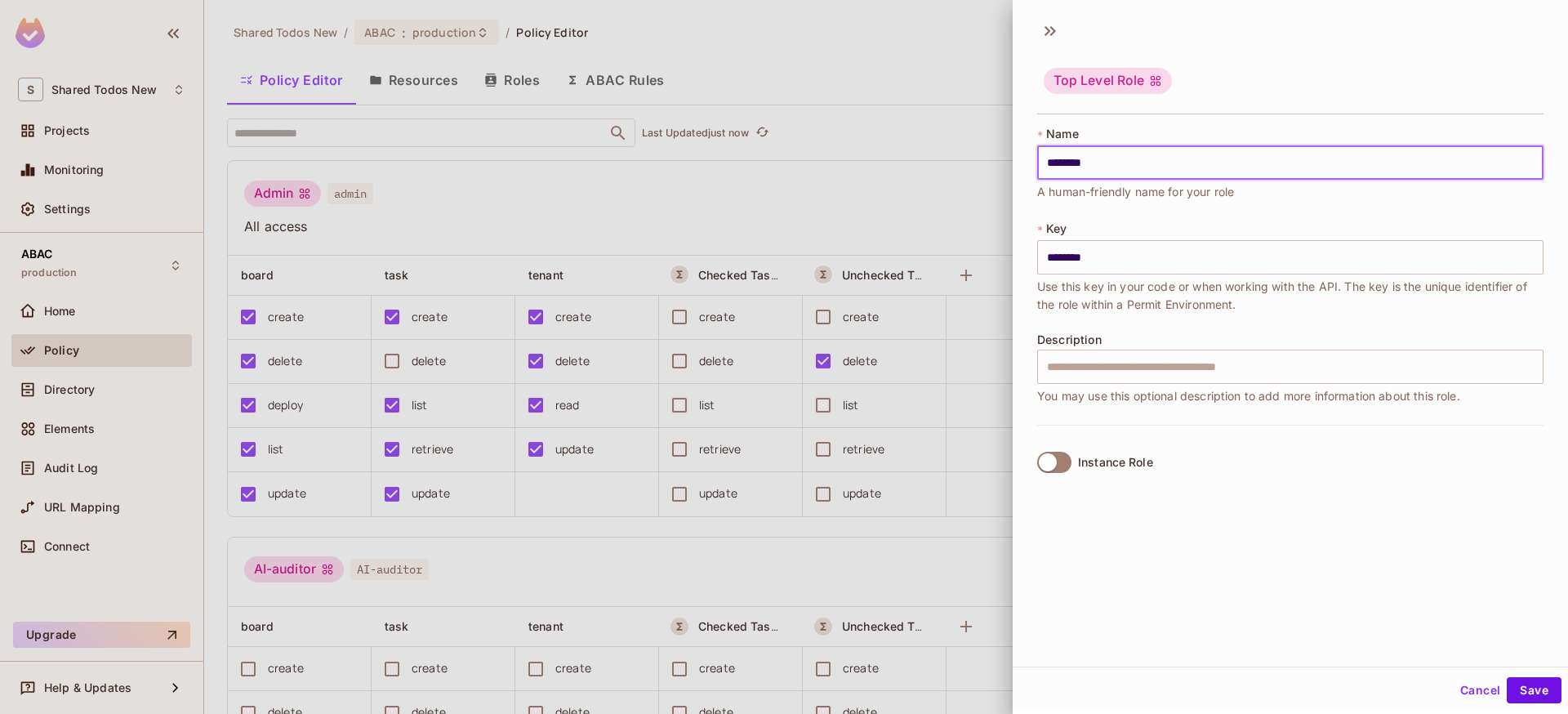 type on "*********" 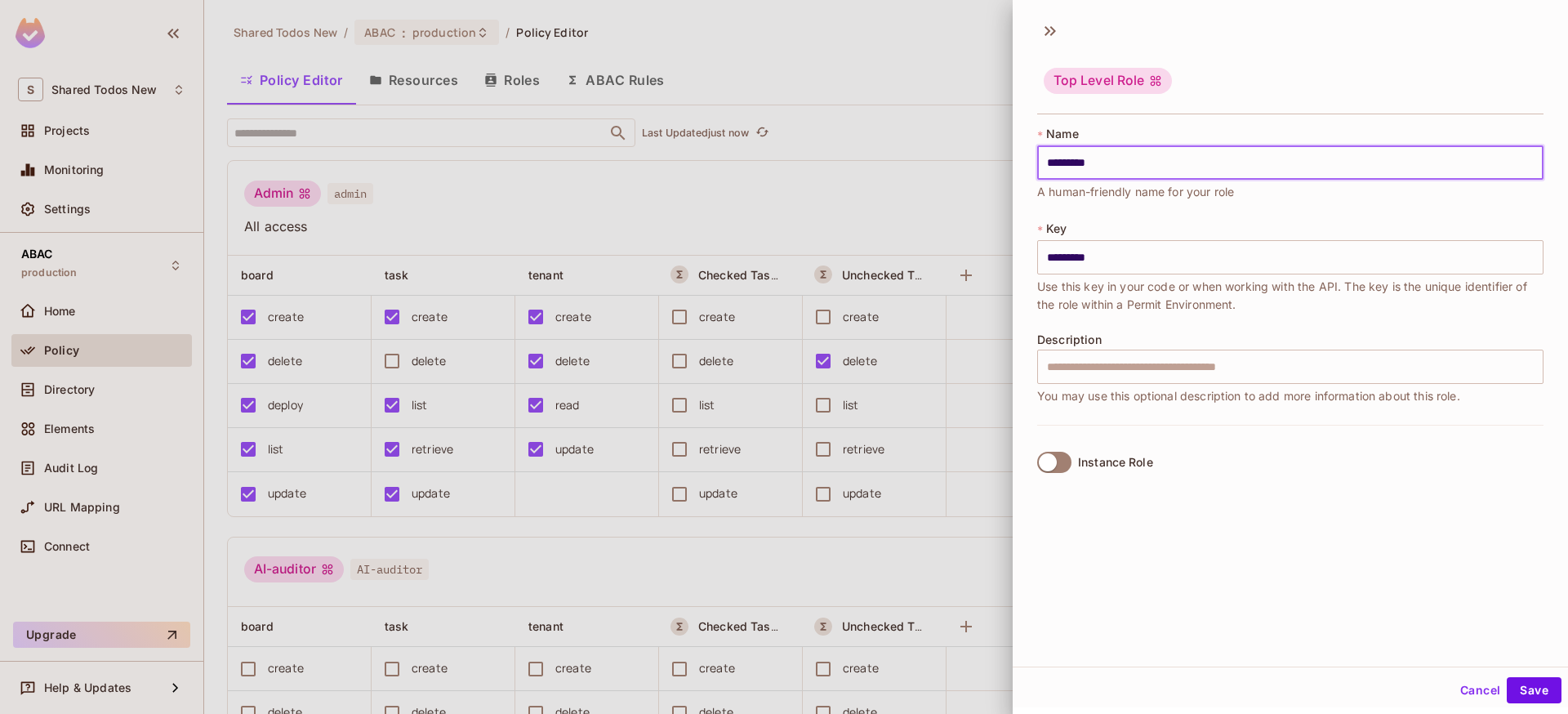 type on "**********" 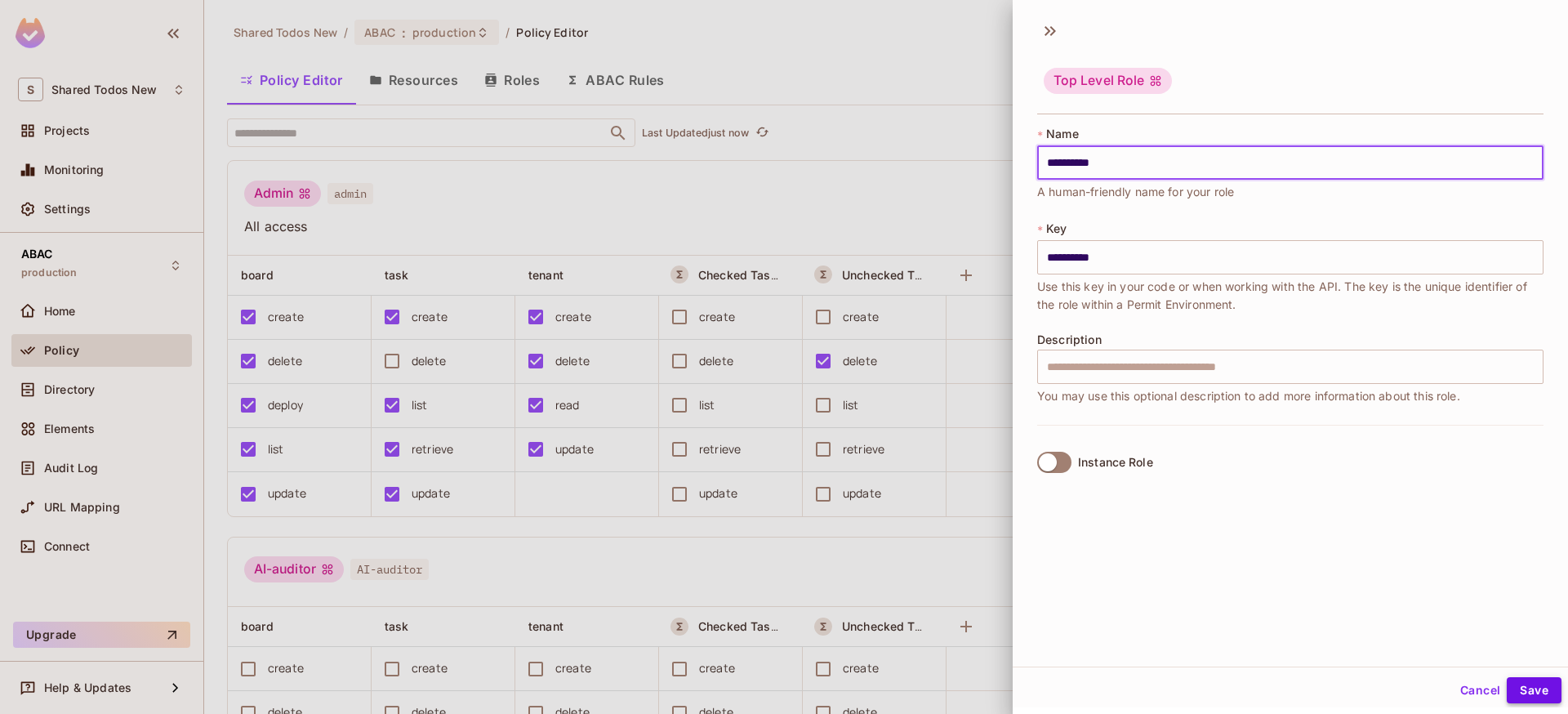 type on "**********" 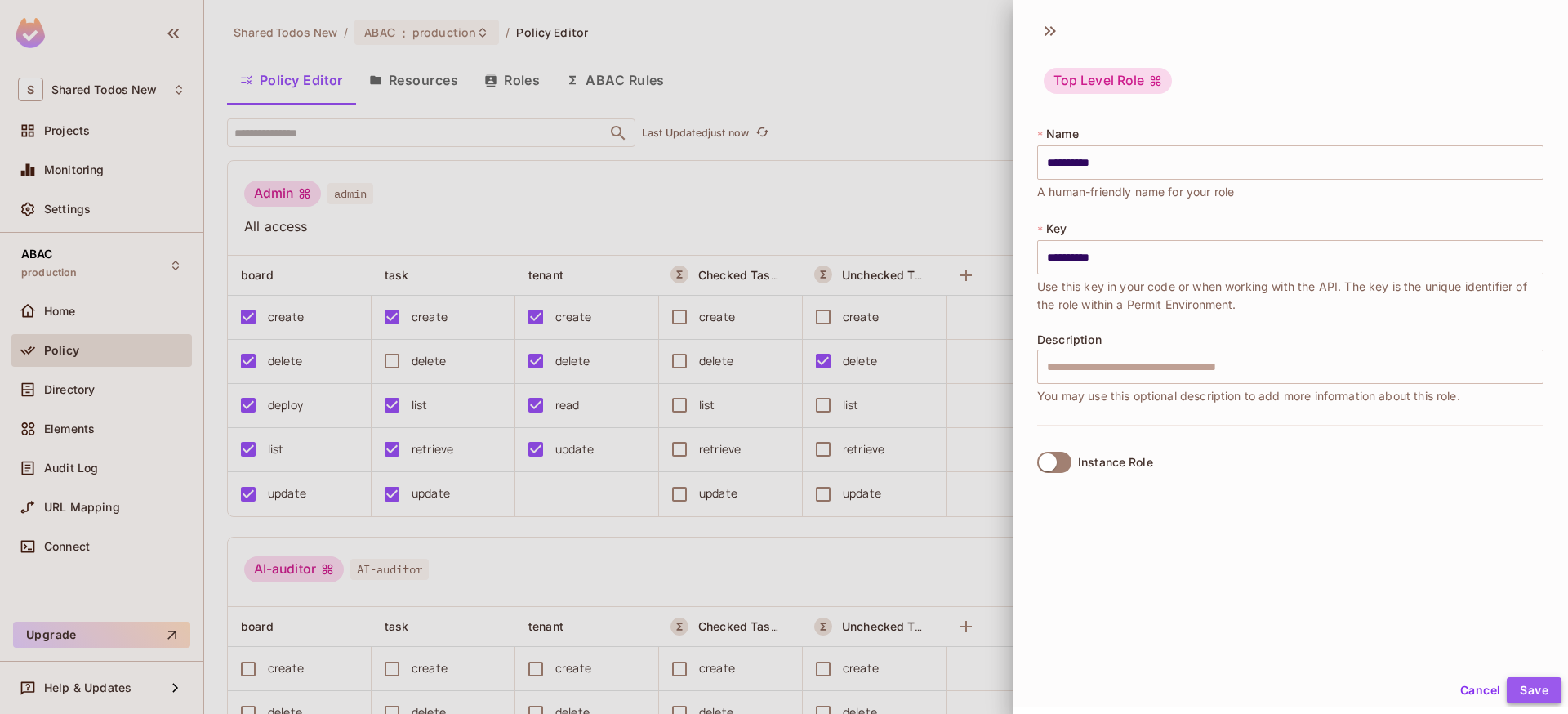 click on "Save" at bounding box center (1534, 690) 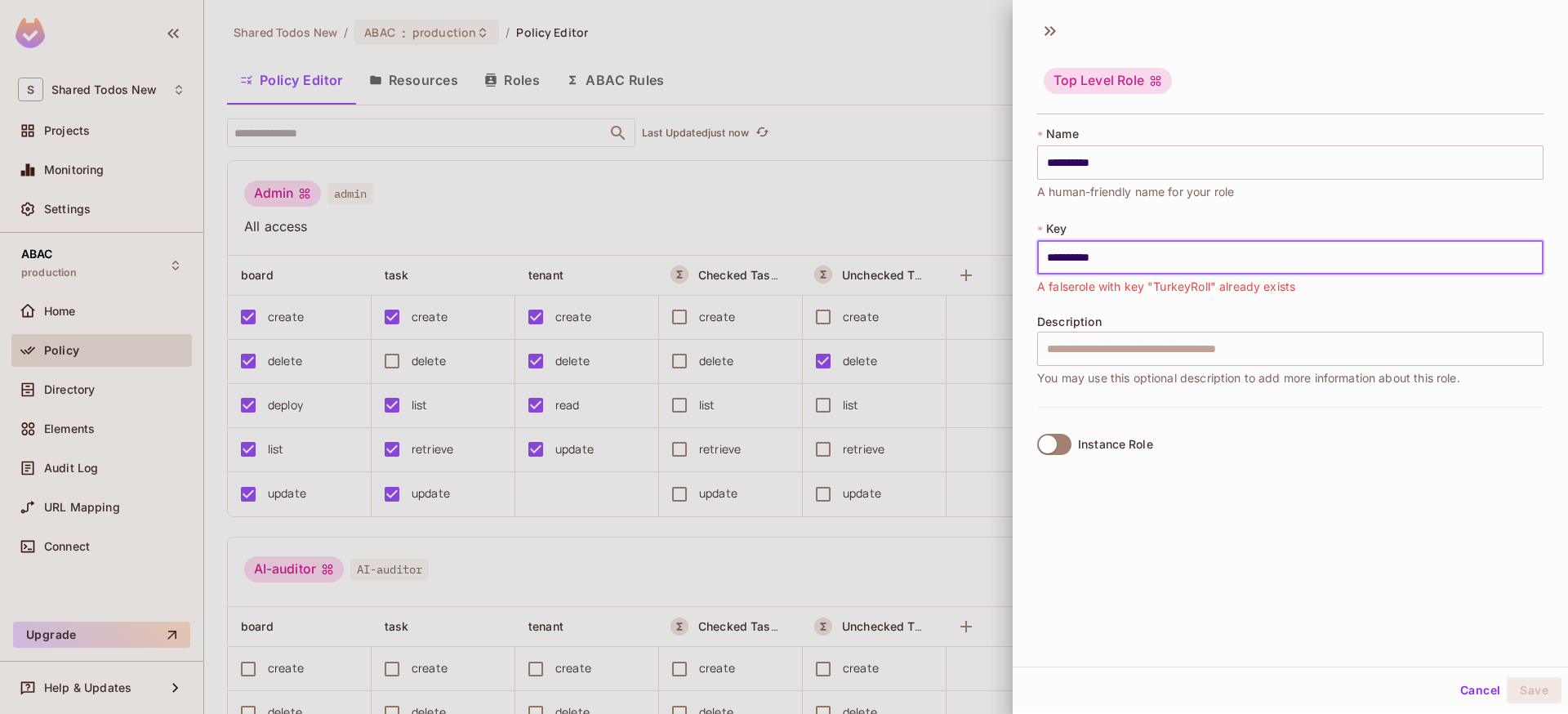 click on "**********" at bounding box center [1290, 257] 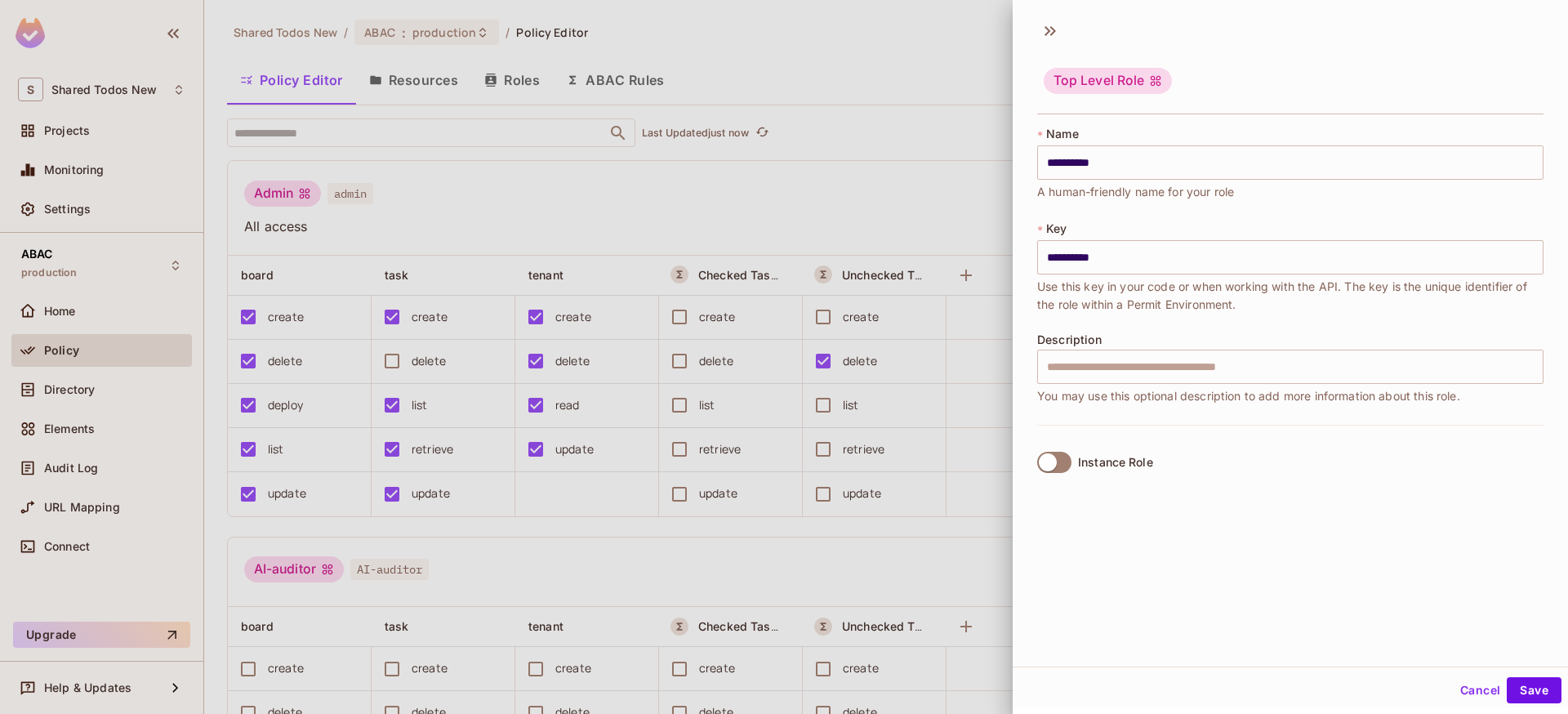 click on "Cancel Save" at bounding box center [1290, 690] 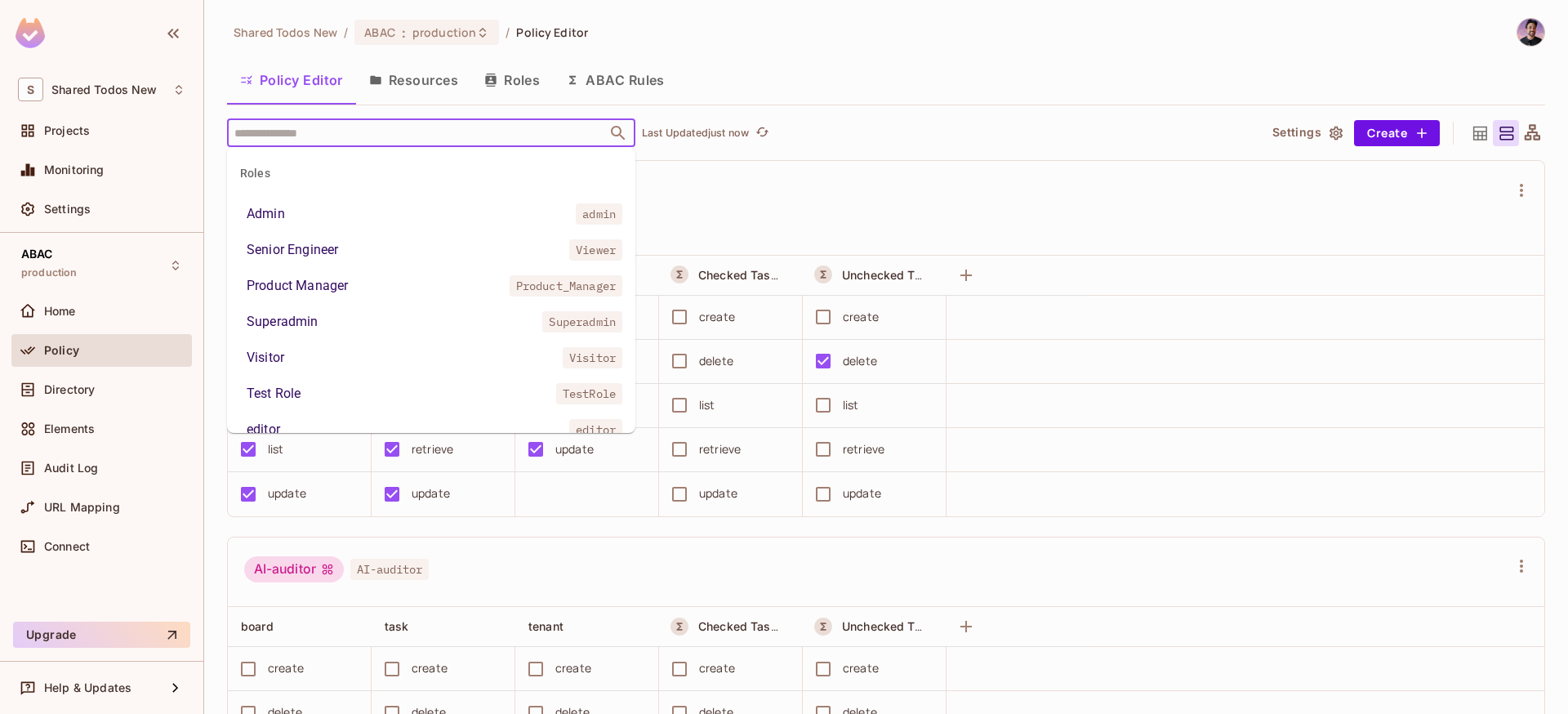 click at bounding box center [416, 132] 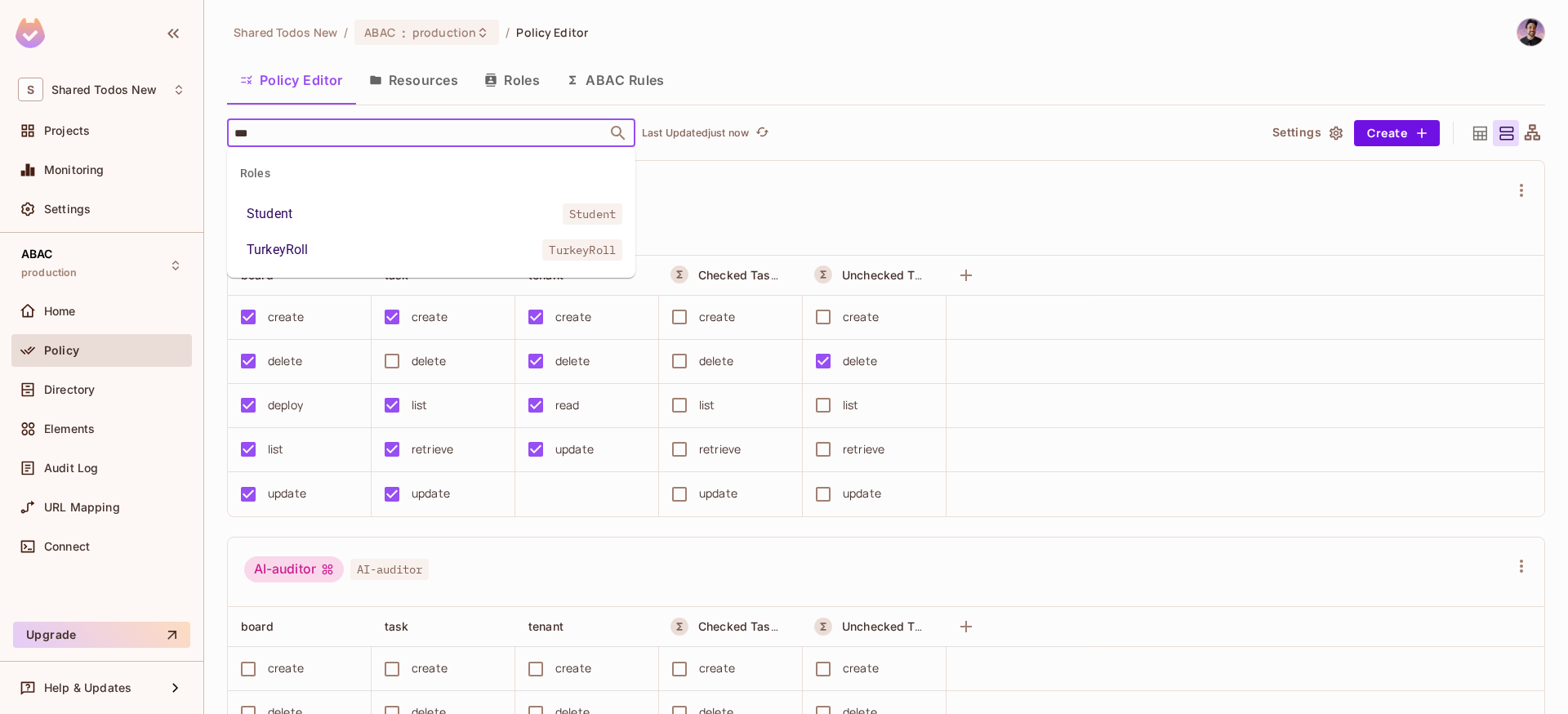 type on "****" 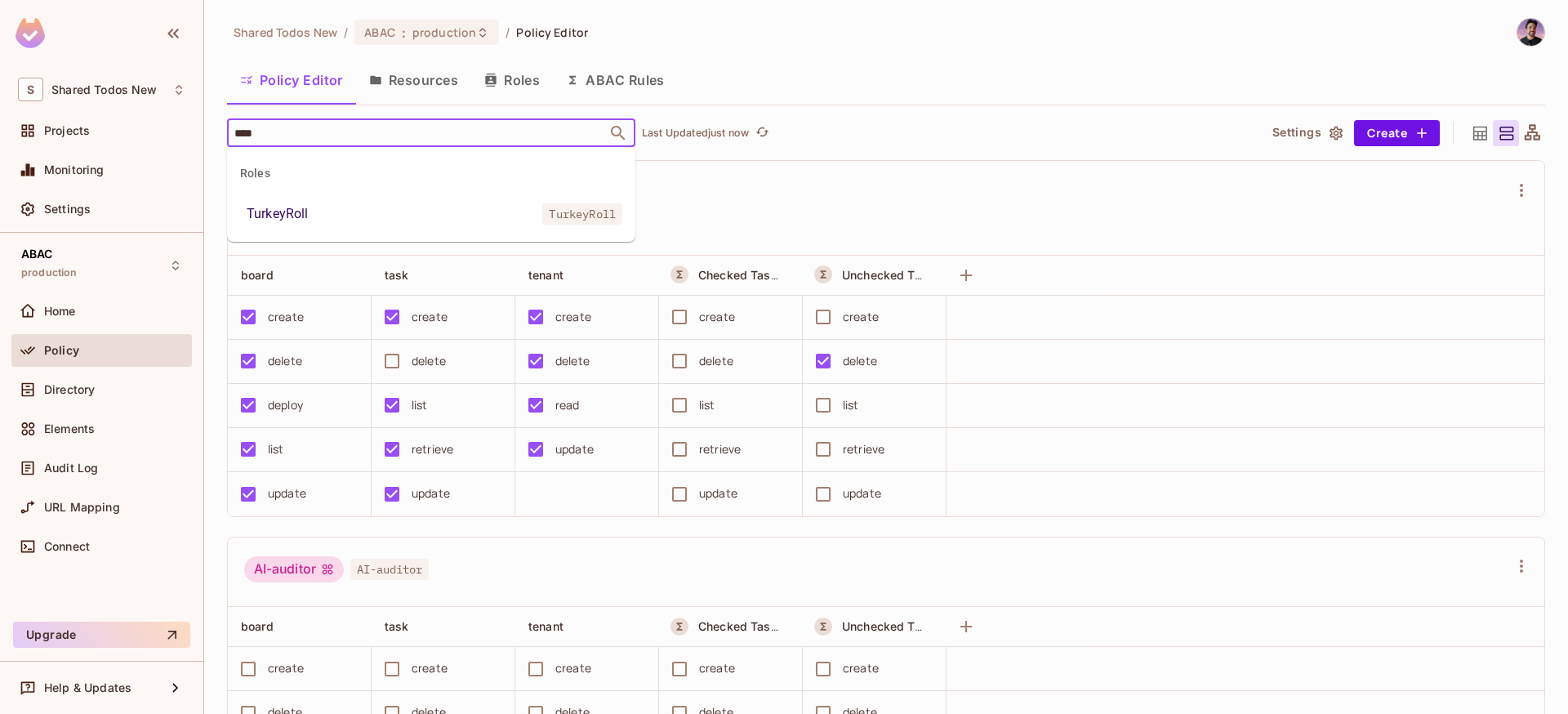 click on "TurkeyRoll TurkeyRoll" at bounding box center [431, 214] 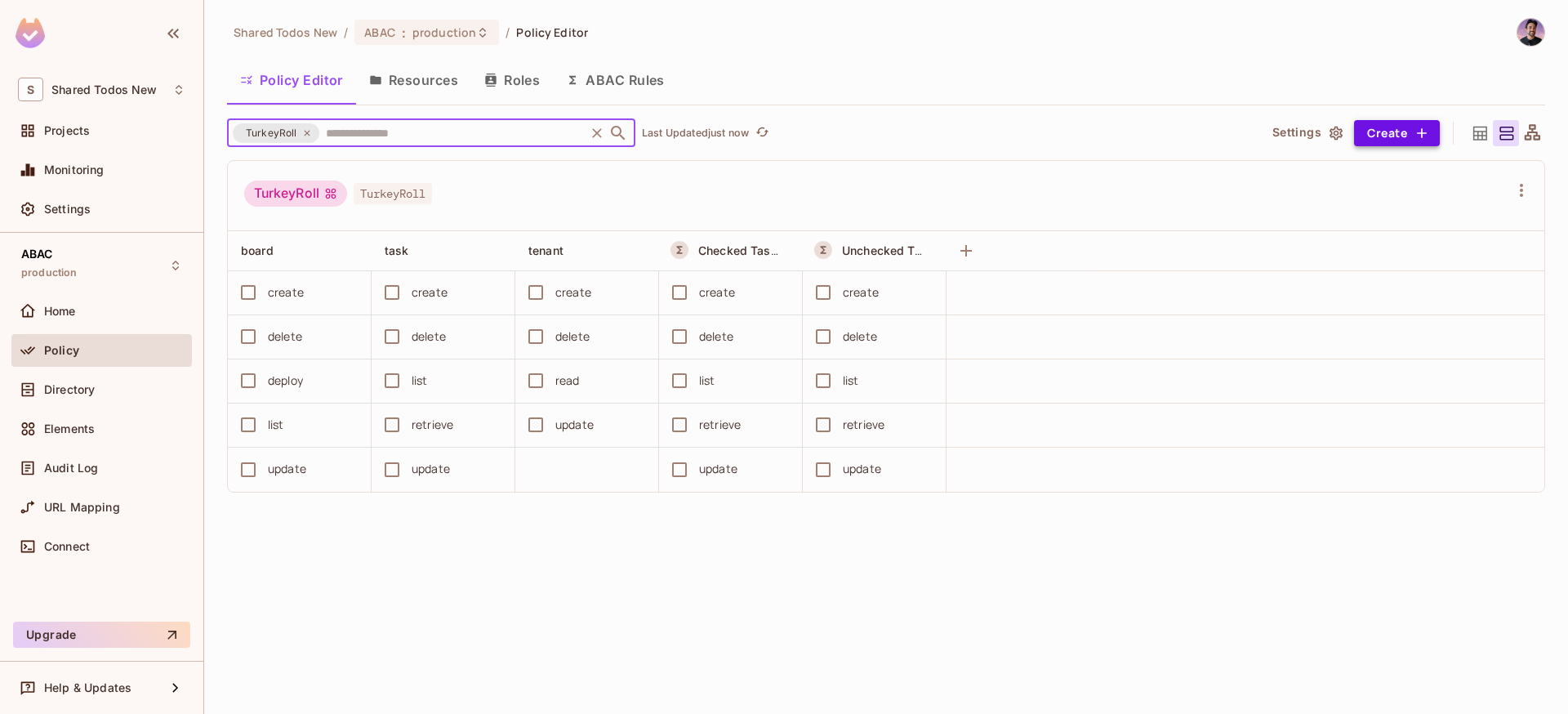 click on "Create" at bounding box center [1396, 133] 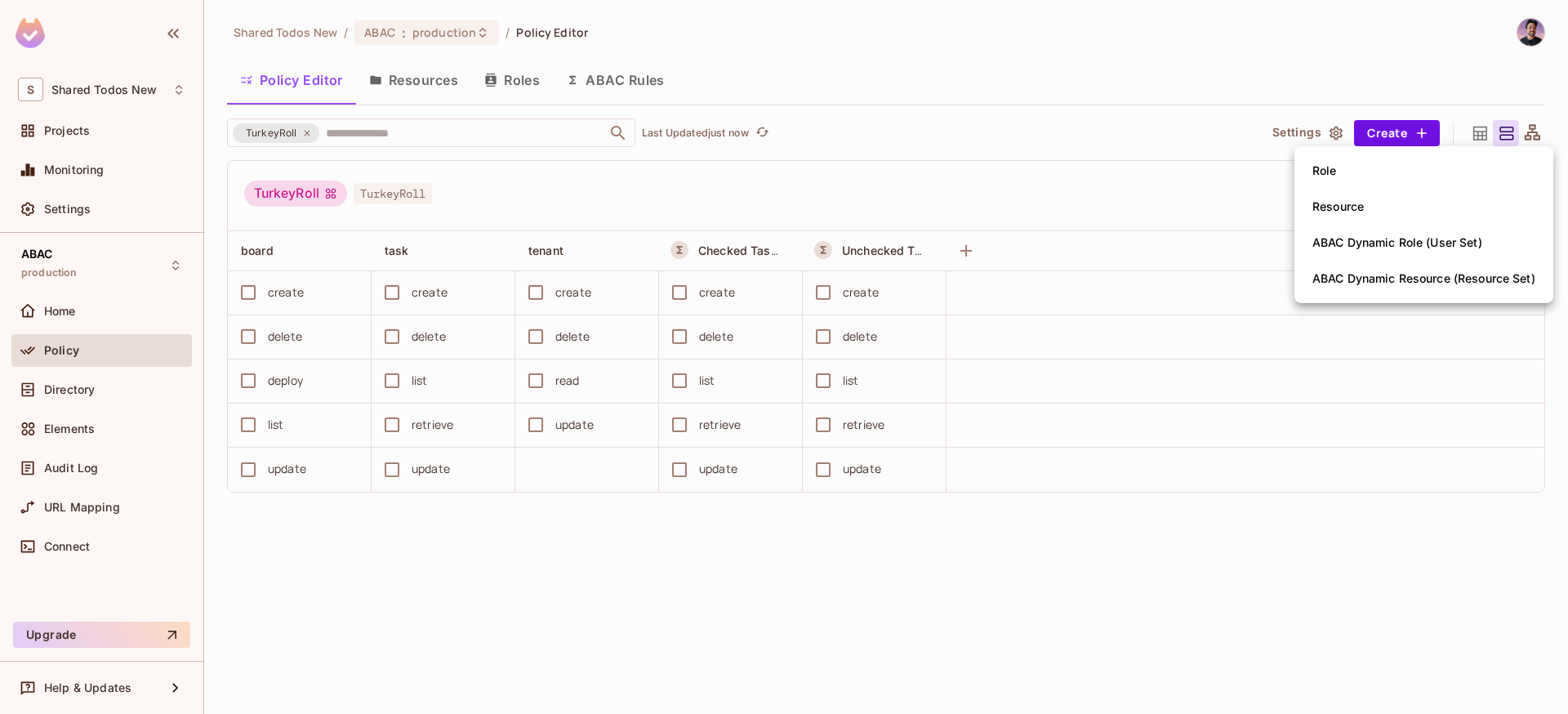 click on "Resource" at bounding box center [1338, 207] 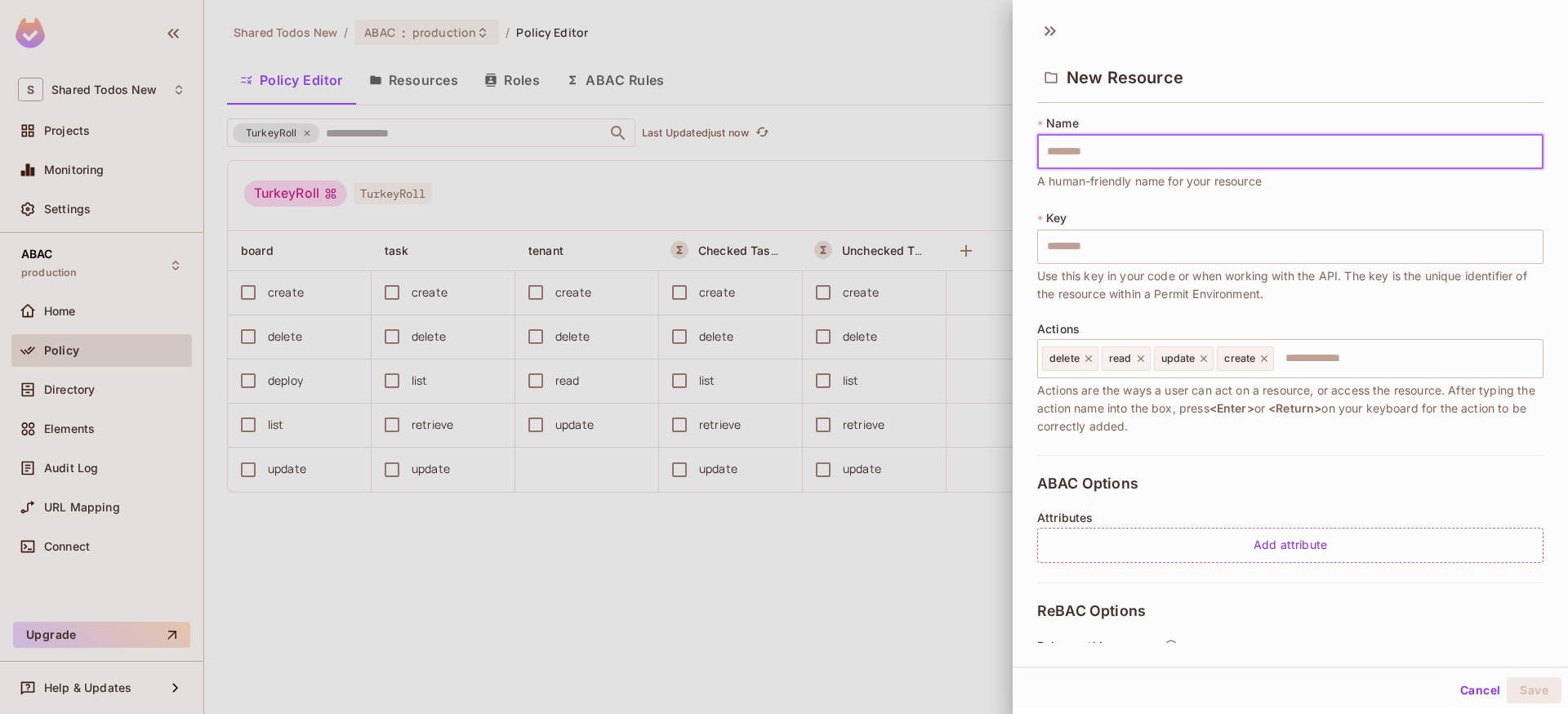 click at bounding box center [1290, 152] 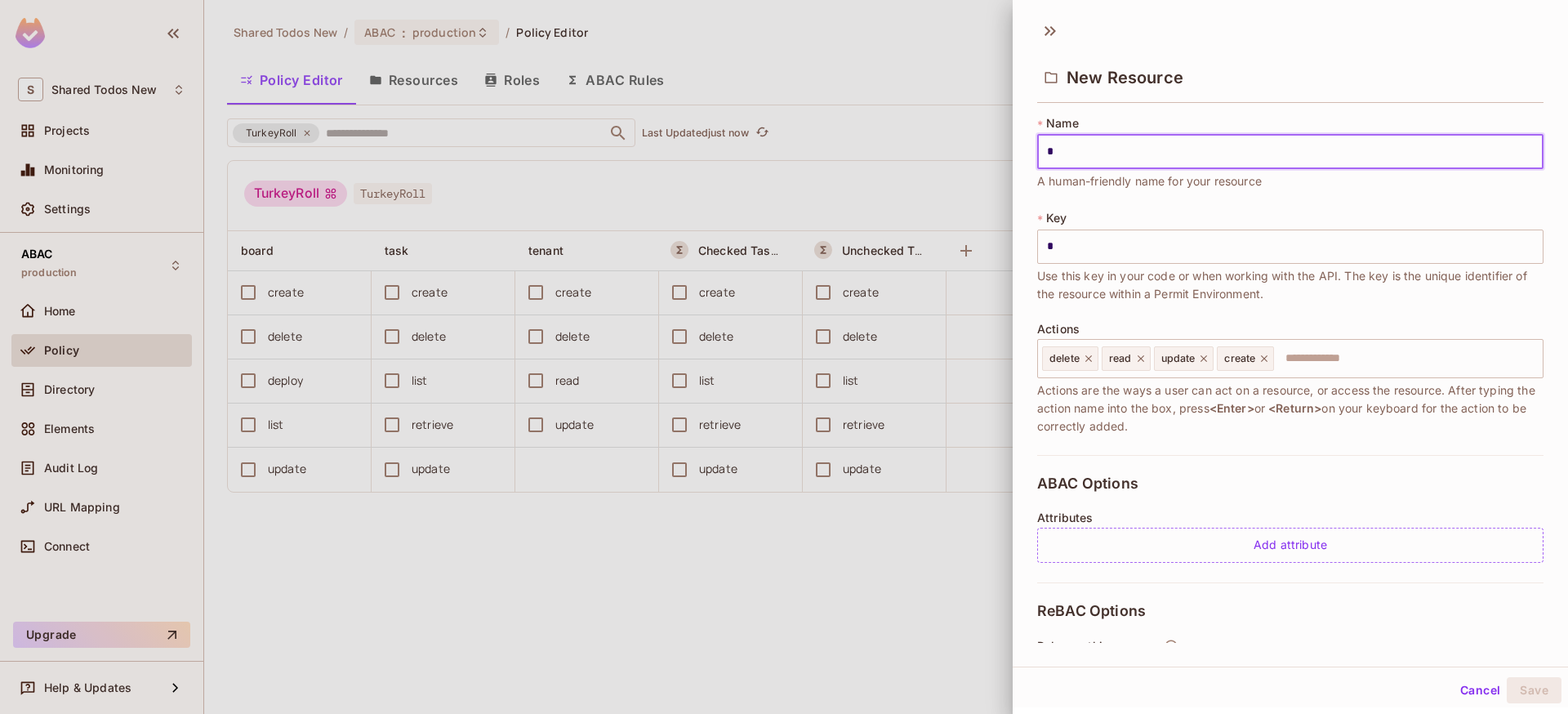 type on "**" 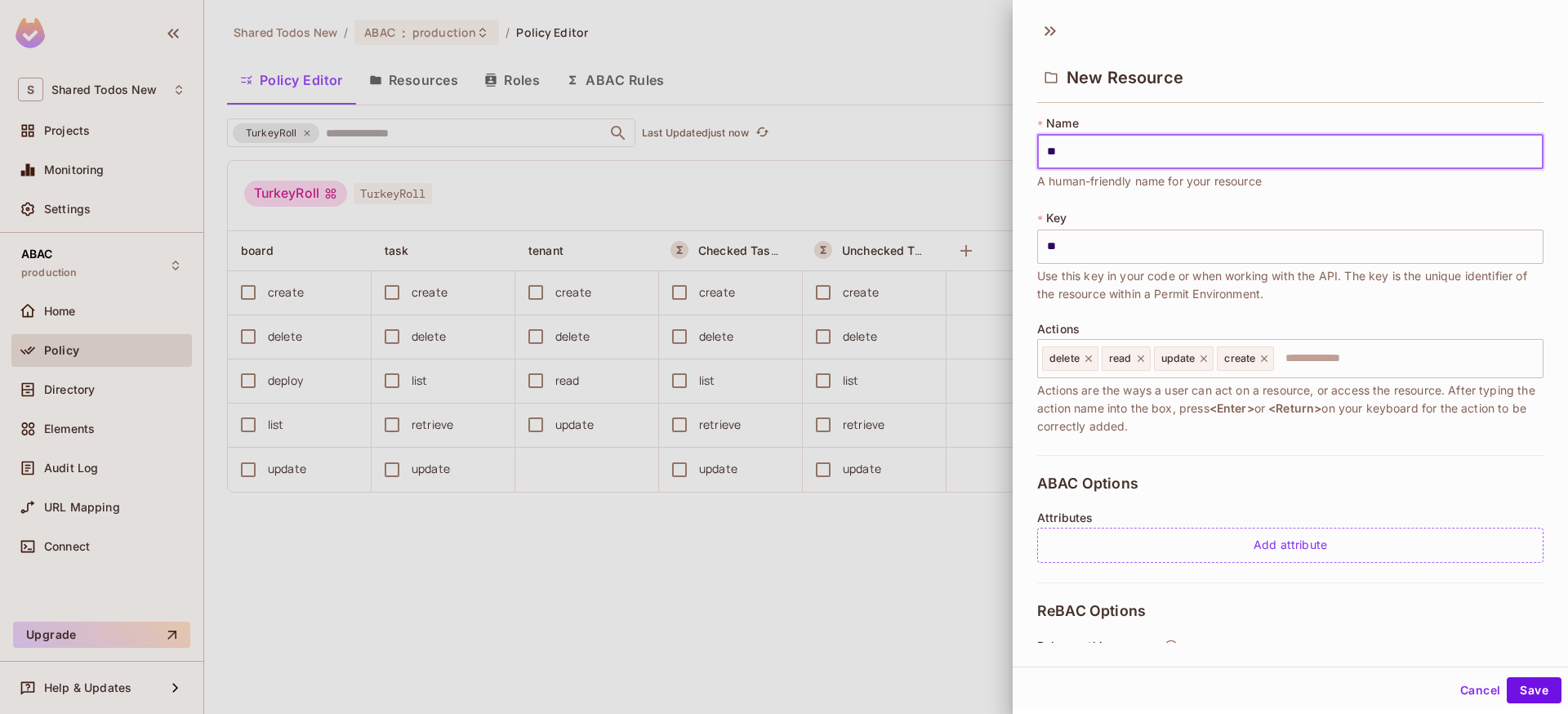 type on "***" 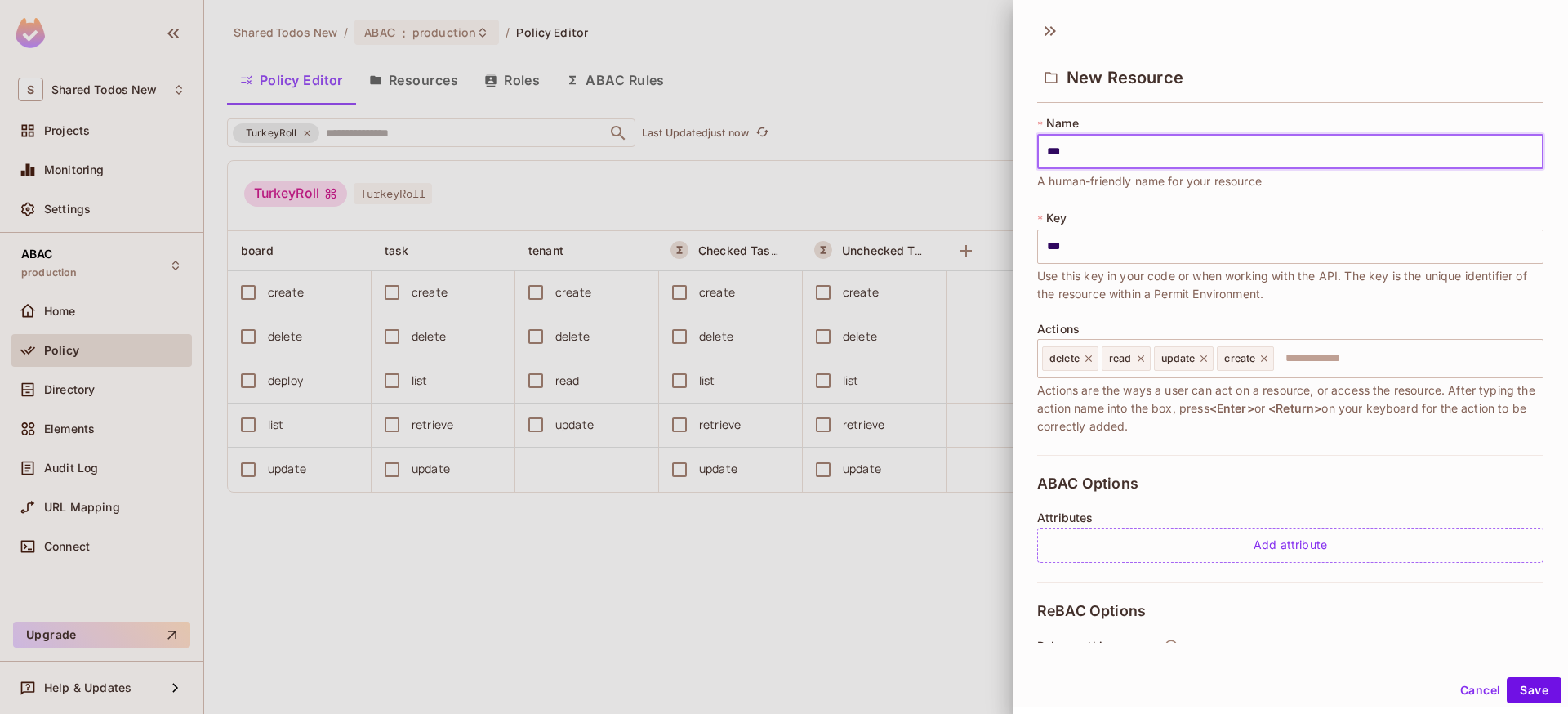 type on "****" 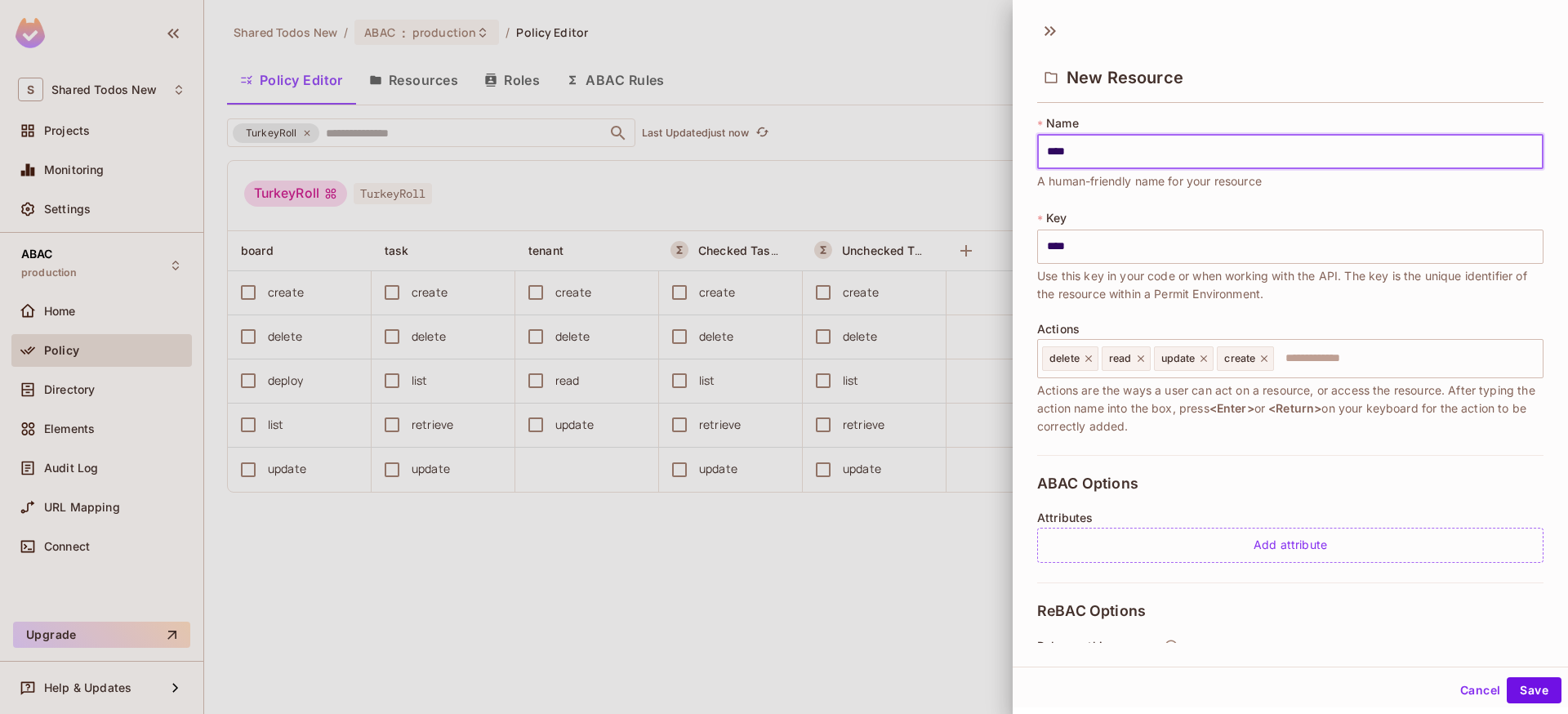 type on "*****" 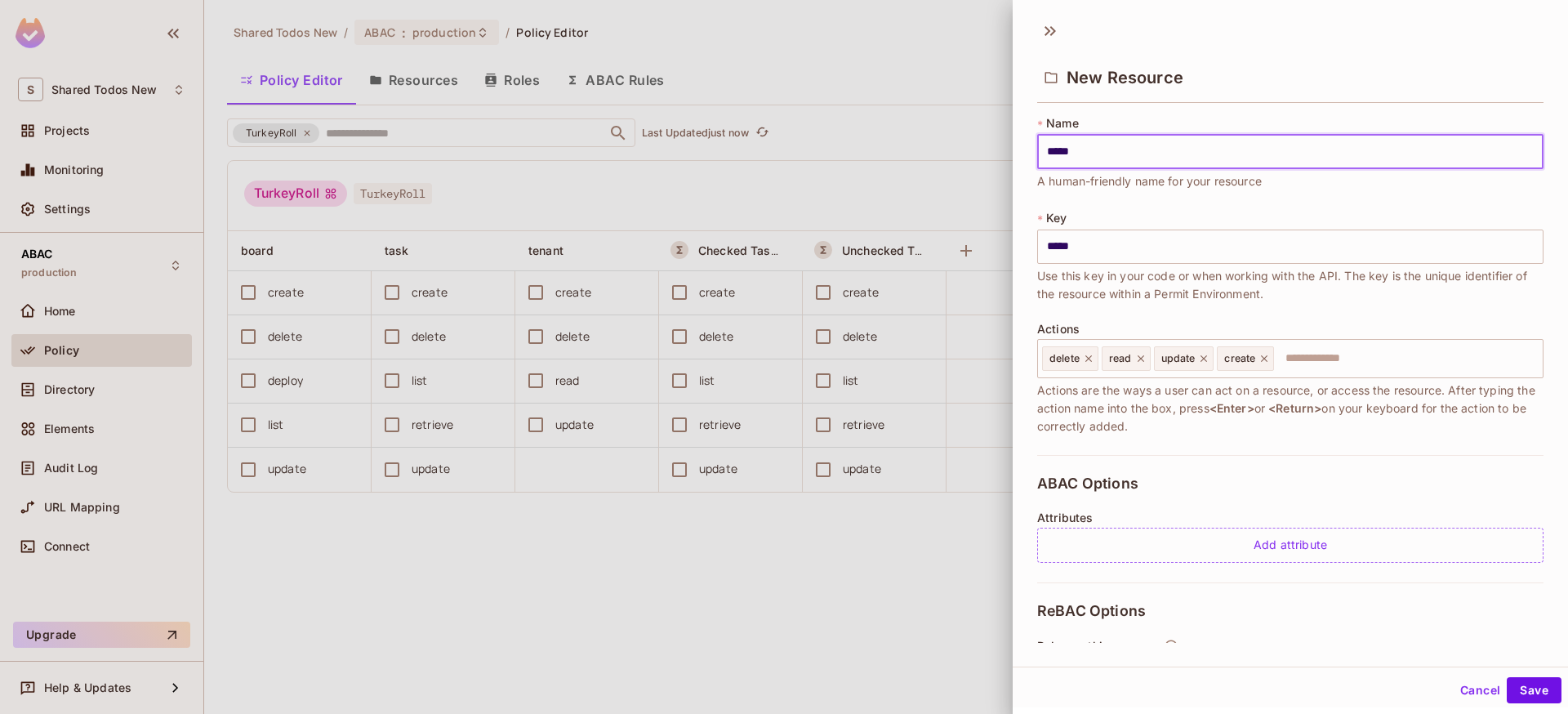 type on "******" 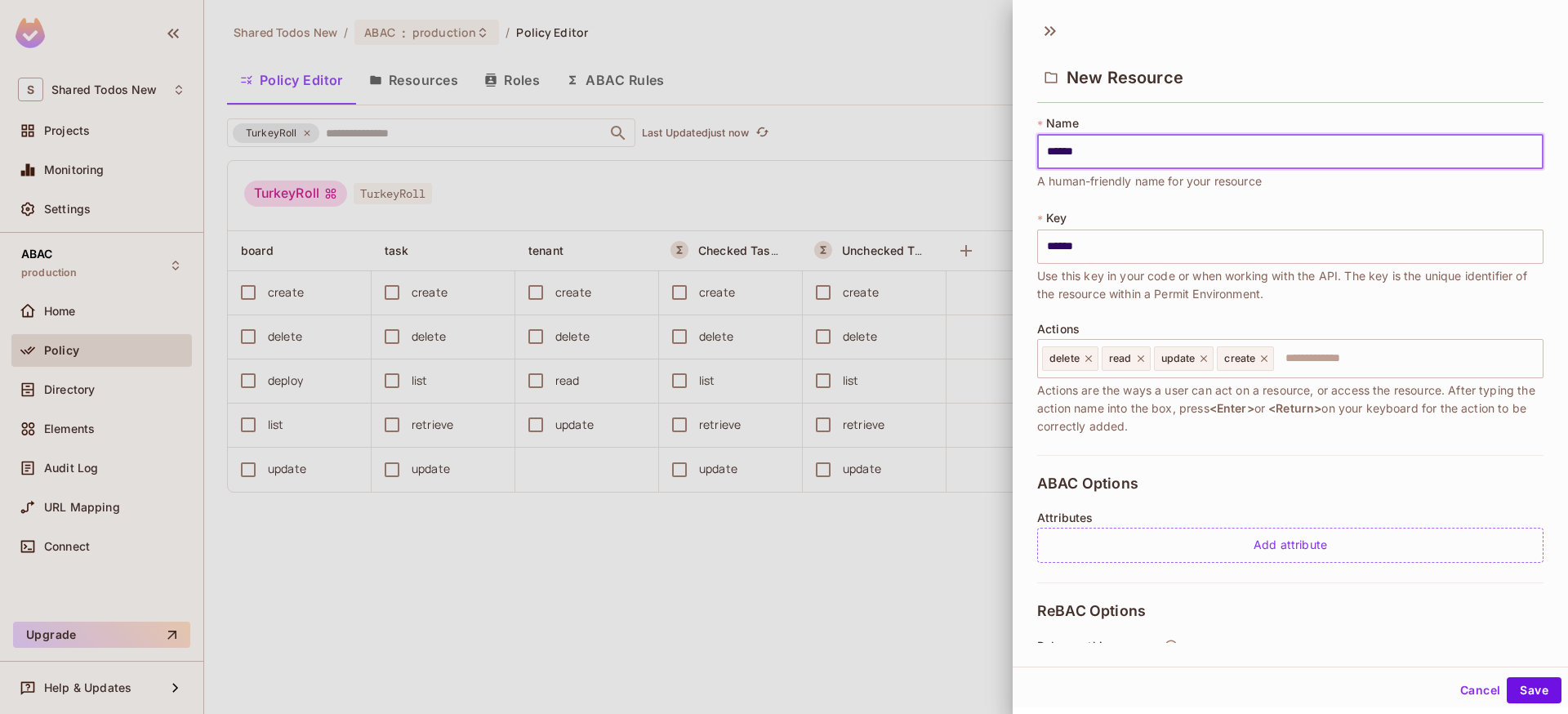 type on "*******" 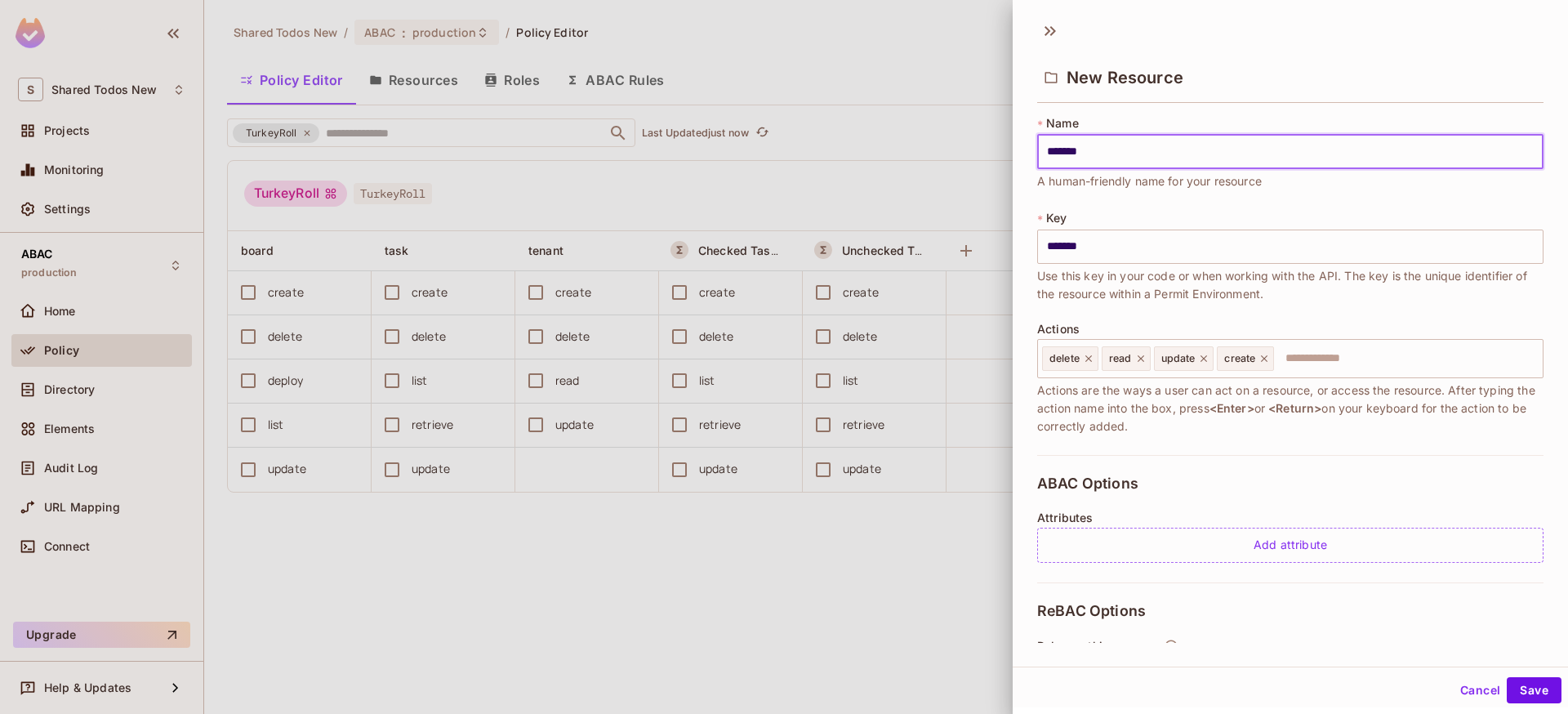 type on "******" 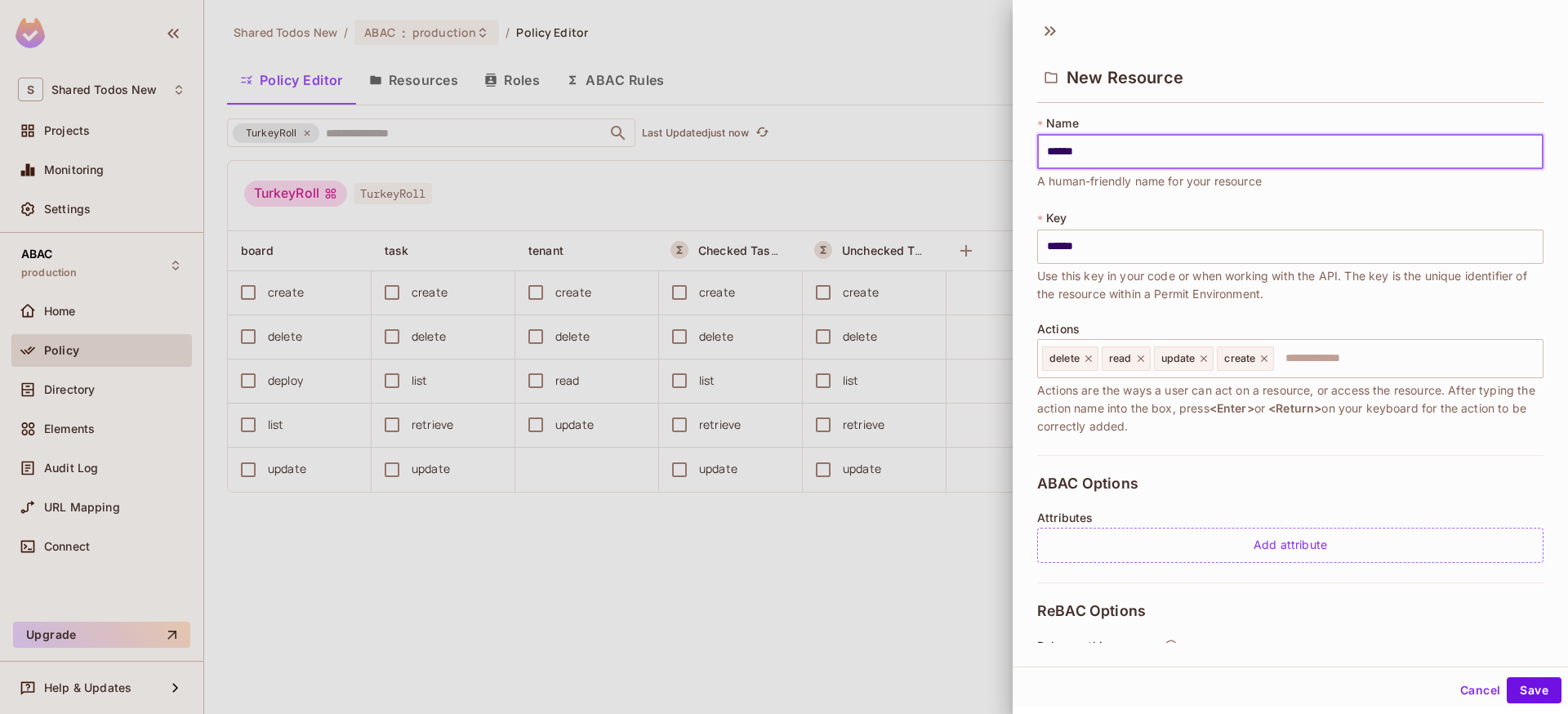 type on "*****" 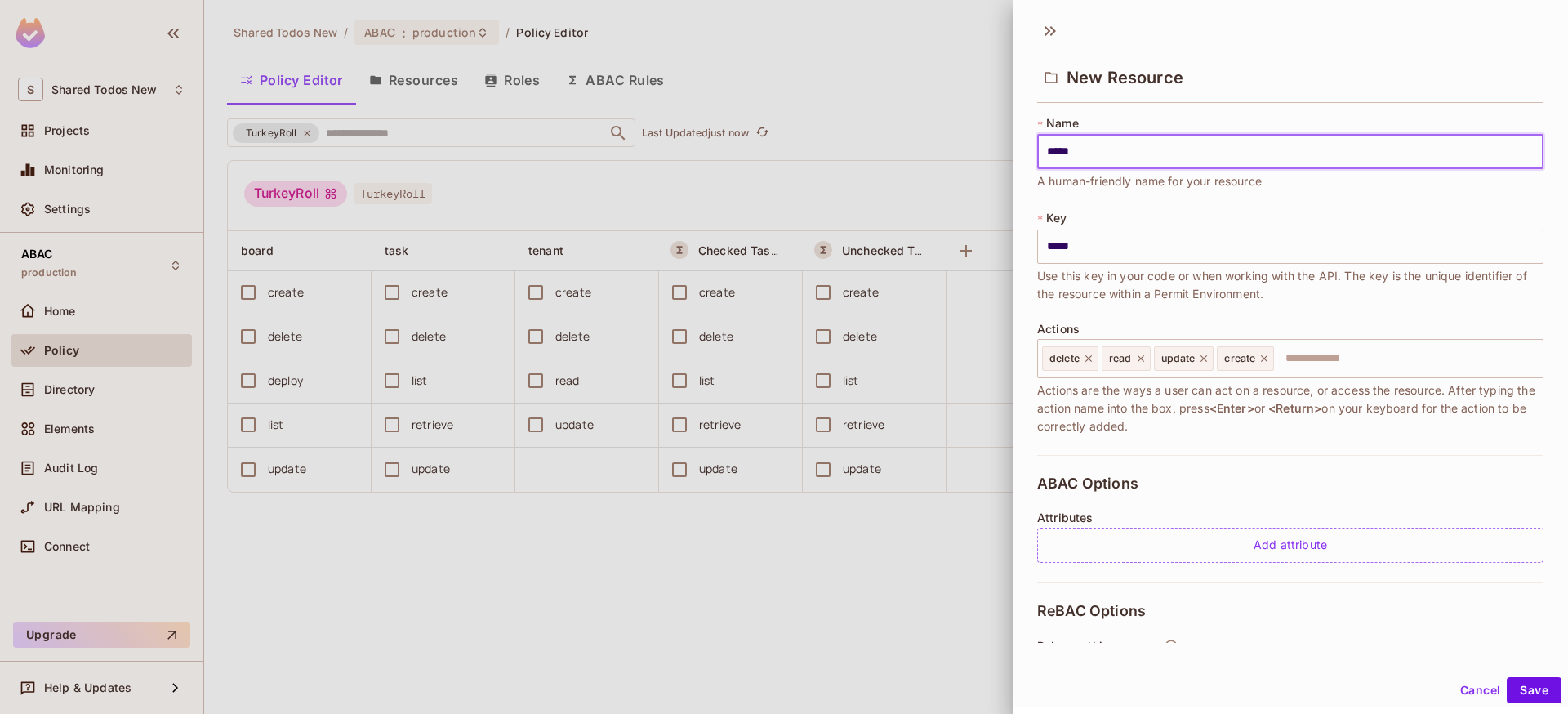 type on "****" 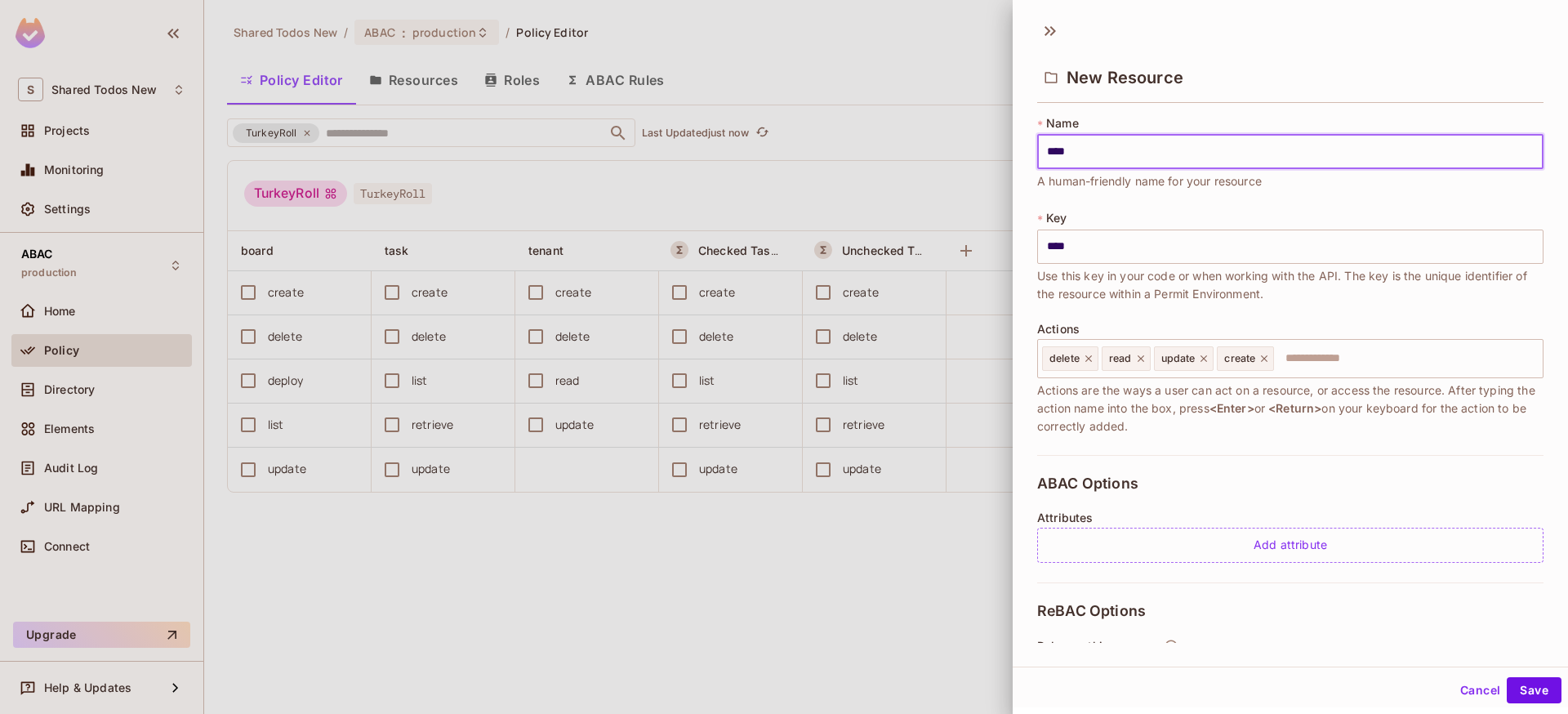 type on "***" 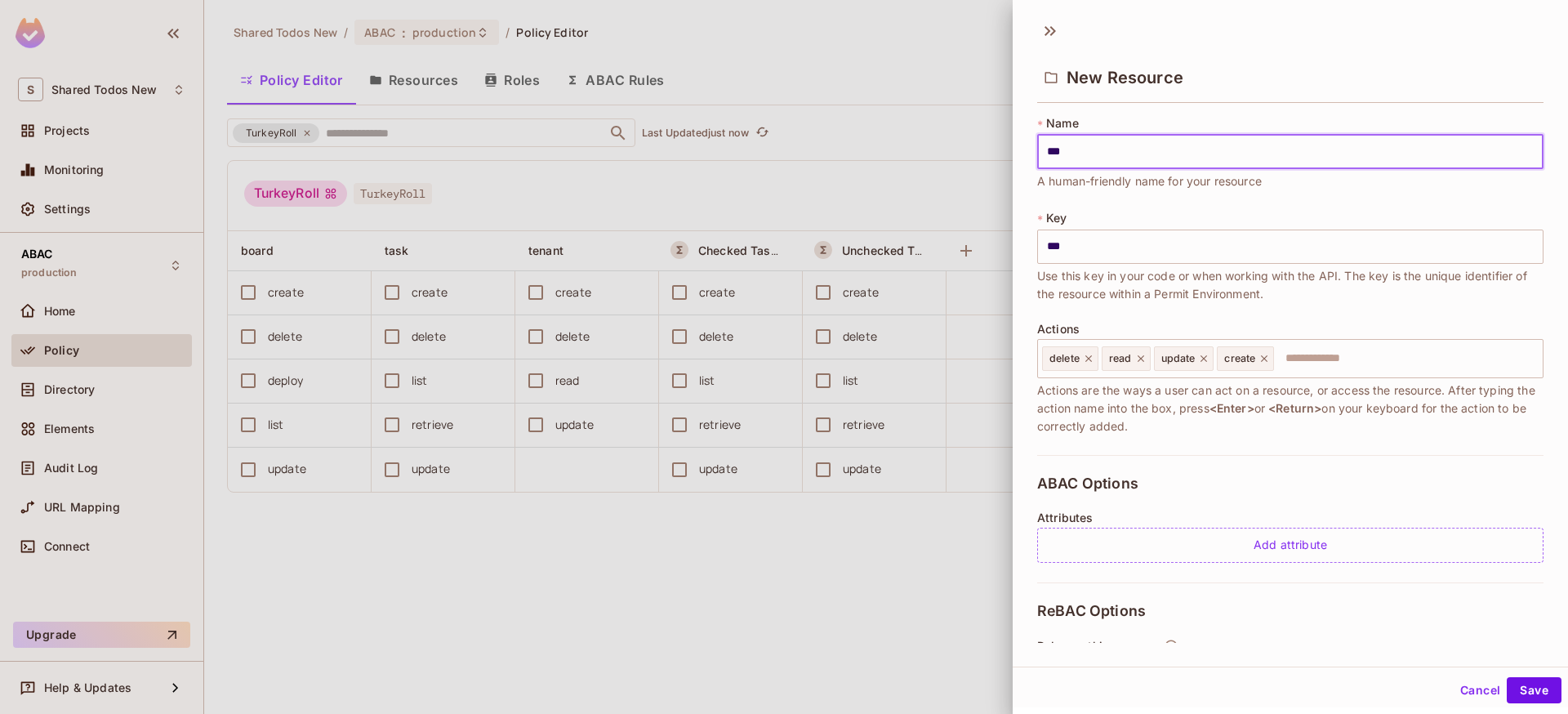 type on "**" 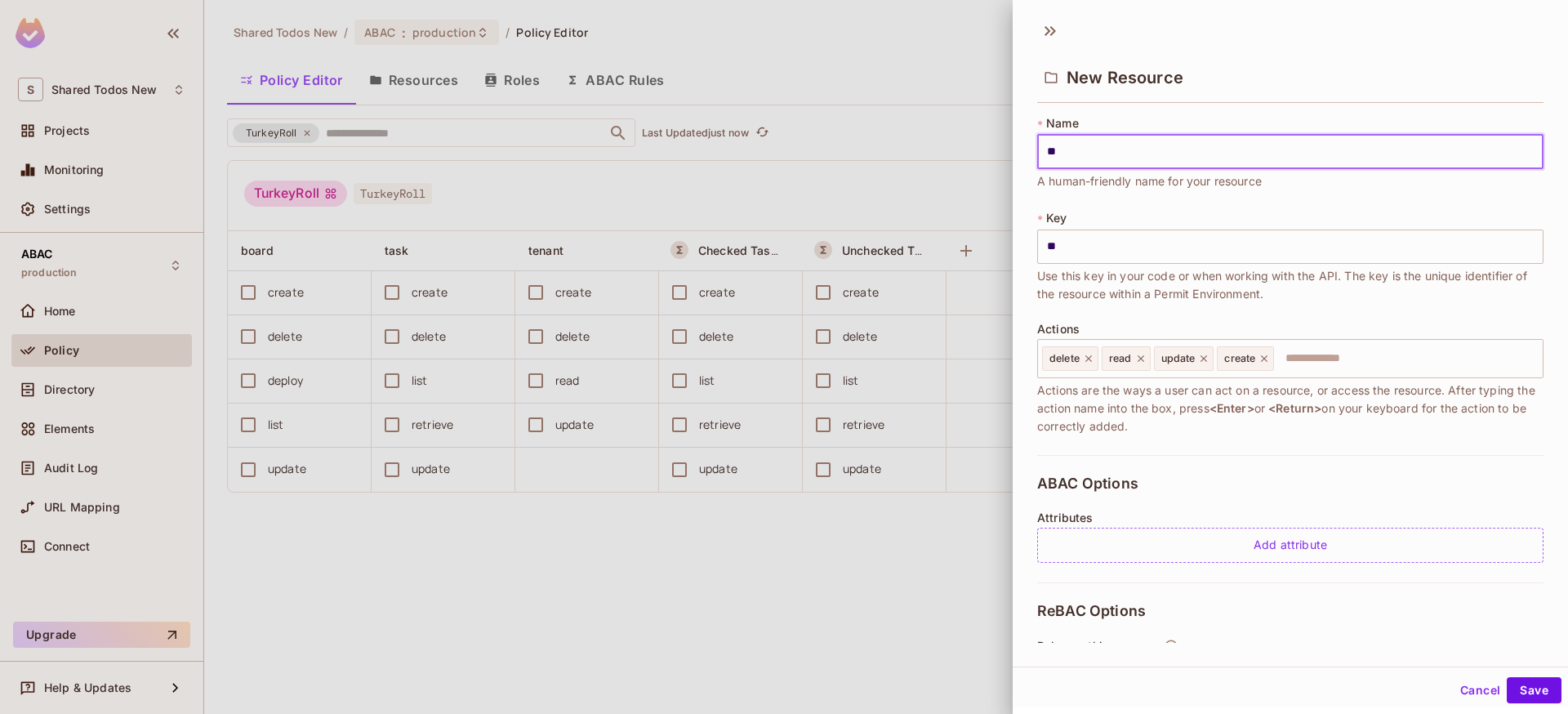 type on "*" 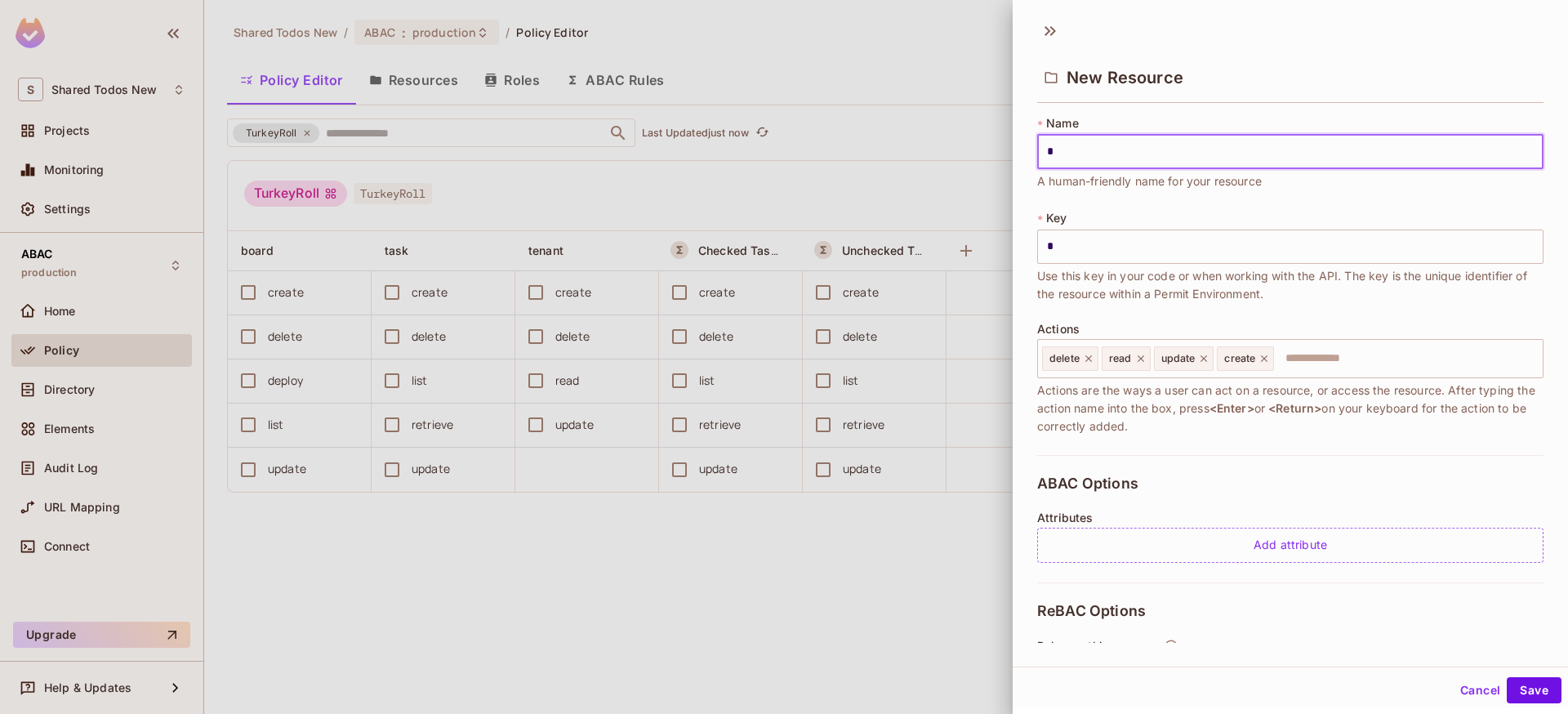 type on "**" 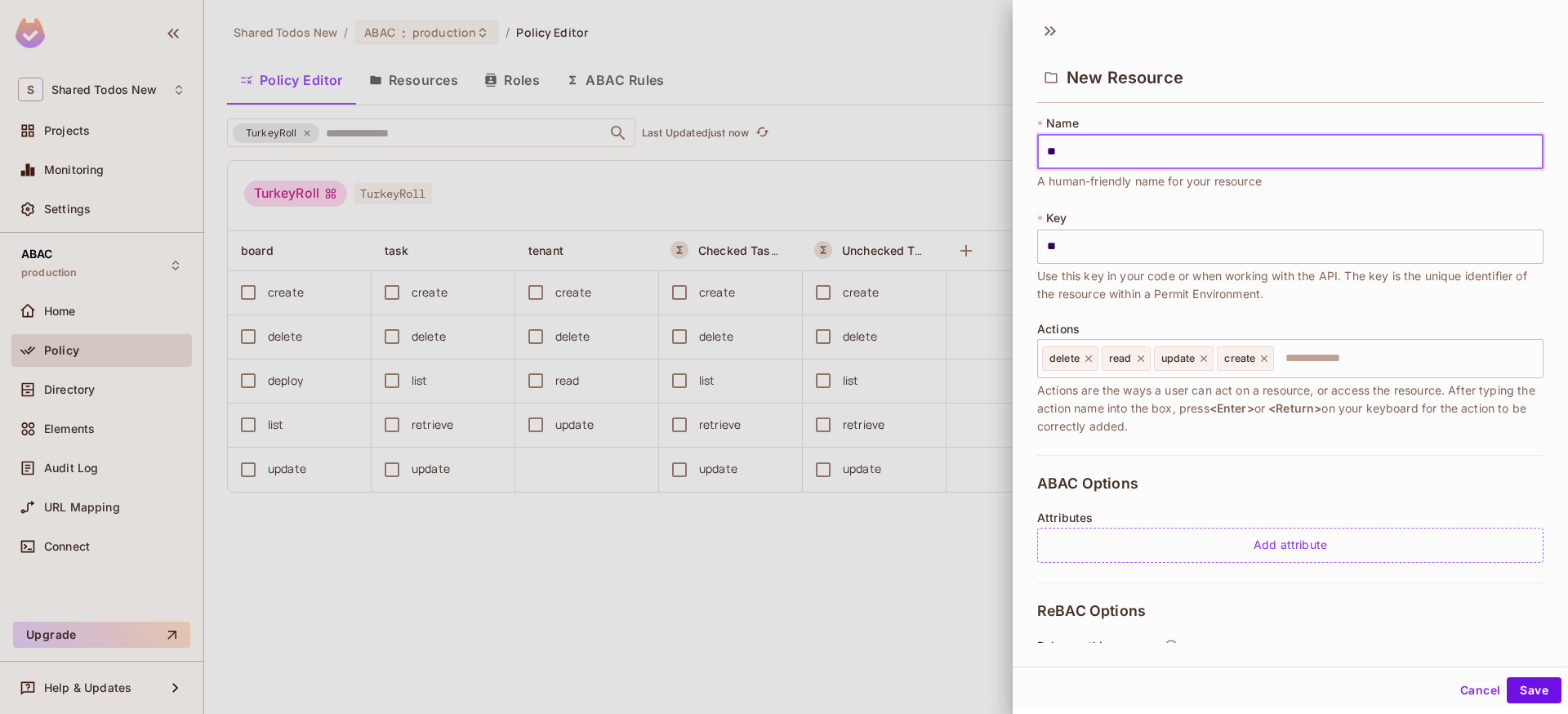 type on "***" 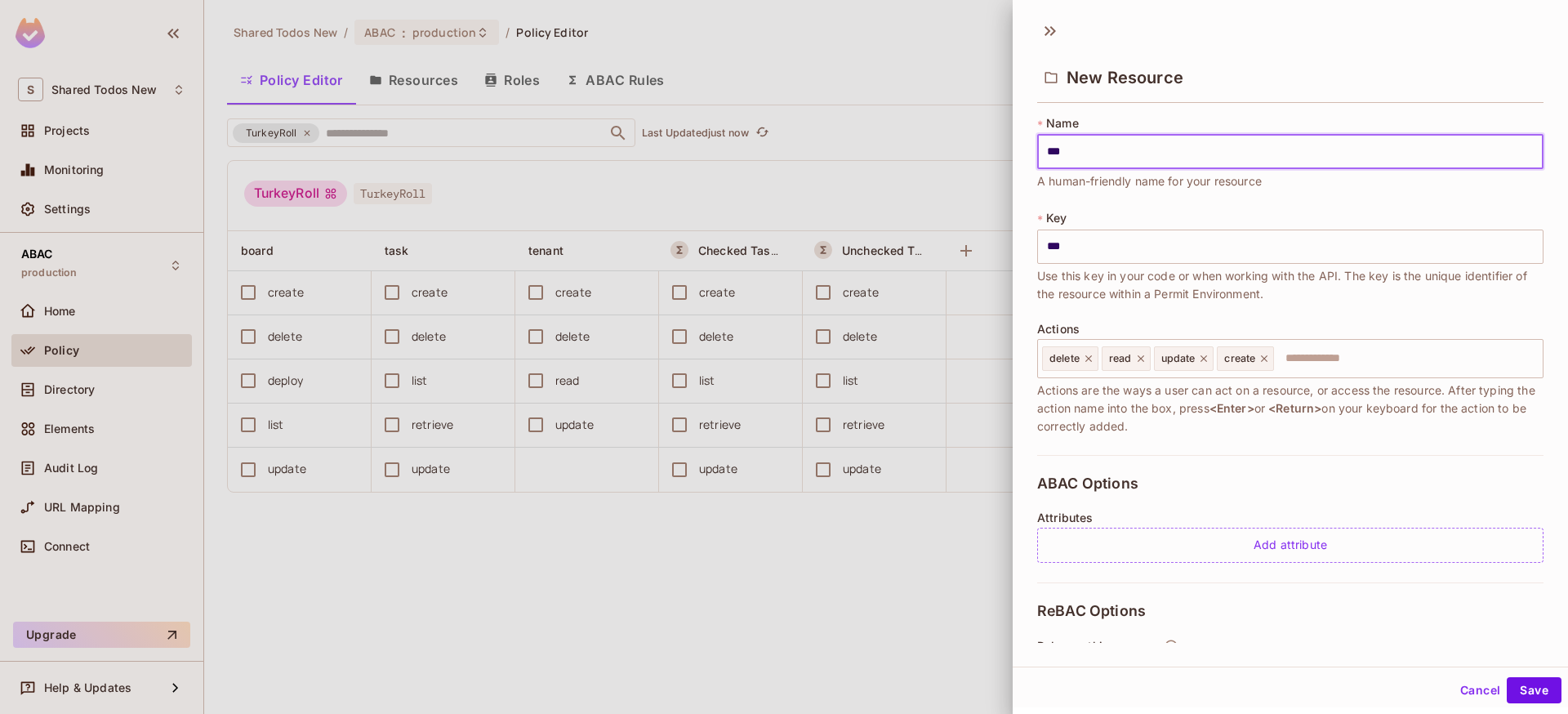 type on "****" 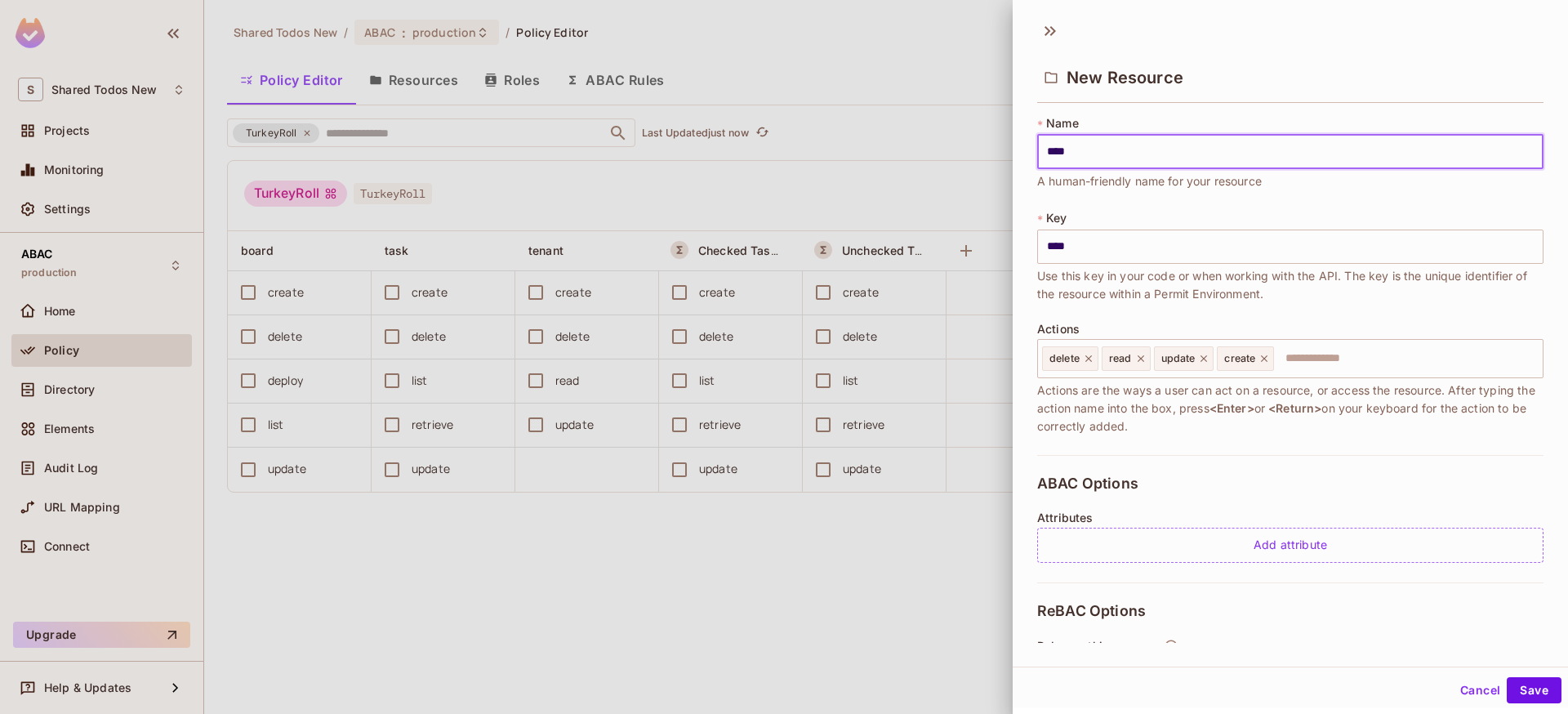 type on "*****" 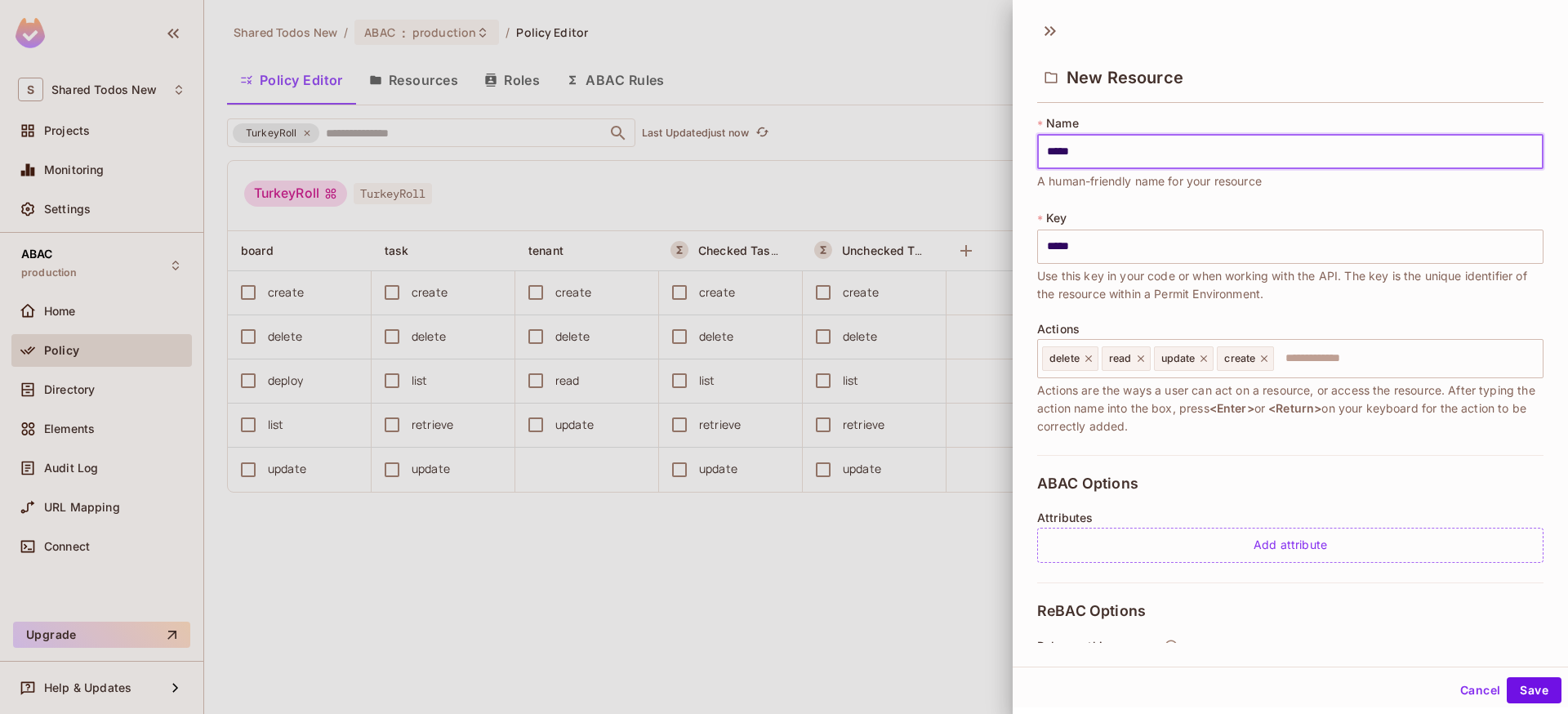type on "******" 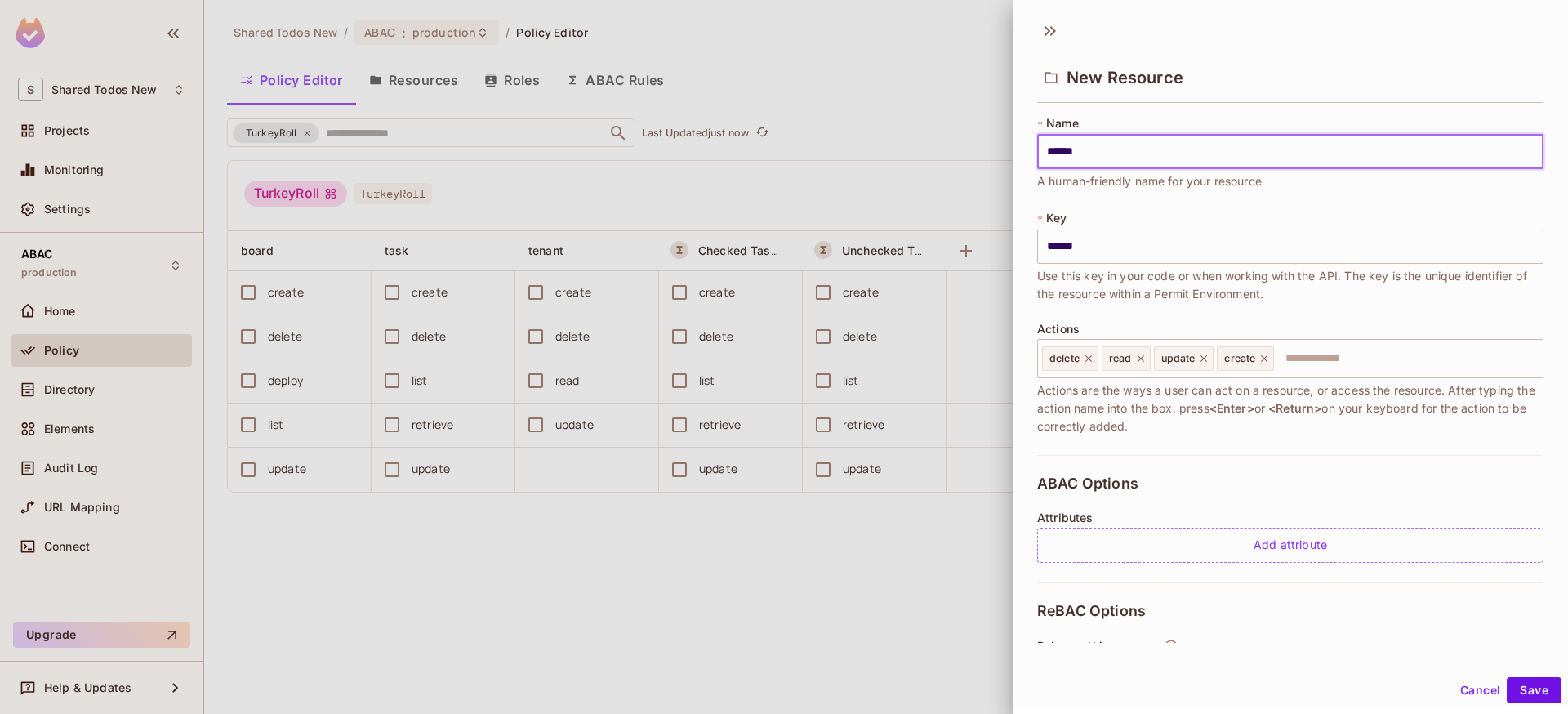 type on "*****" 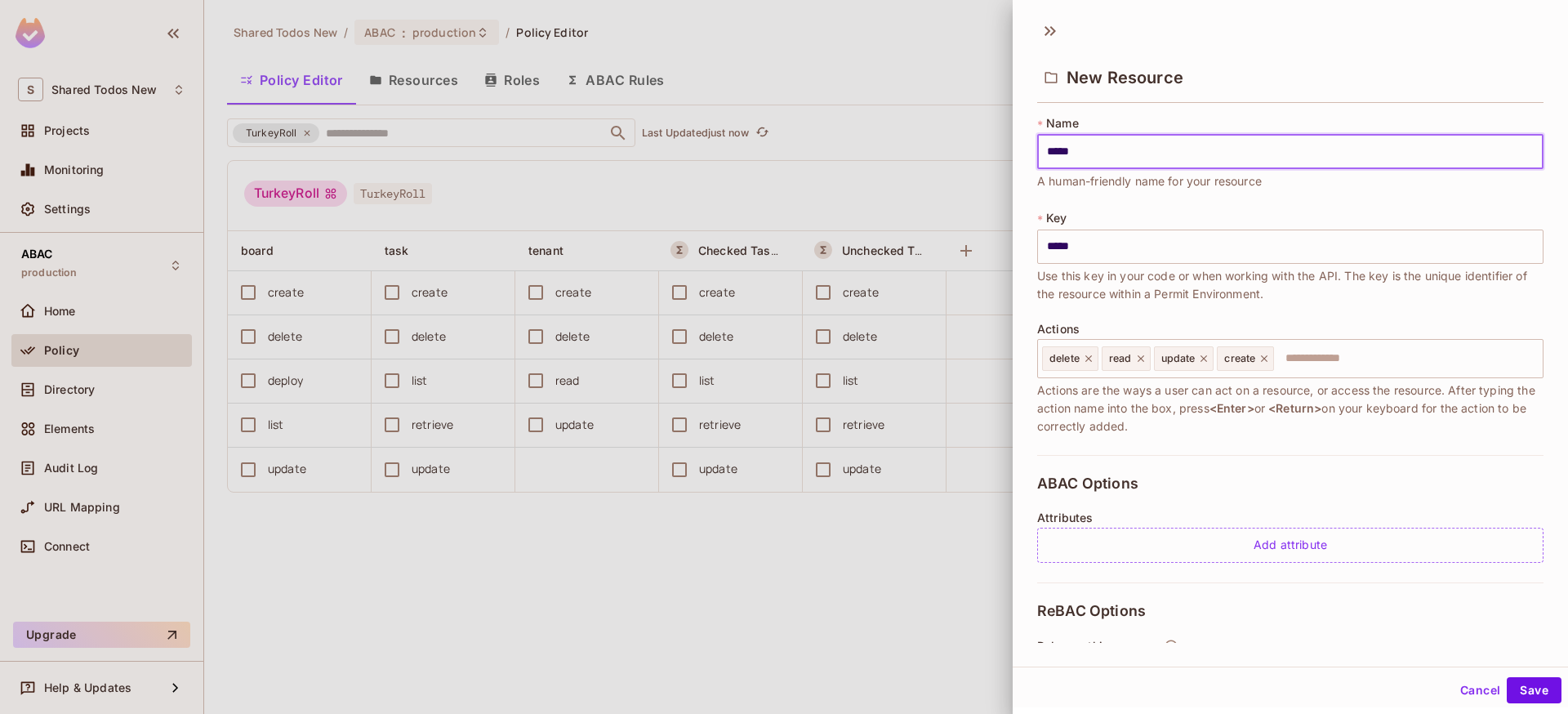 type on "****" 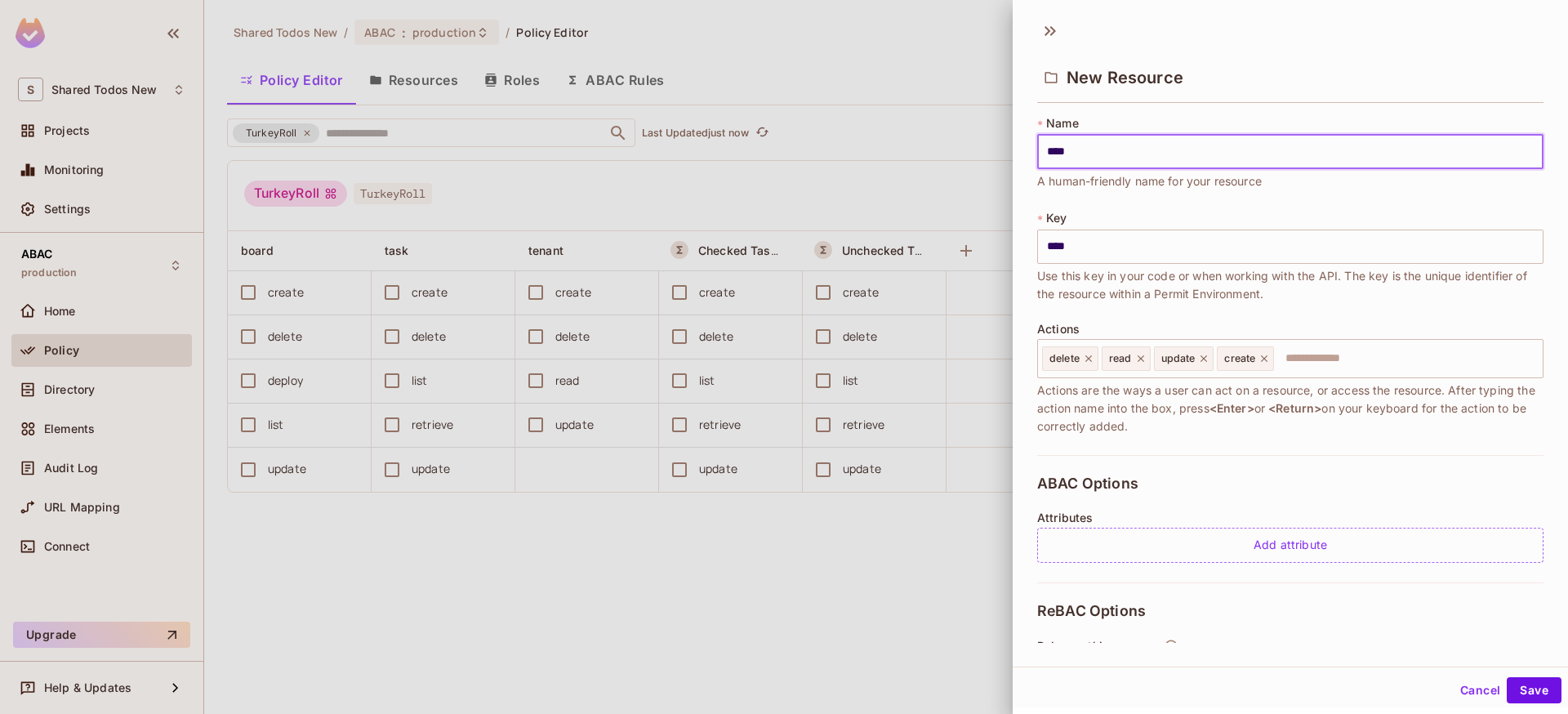 type on "*****" 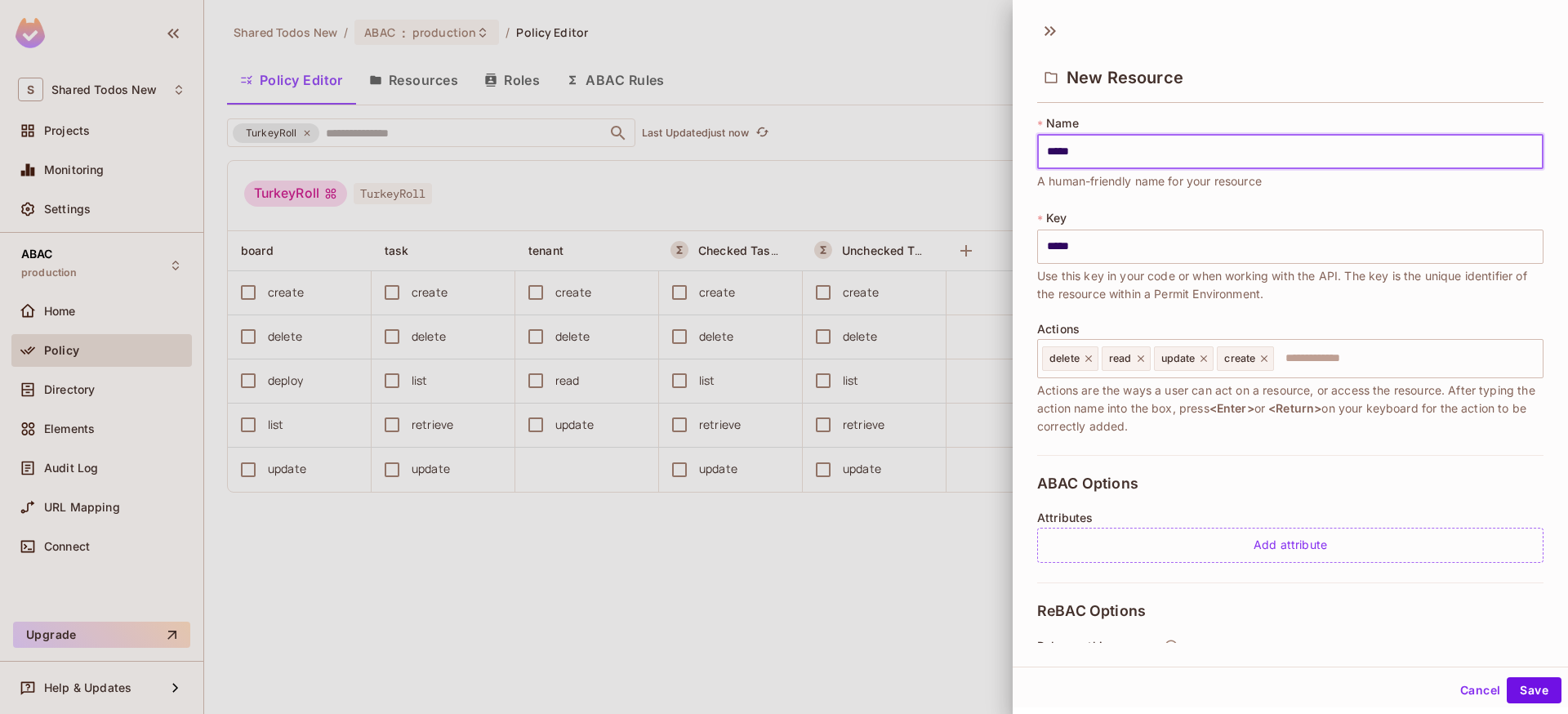 type on "******" 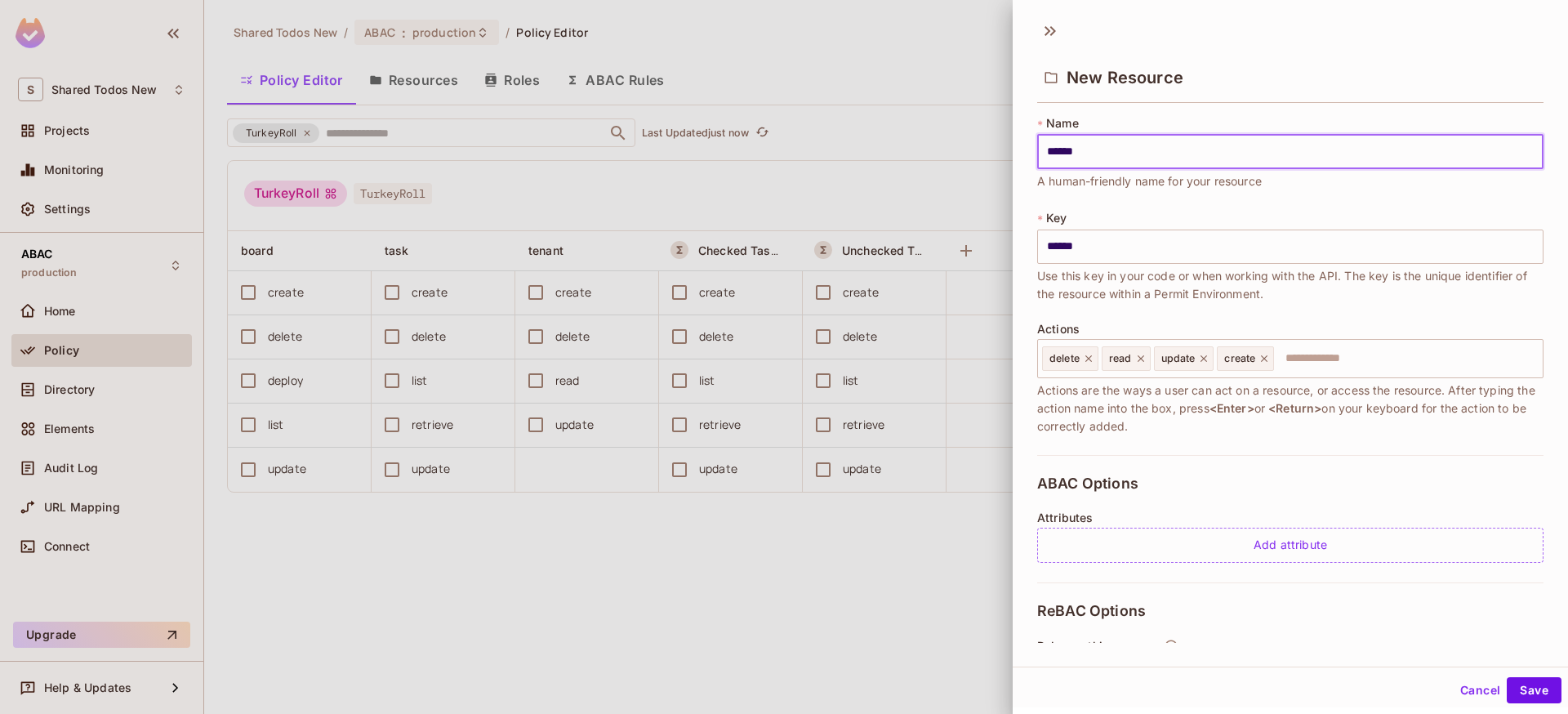 type on "*******" 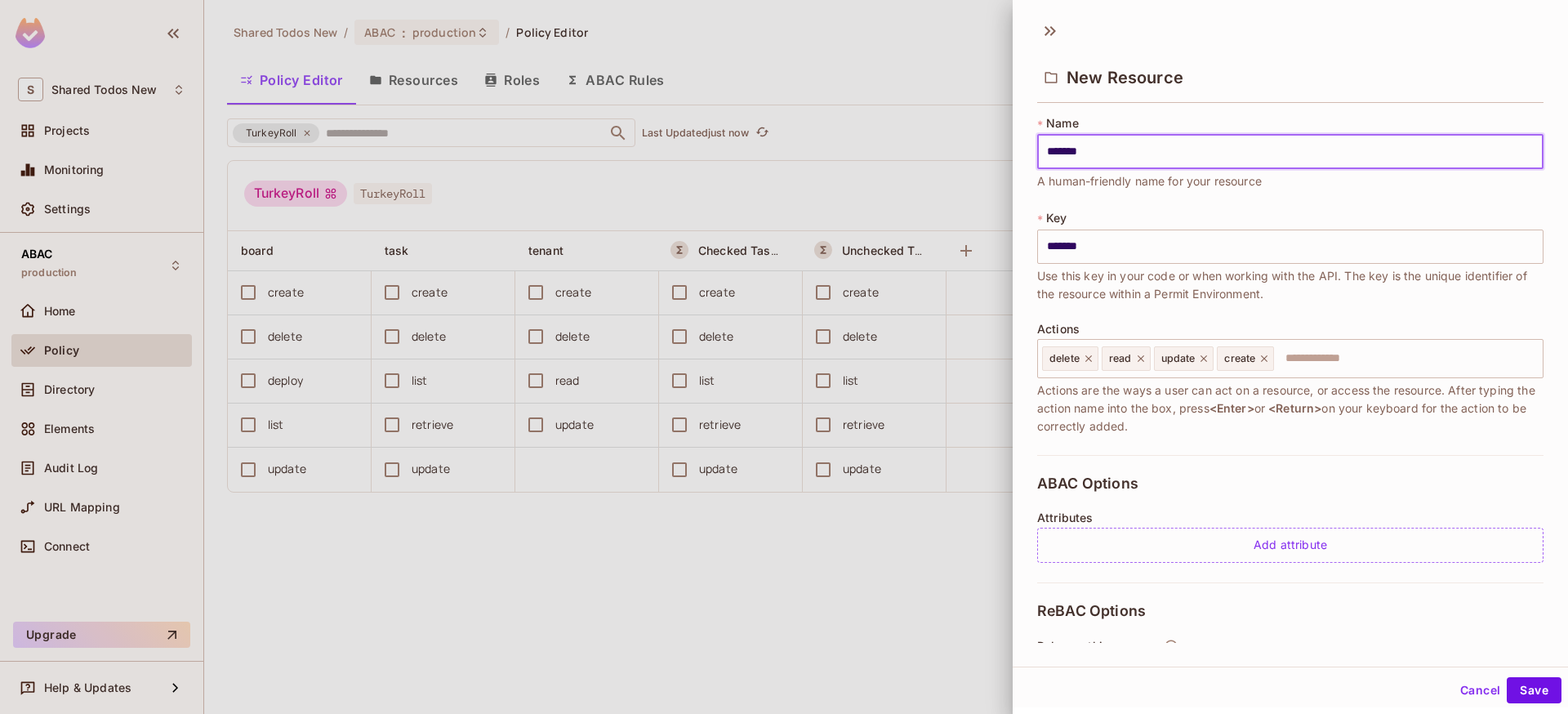 type on "********" 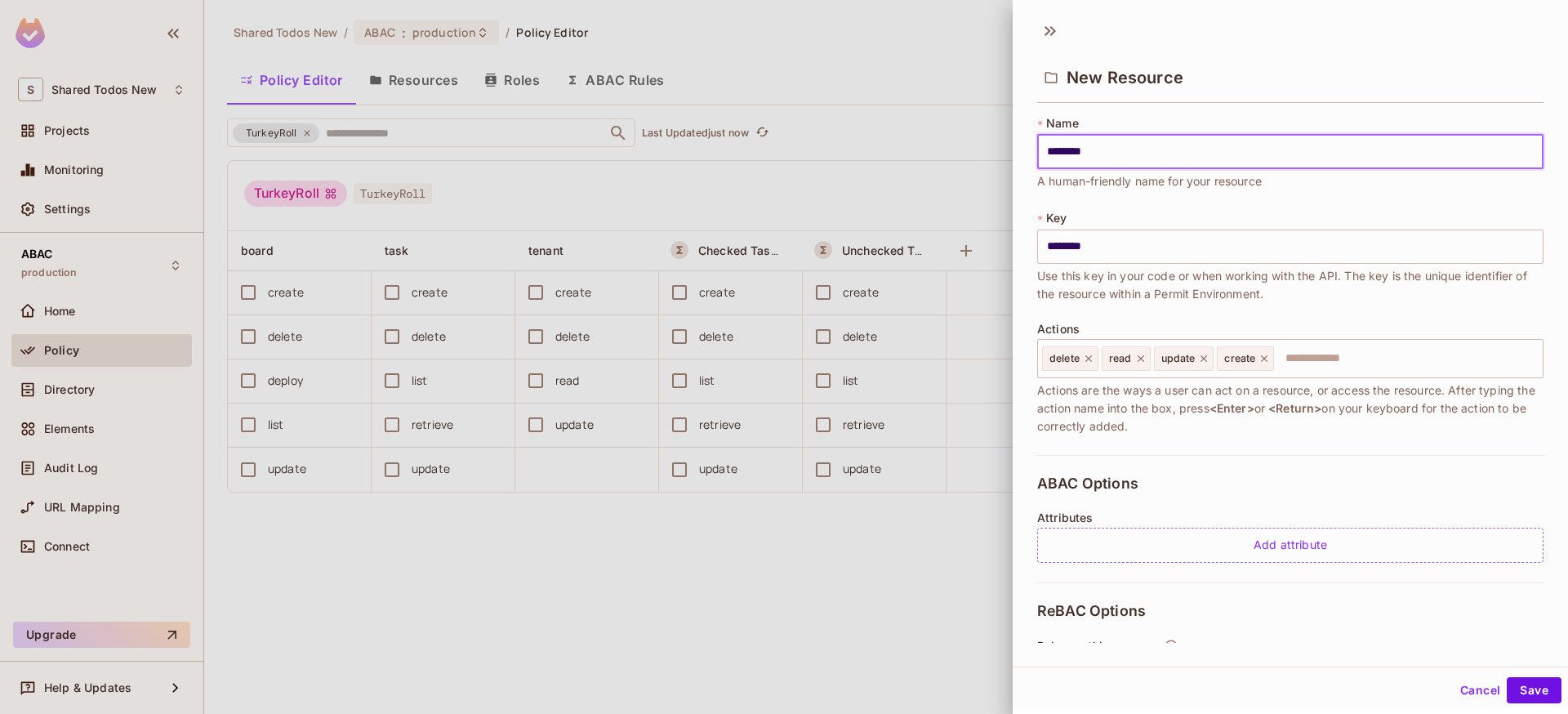 type on "*********" 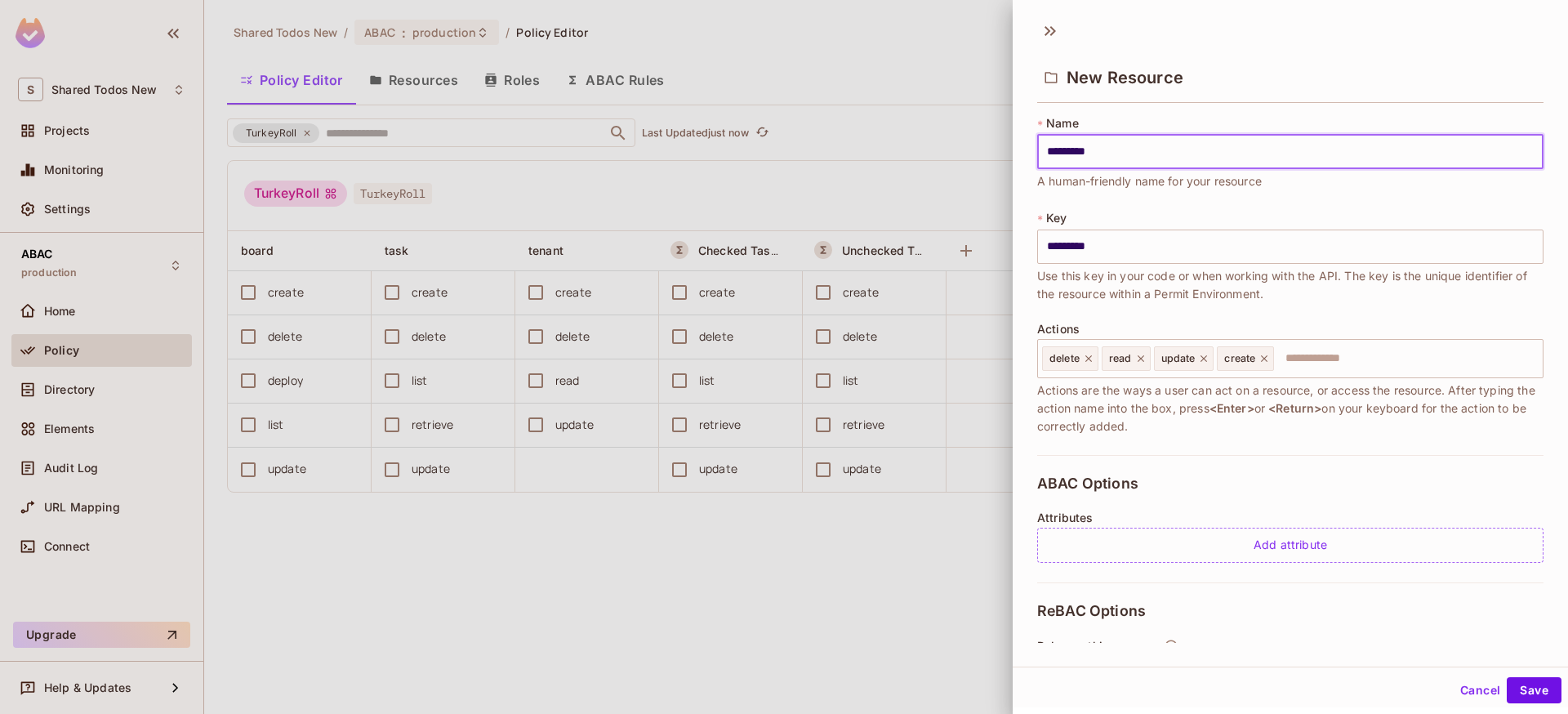 click on "*********" at bounding box center [1290, 152] 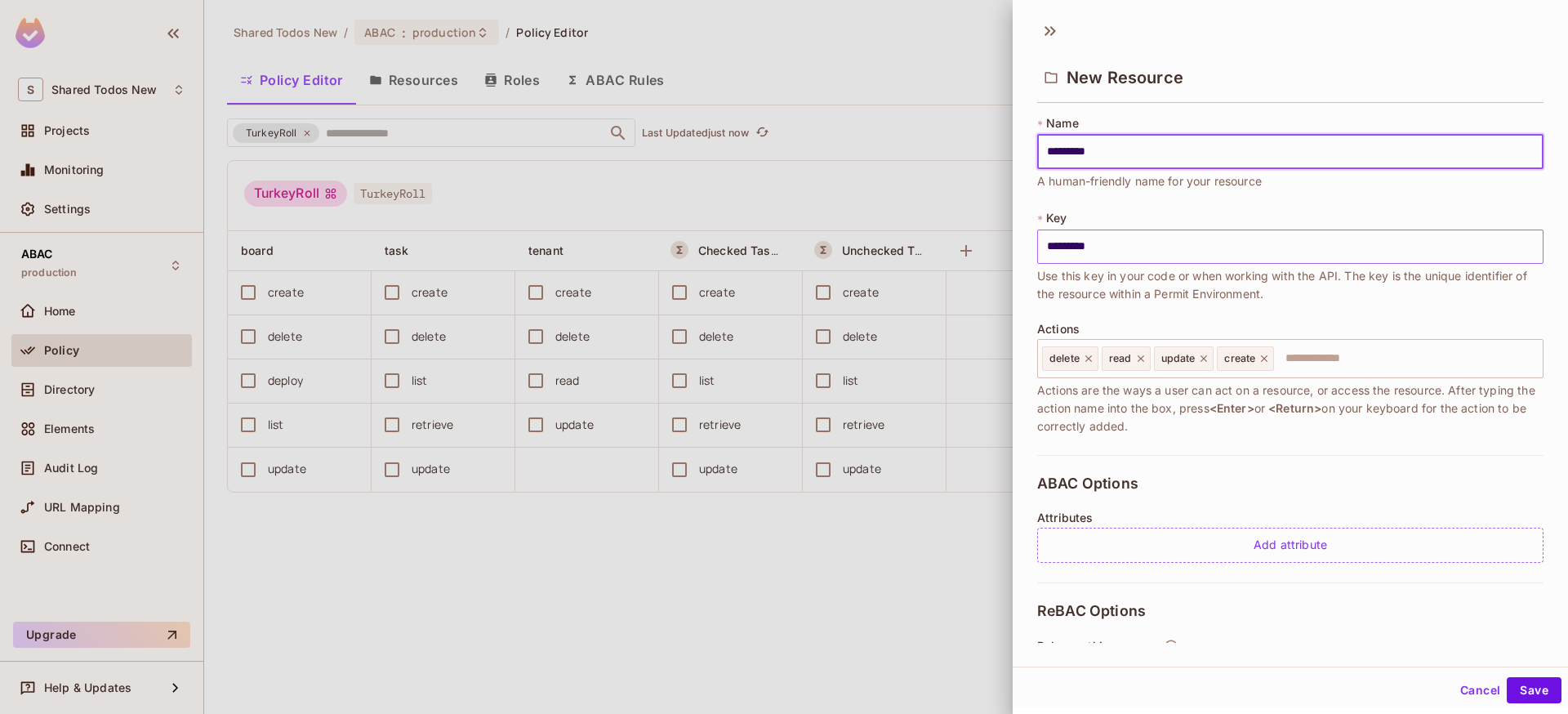 type on "********" 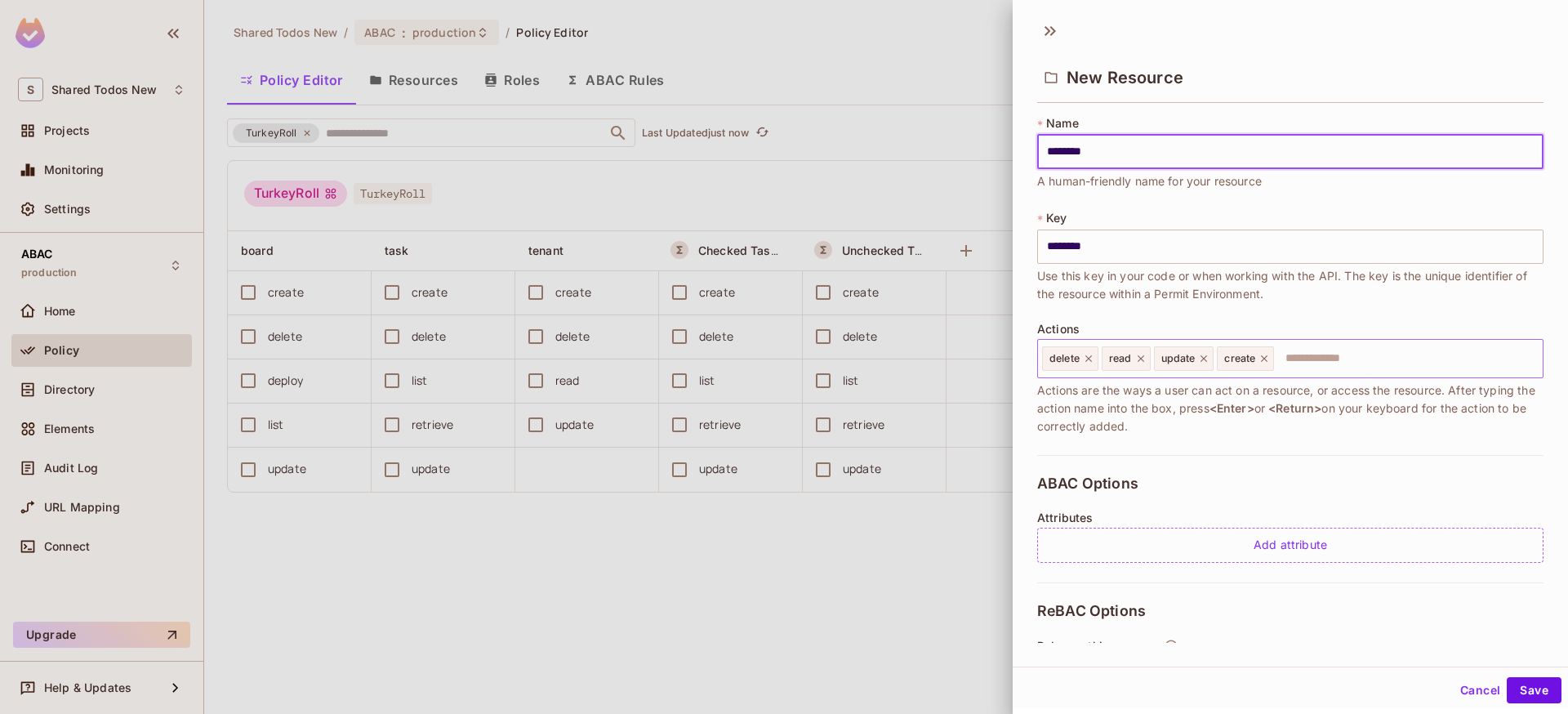 type on "********" 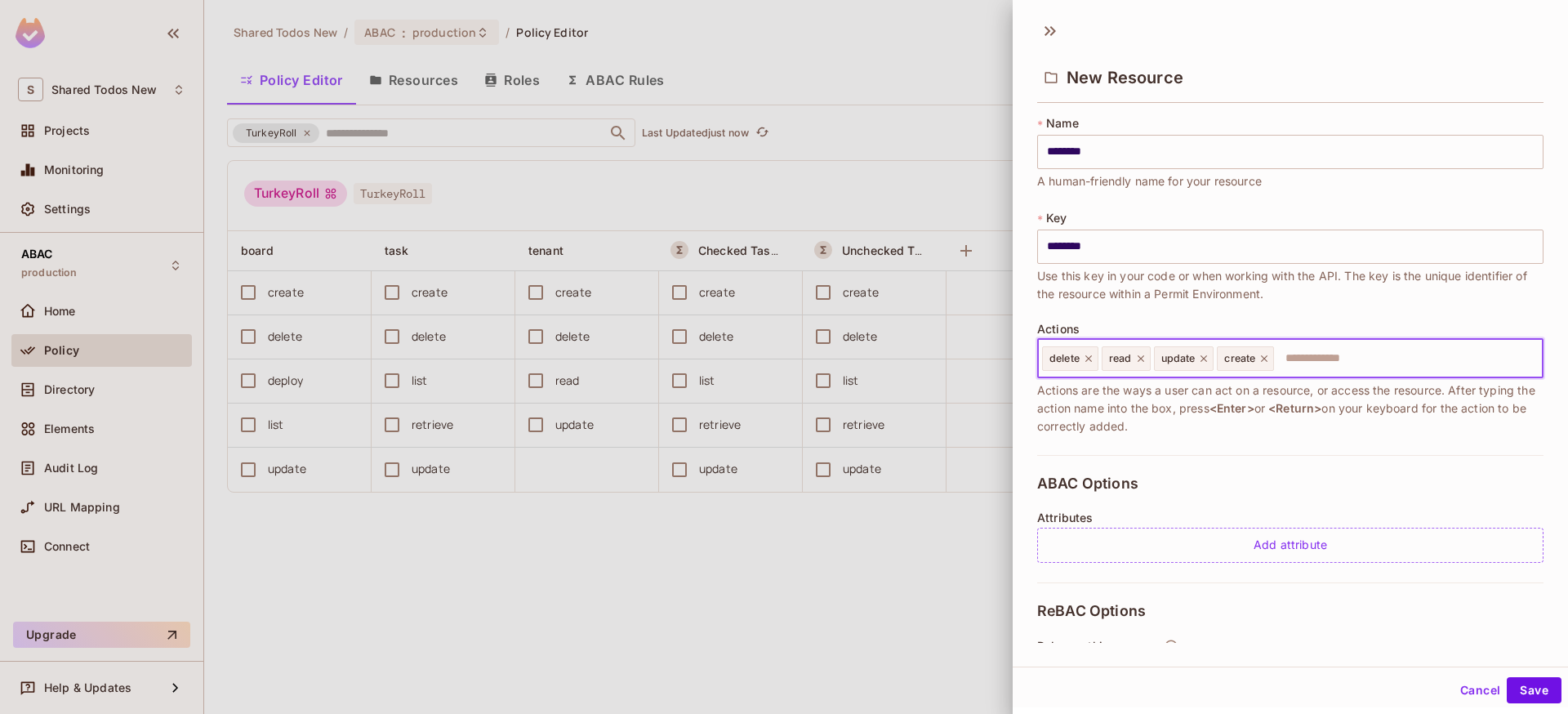 click at bounding box center [1405, 359] 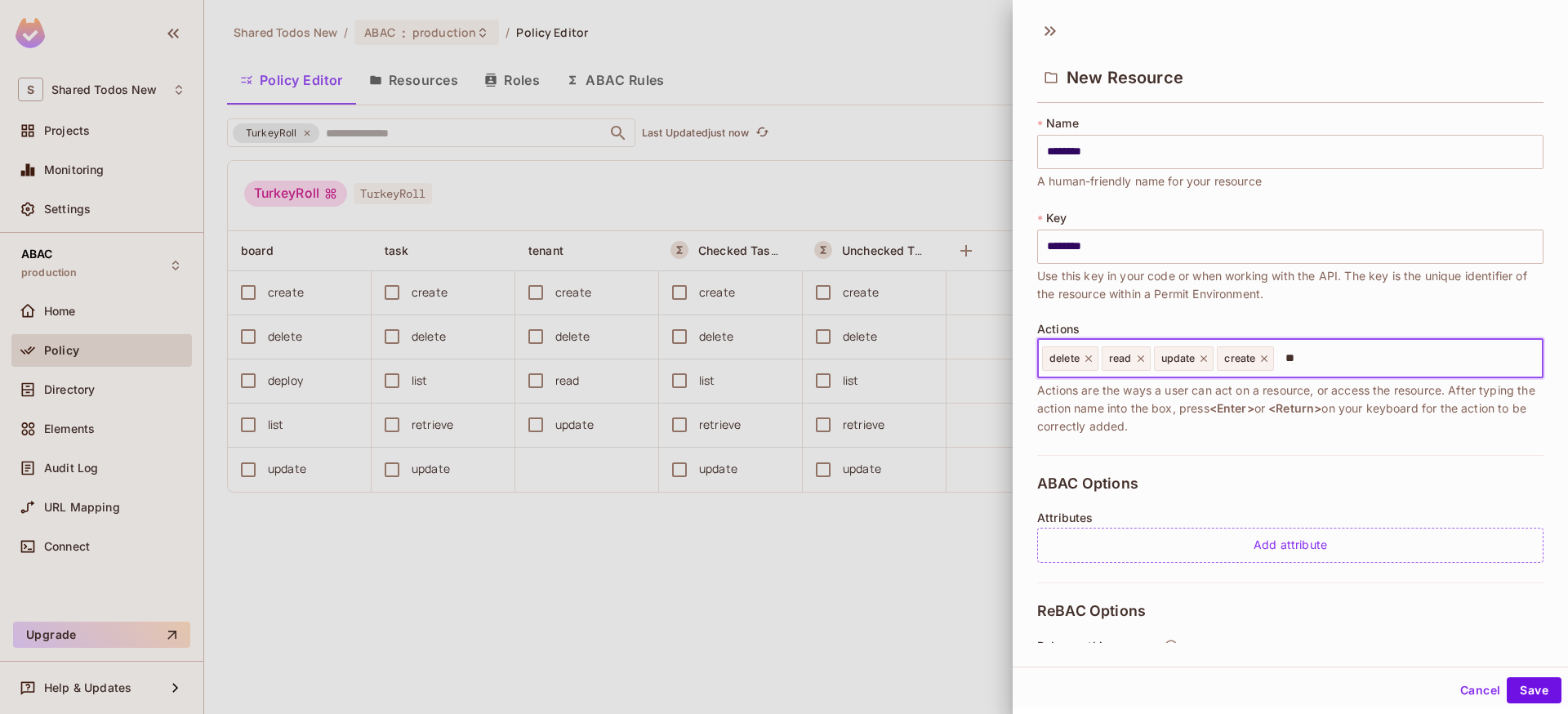 type on "***" 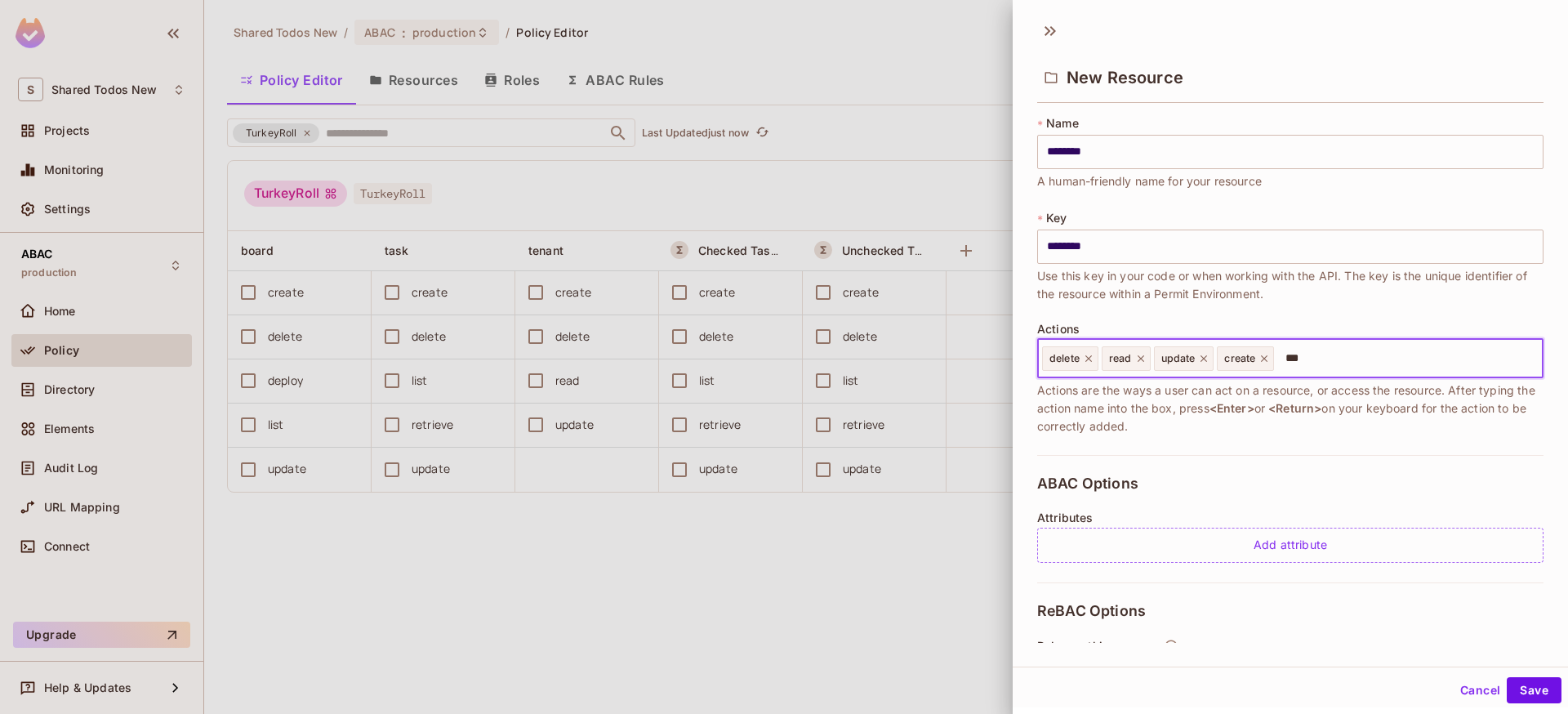 type 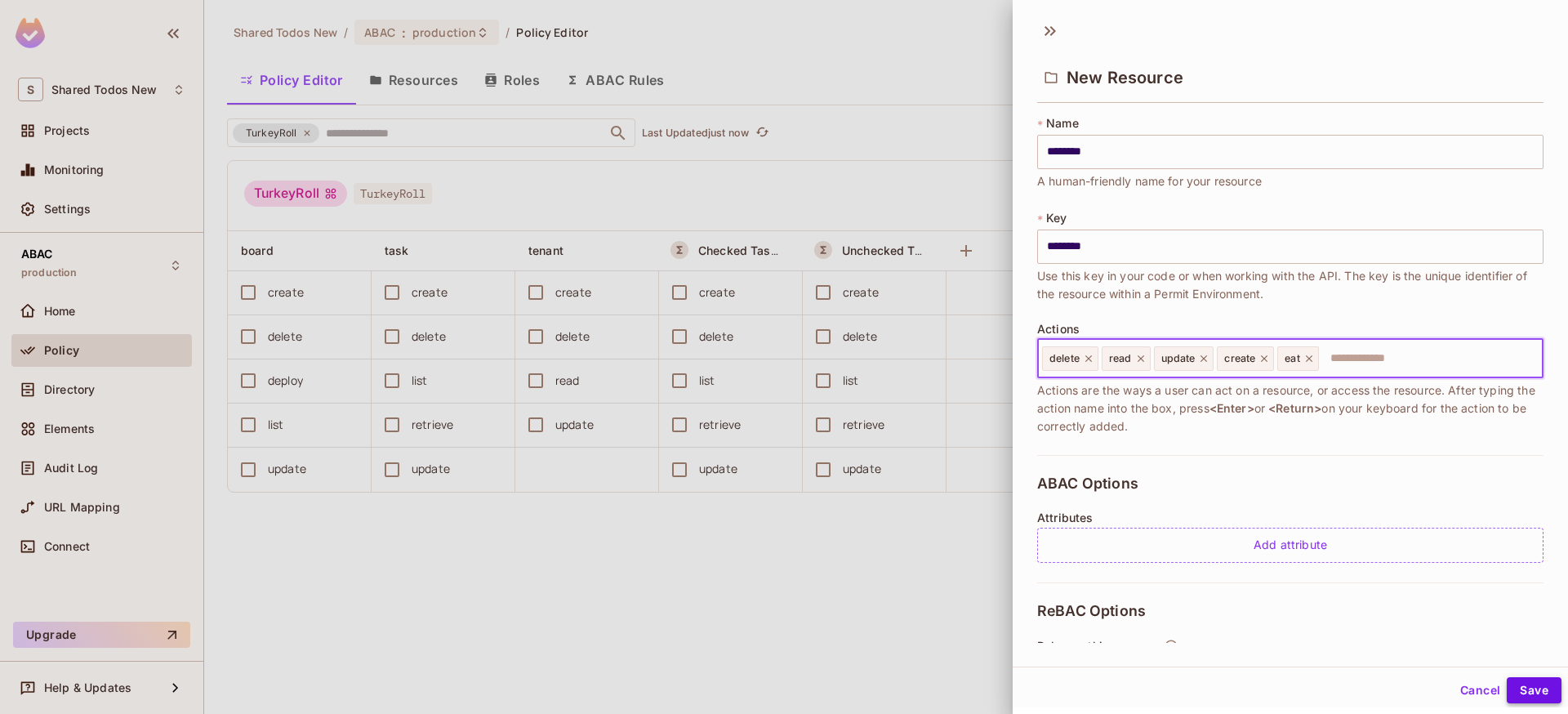 click on "Save" at bounding box center (1534, 690) 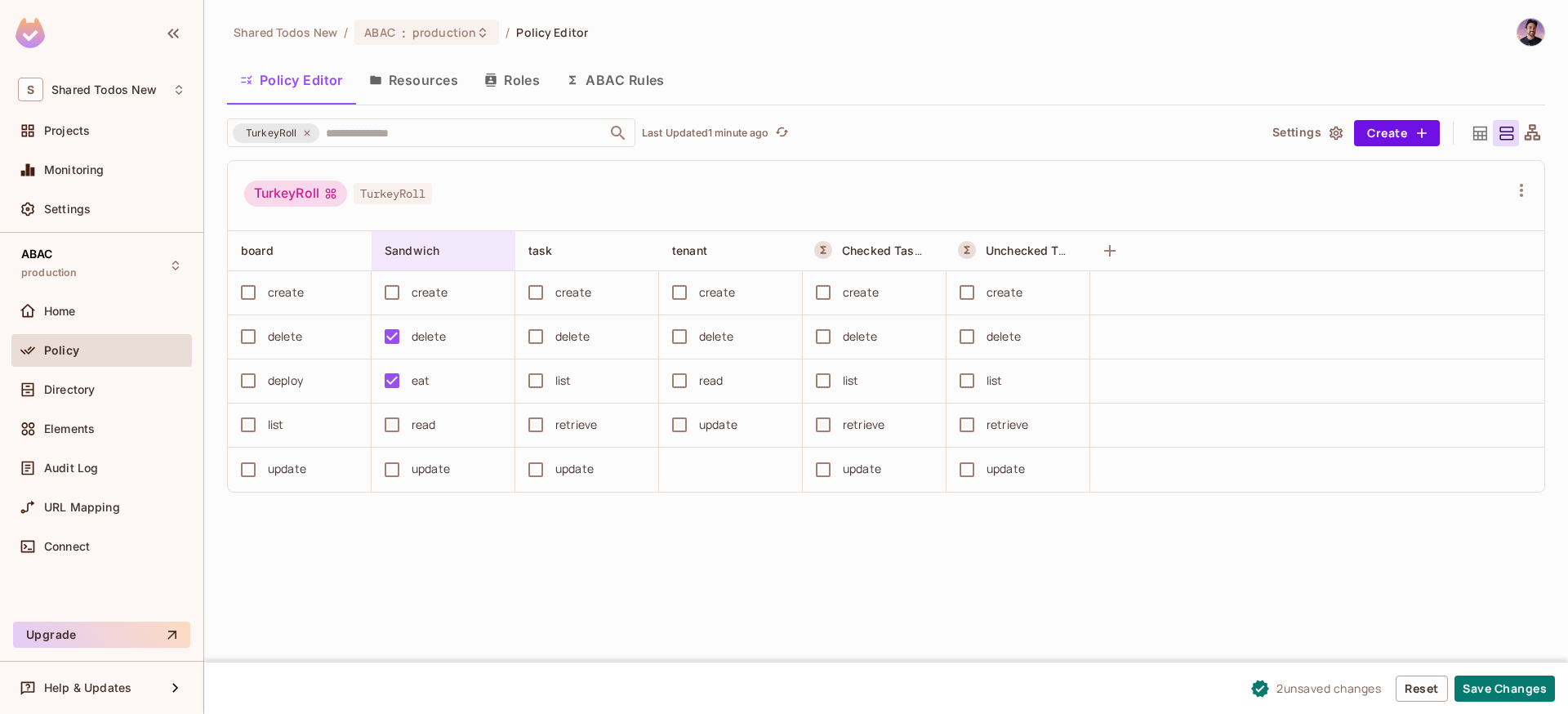 drag, startPoint x: 309, startPoint y: 132, endPoint x: 400, endPoint y: 248, distance: 147.43473 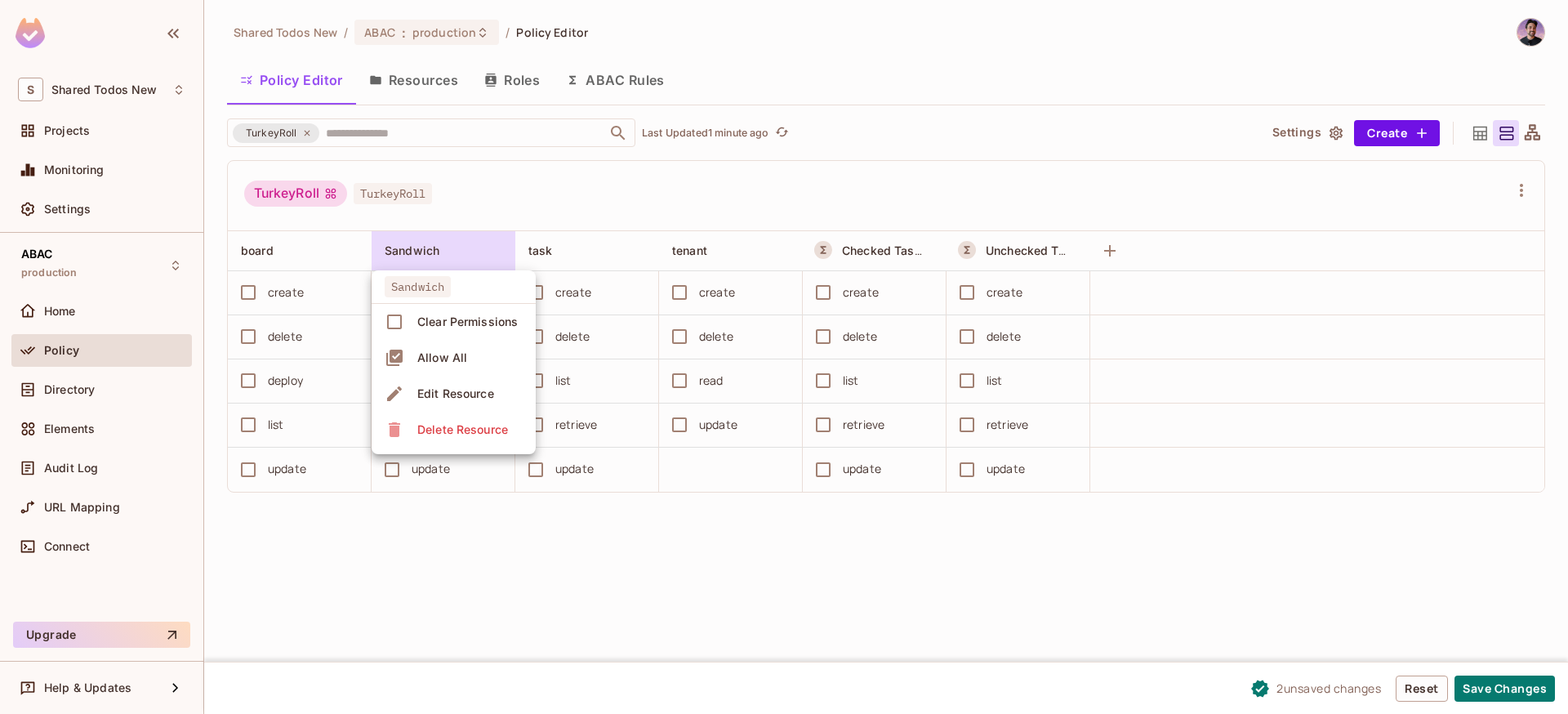 click on "Delete Resource" at bounding box center (462, 430) 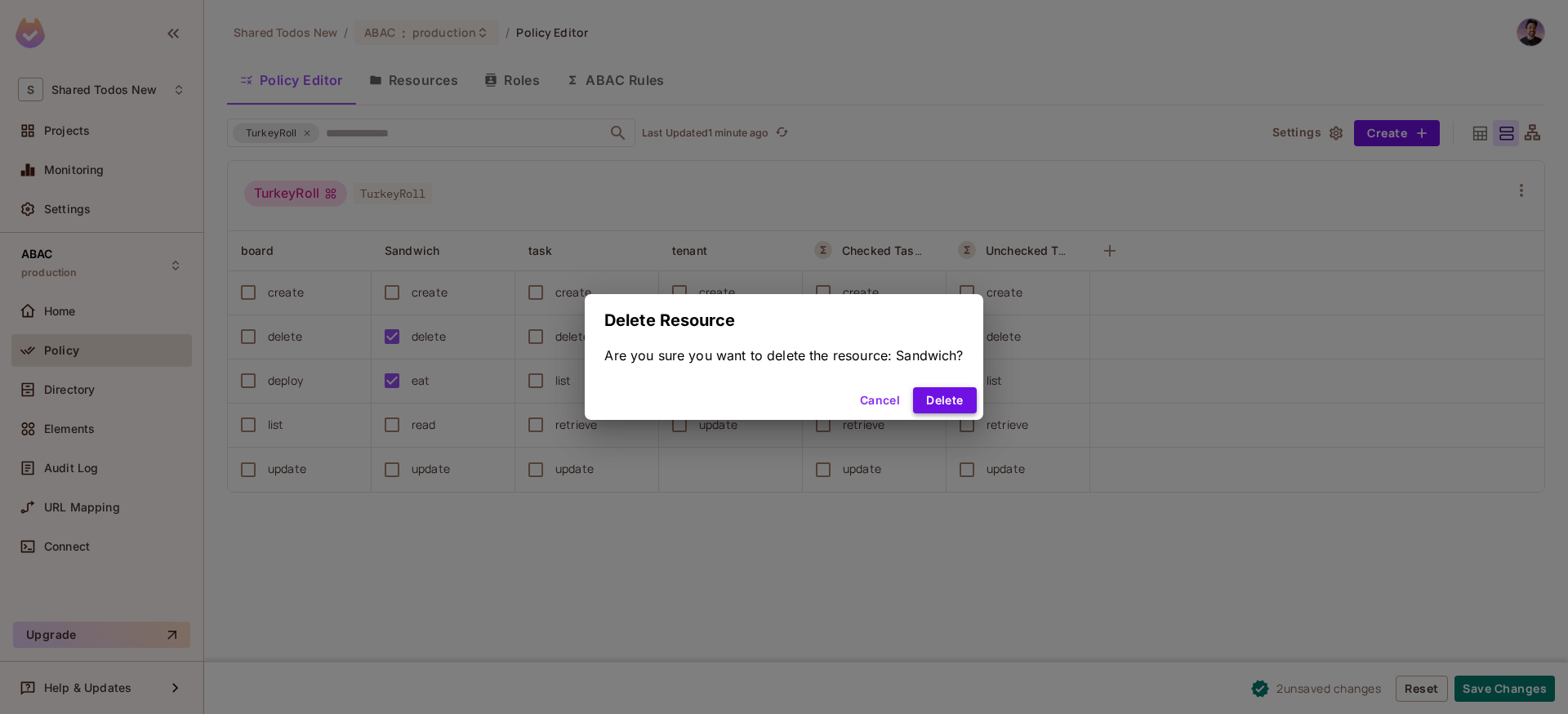 click on "Delete" at bounding box center (944, 400) 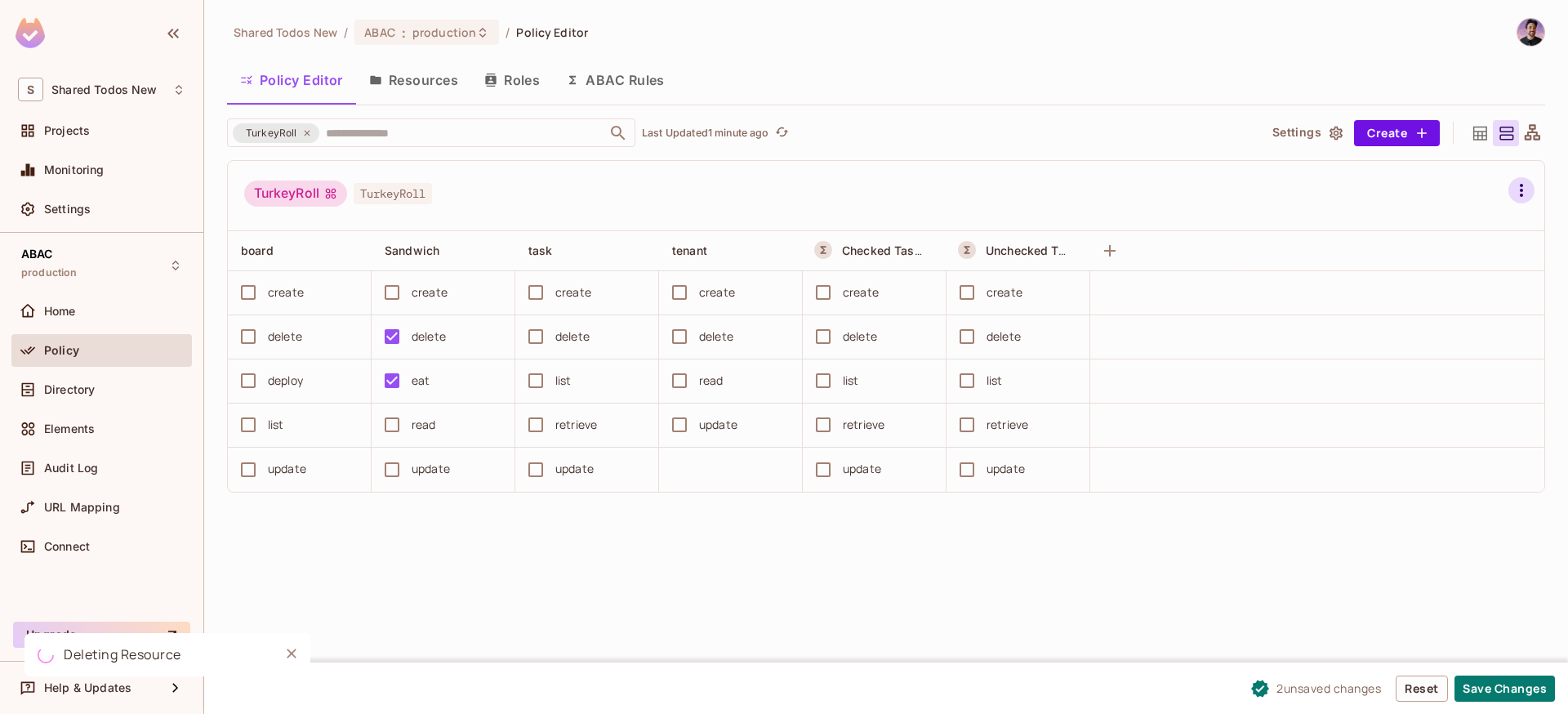 click 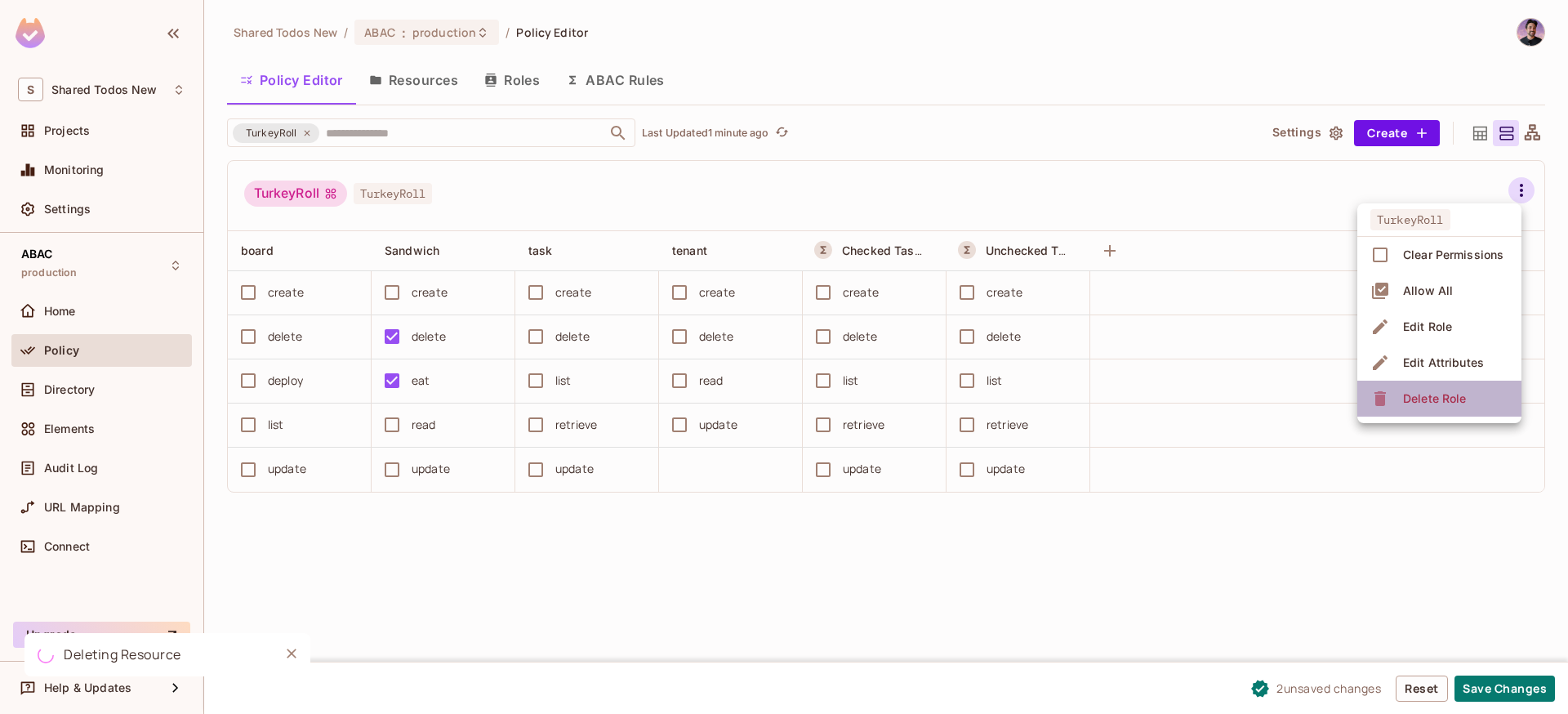 click on "Delete Role" at bounding box center (1434, 399) 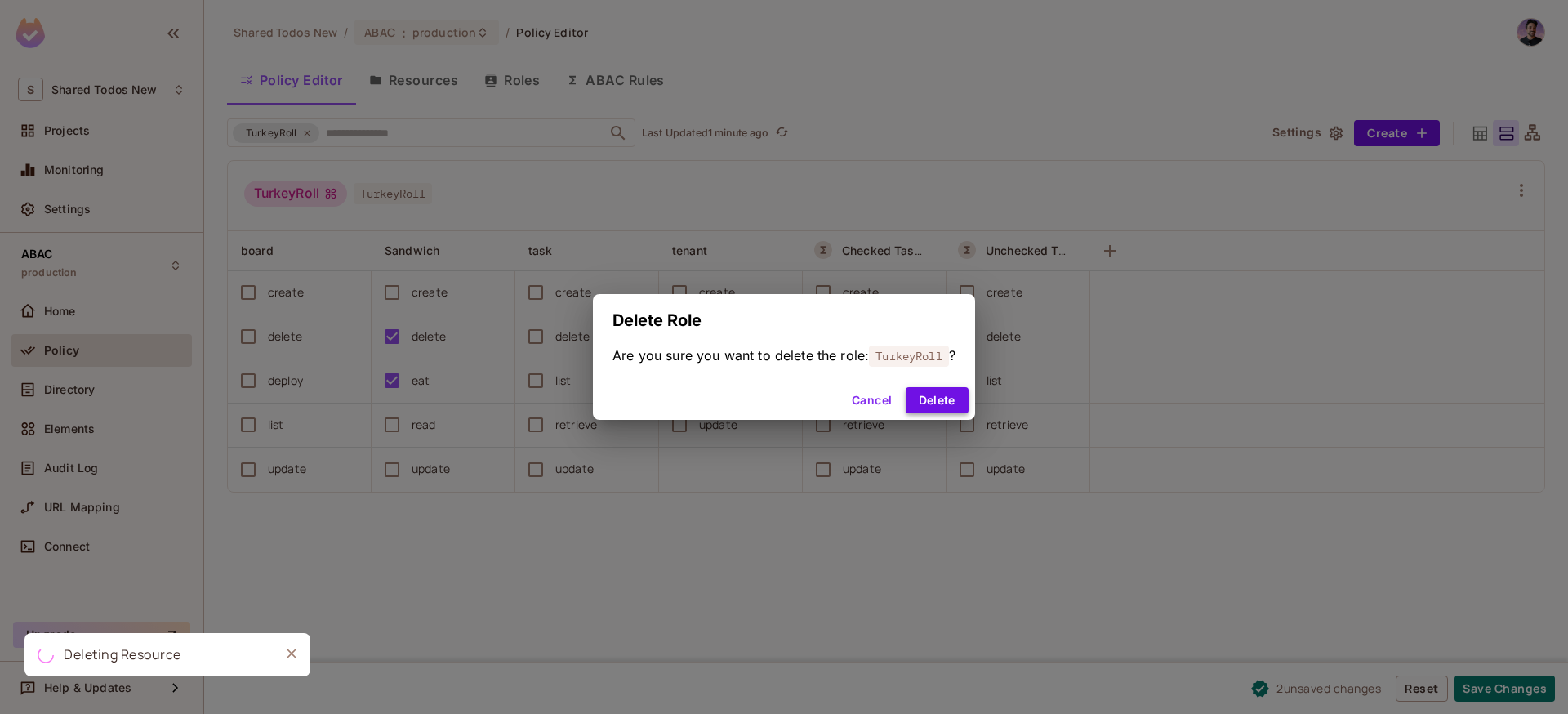 click on "Delete" at bounding box center [937, 400] 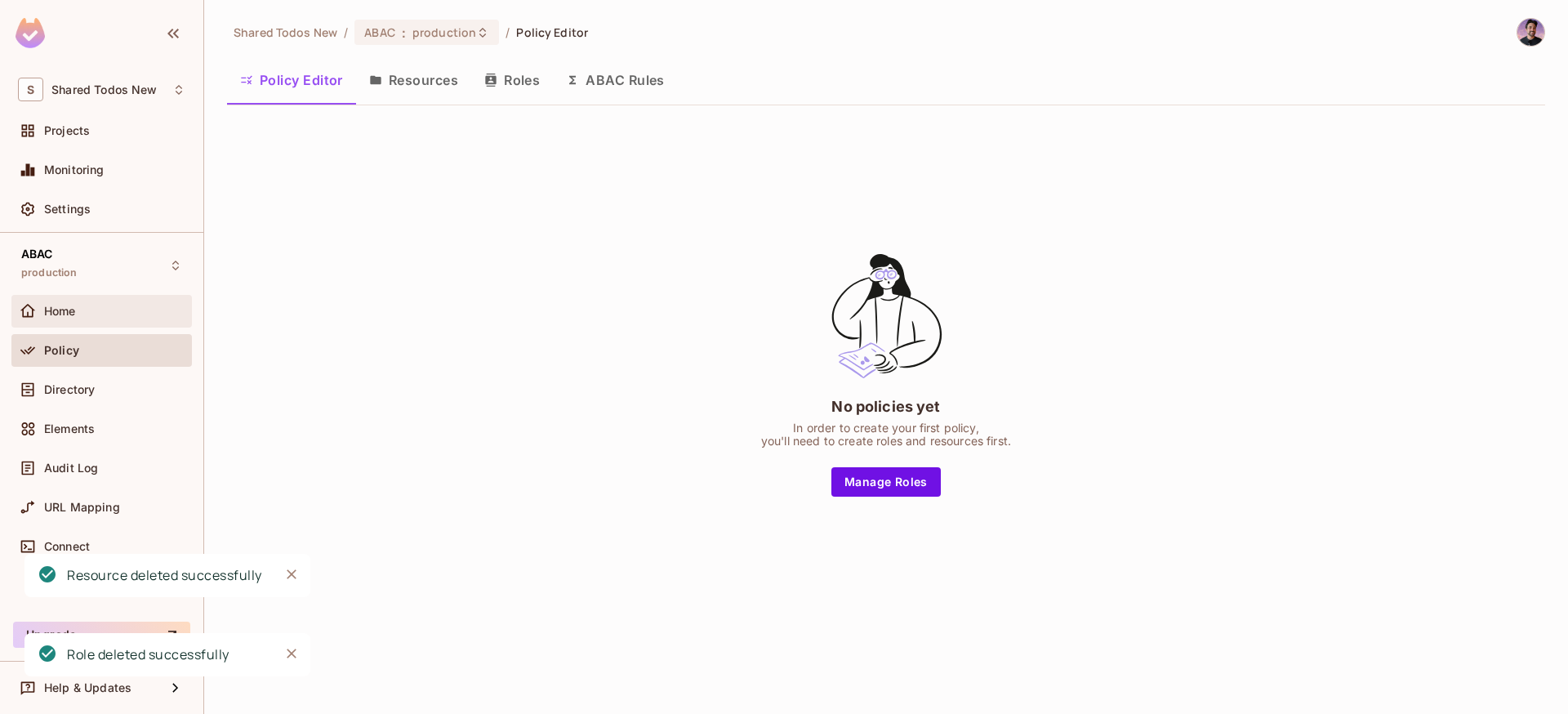 click on "Home" at bounding box center (114, 311) 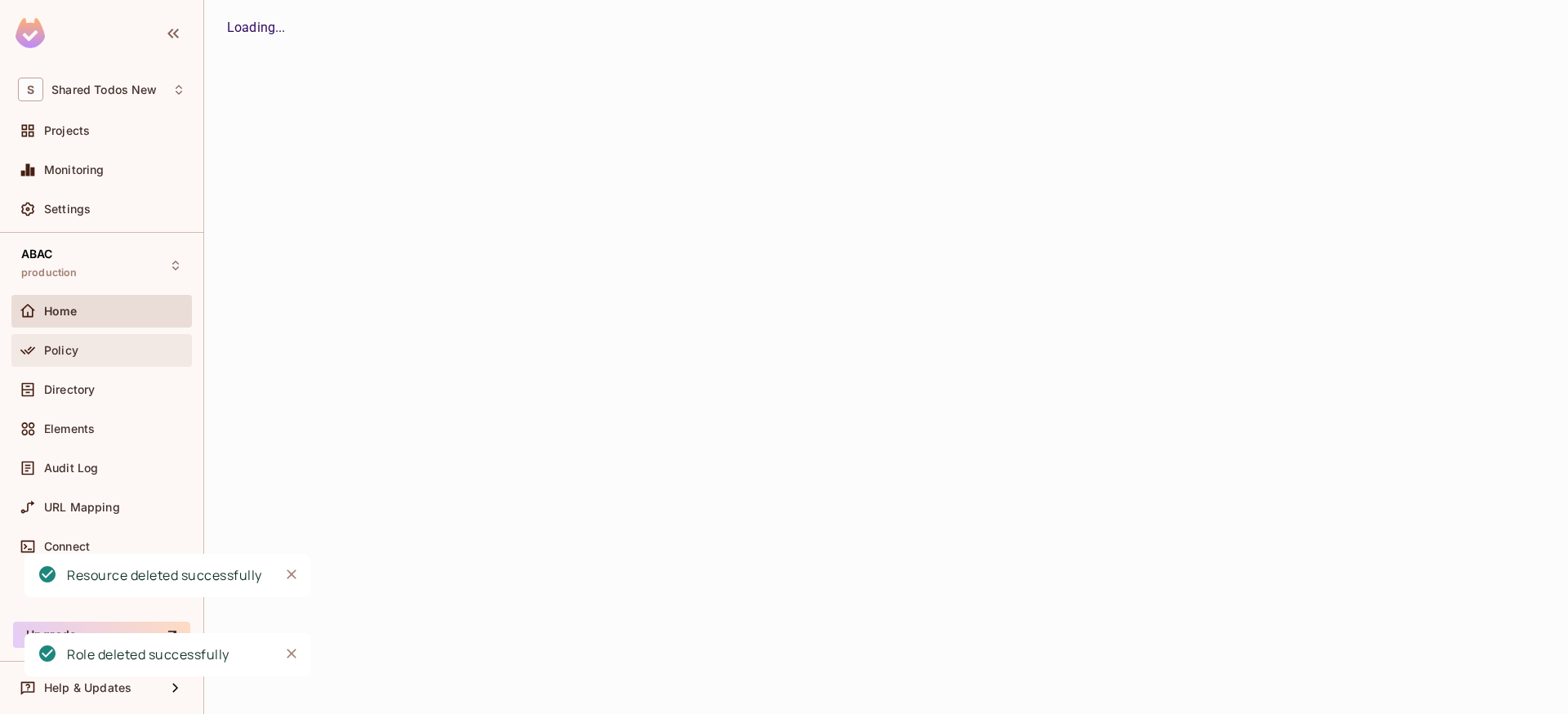 click on "Policy" at bounding box center [114, 350] 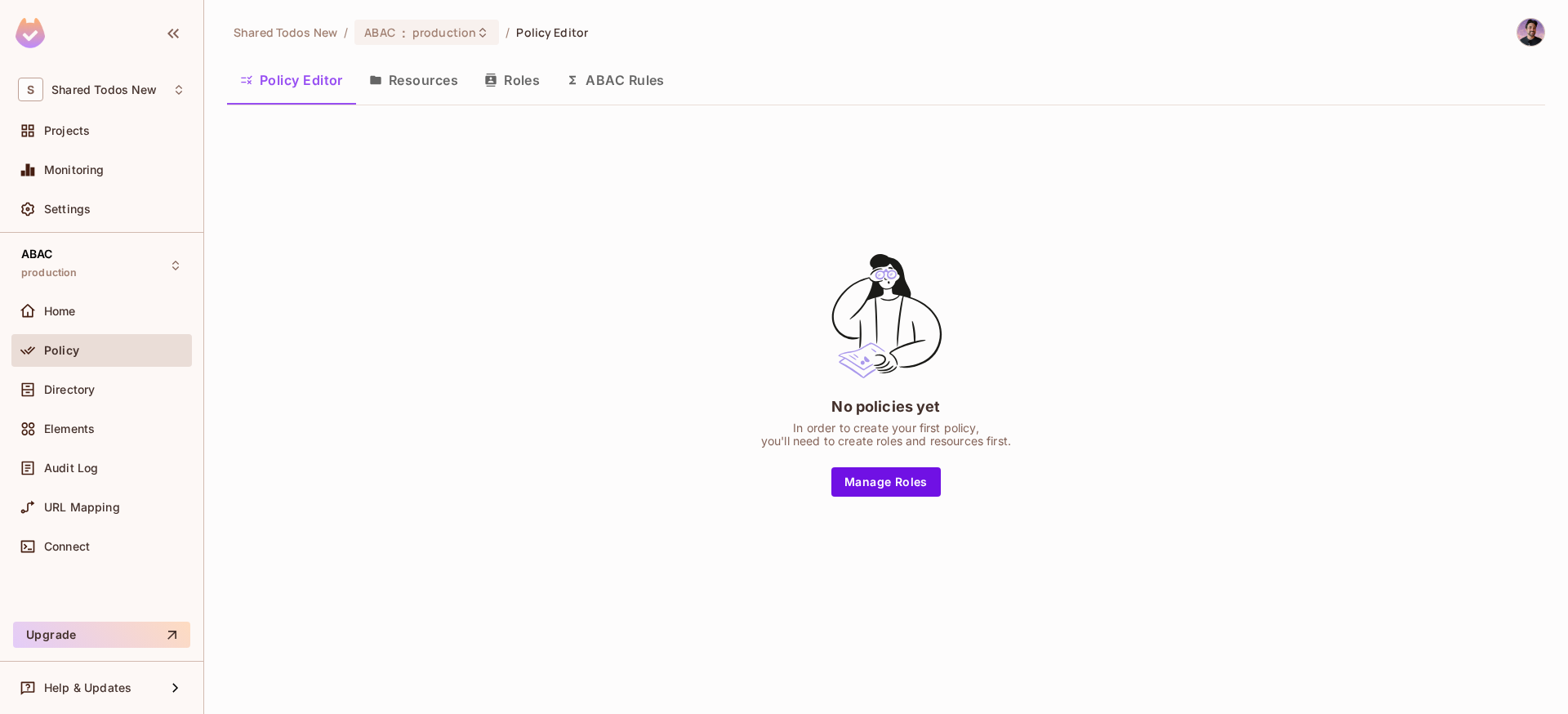 click on "Roles" at bounding box center (512, 80) 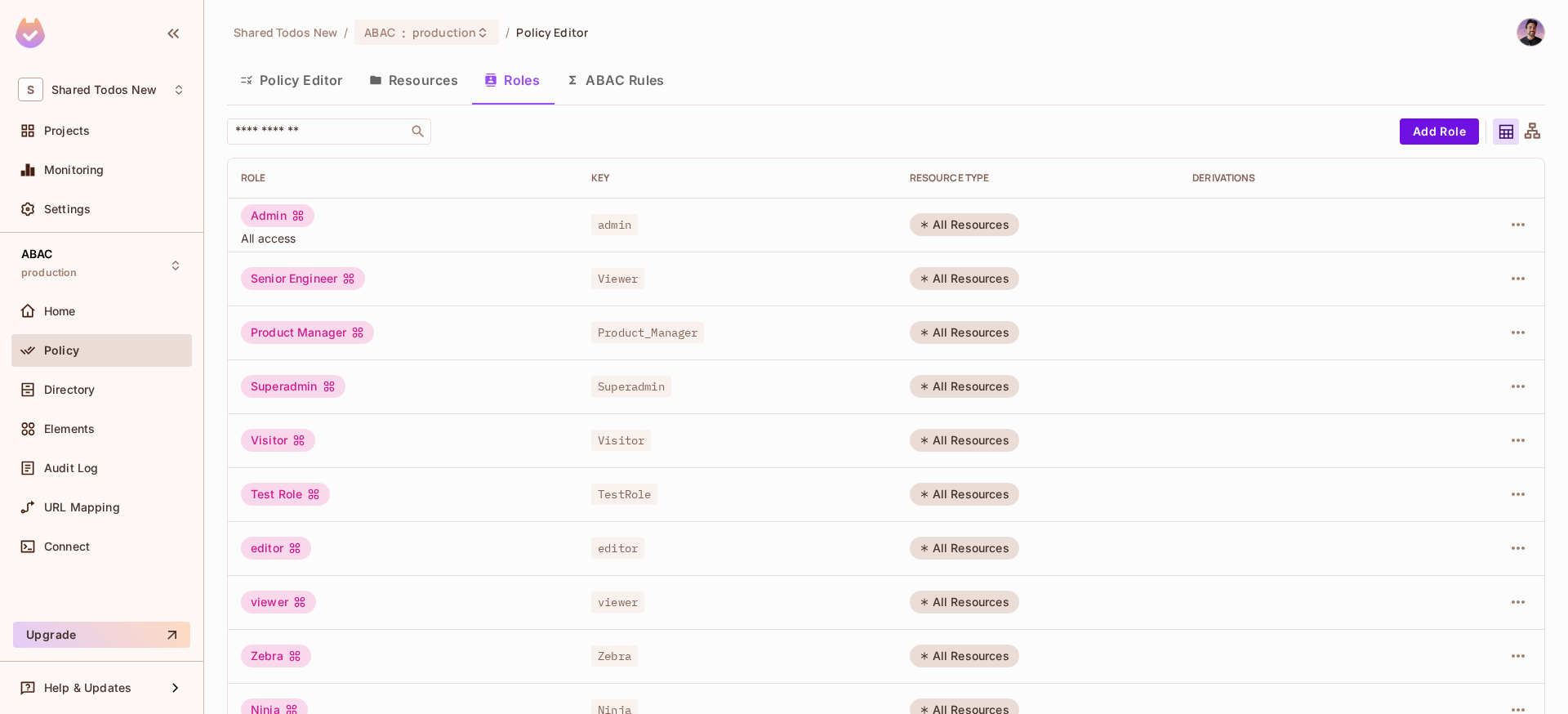 click on "Policy Editor" at bounding box center [292, 80] 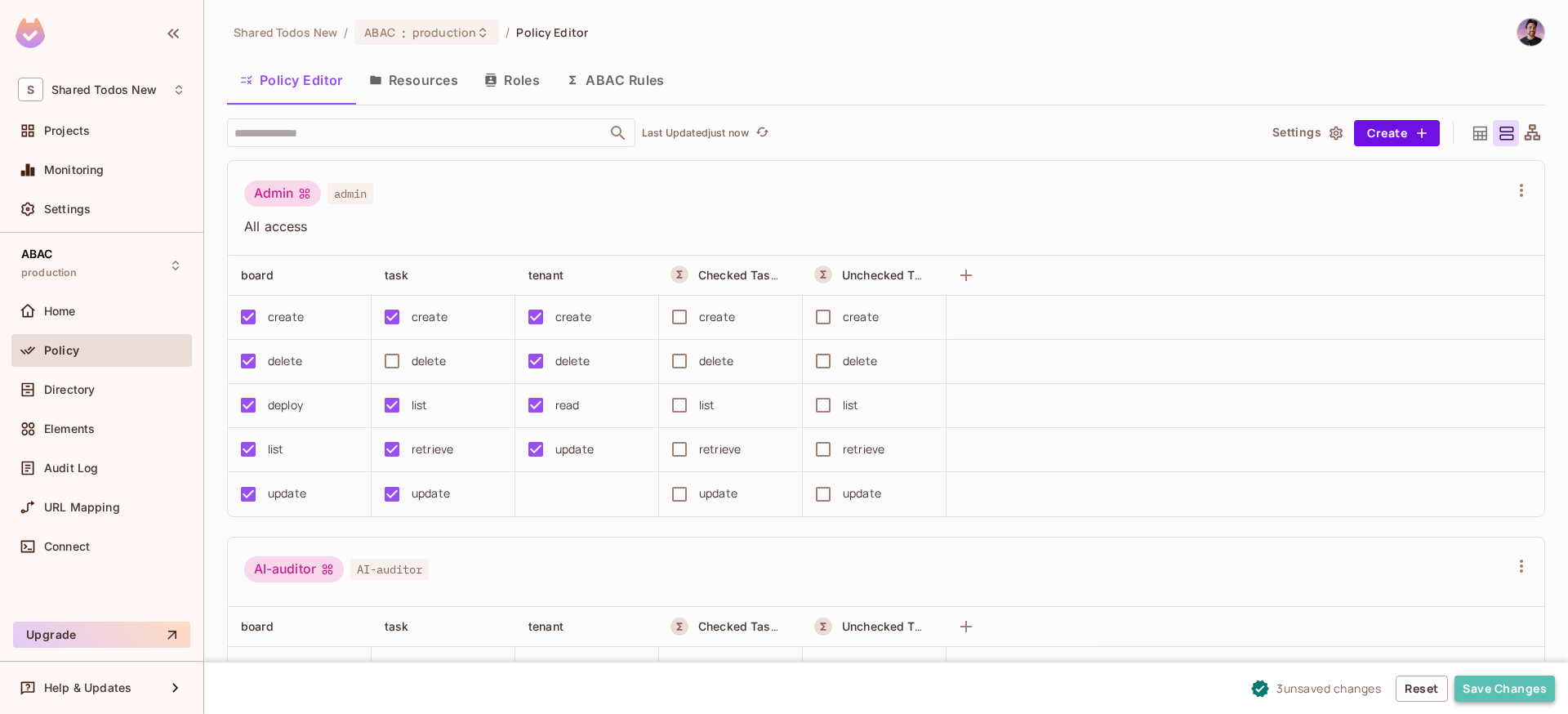 click on "Save Changes" at bounding box center [1504, 689] 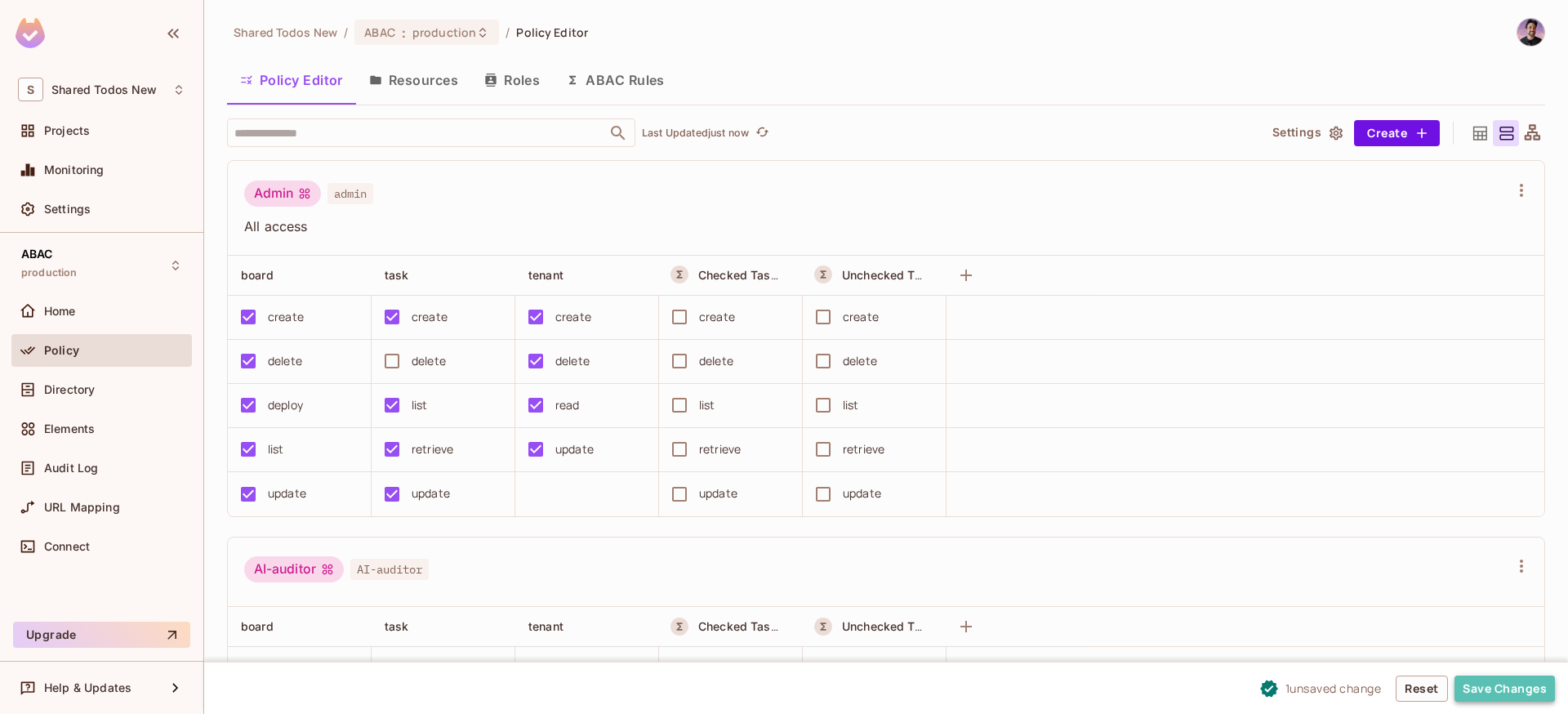 click on "Save Changes" at bounding box center [1504, 689] 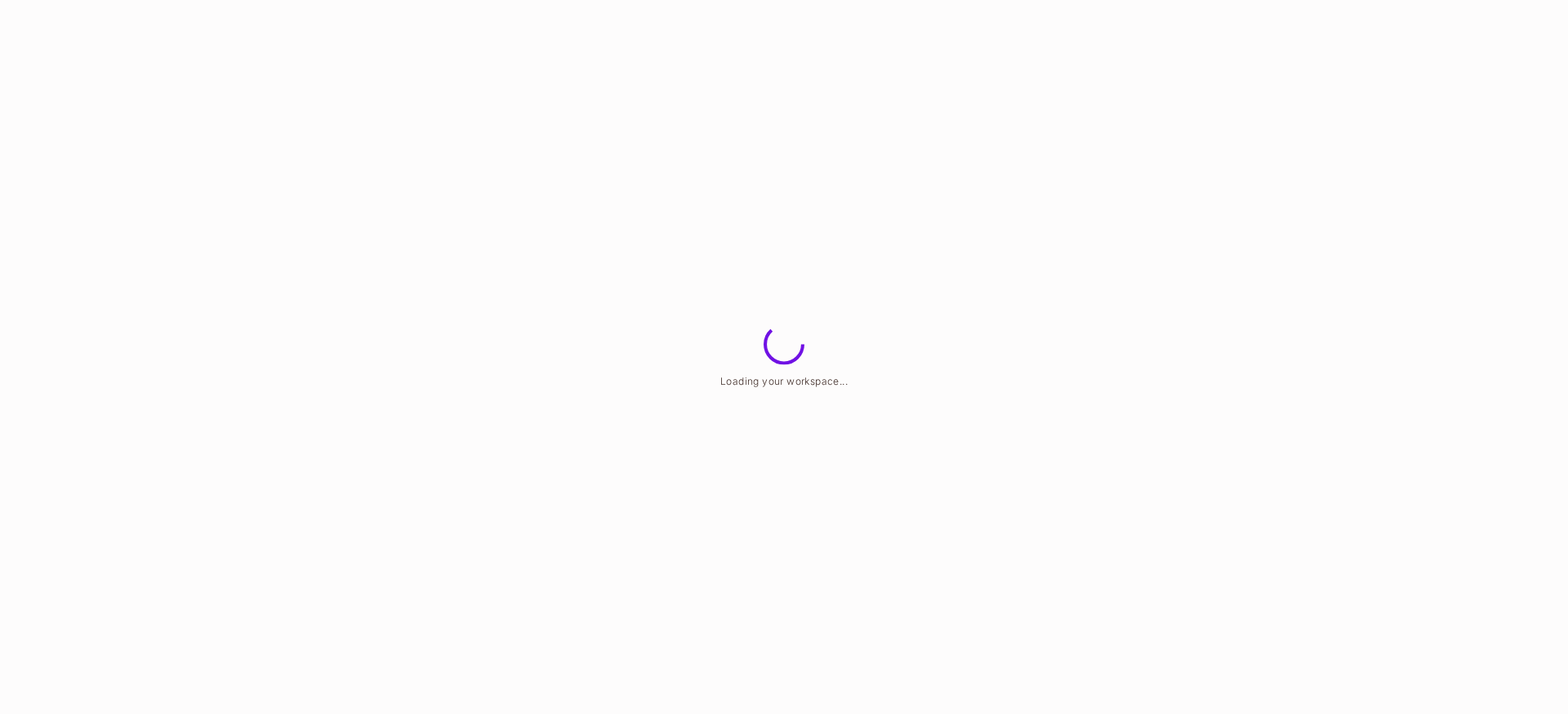 scroll, scrollTop: 0, scrollLeft: 0, axis: both 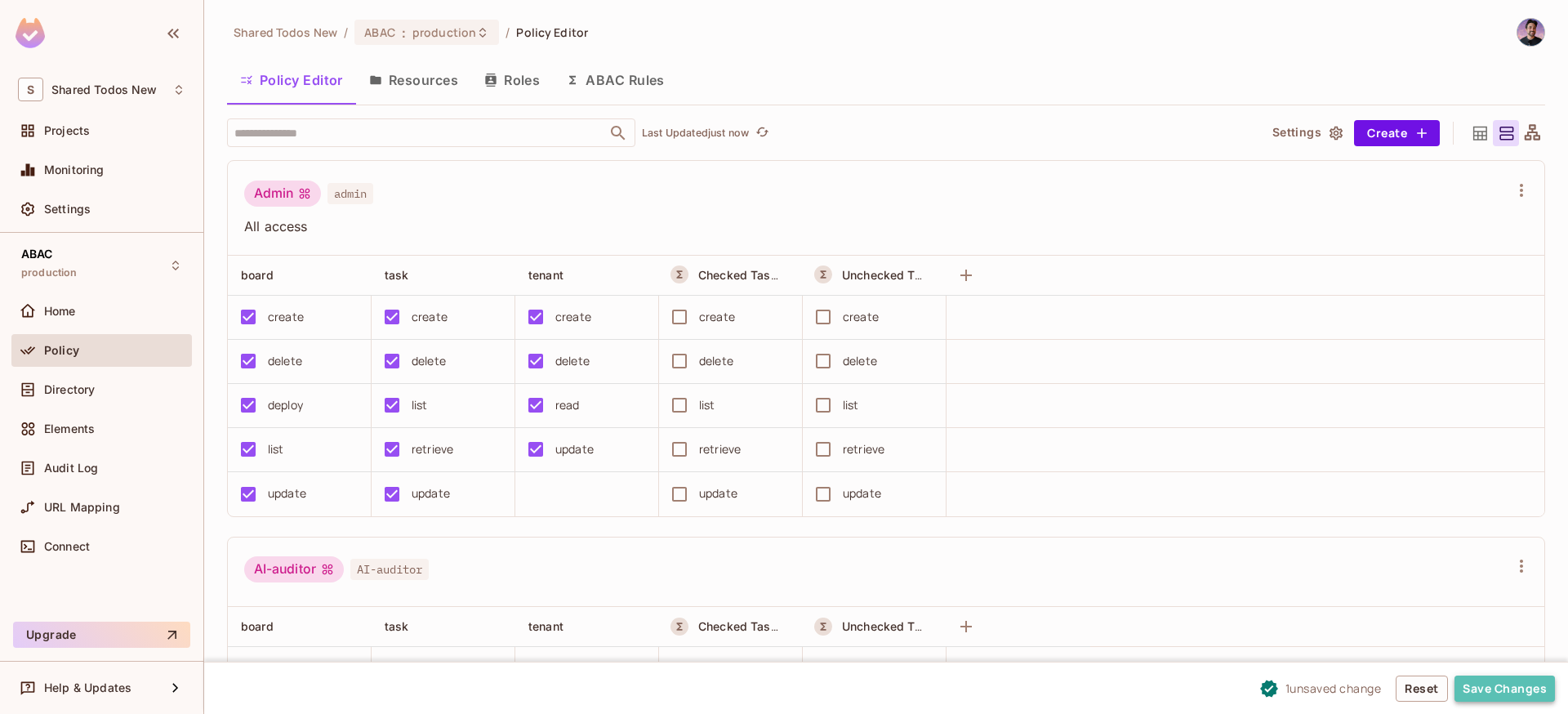 click on "Save Changes" at bounding box center (1504, 689) 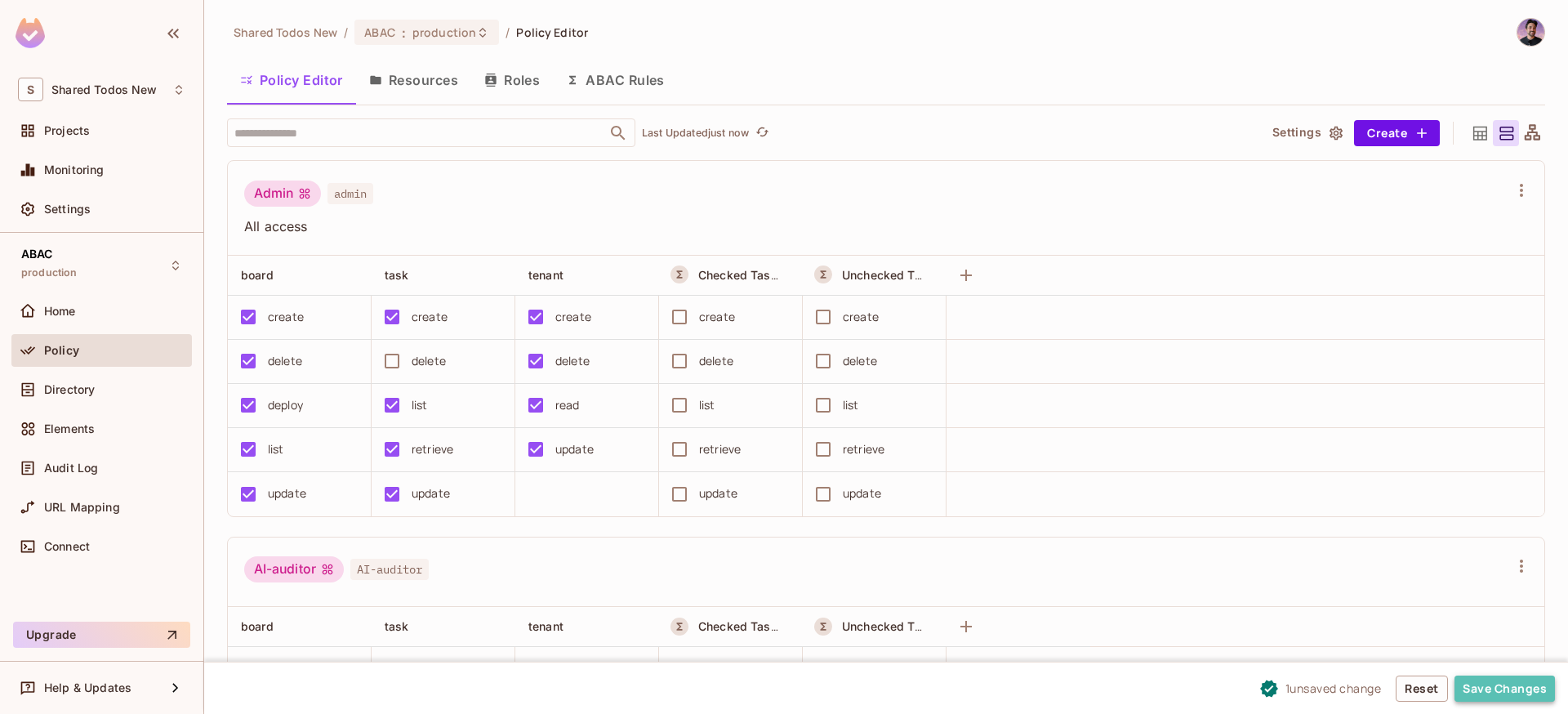 click on "Save Changes" at bounding box center (1504, 689) 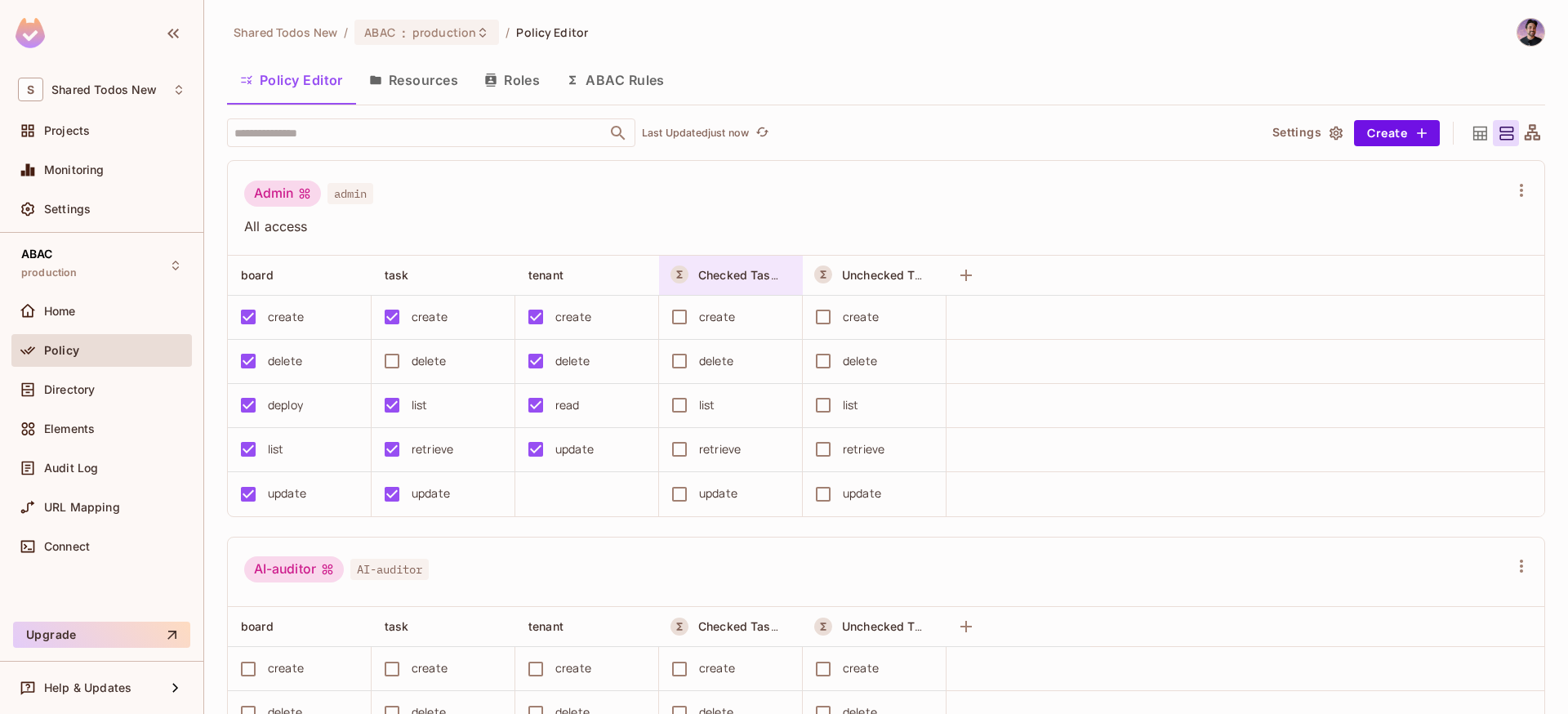 click on "Checked Tasks" at bounding box center [731, 275] 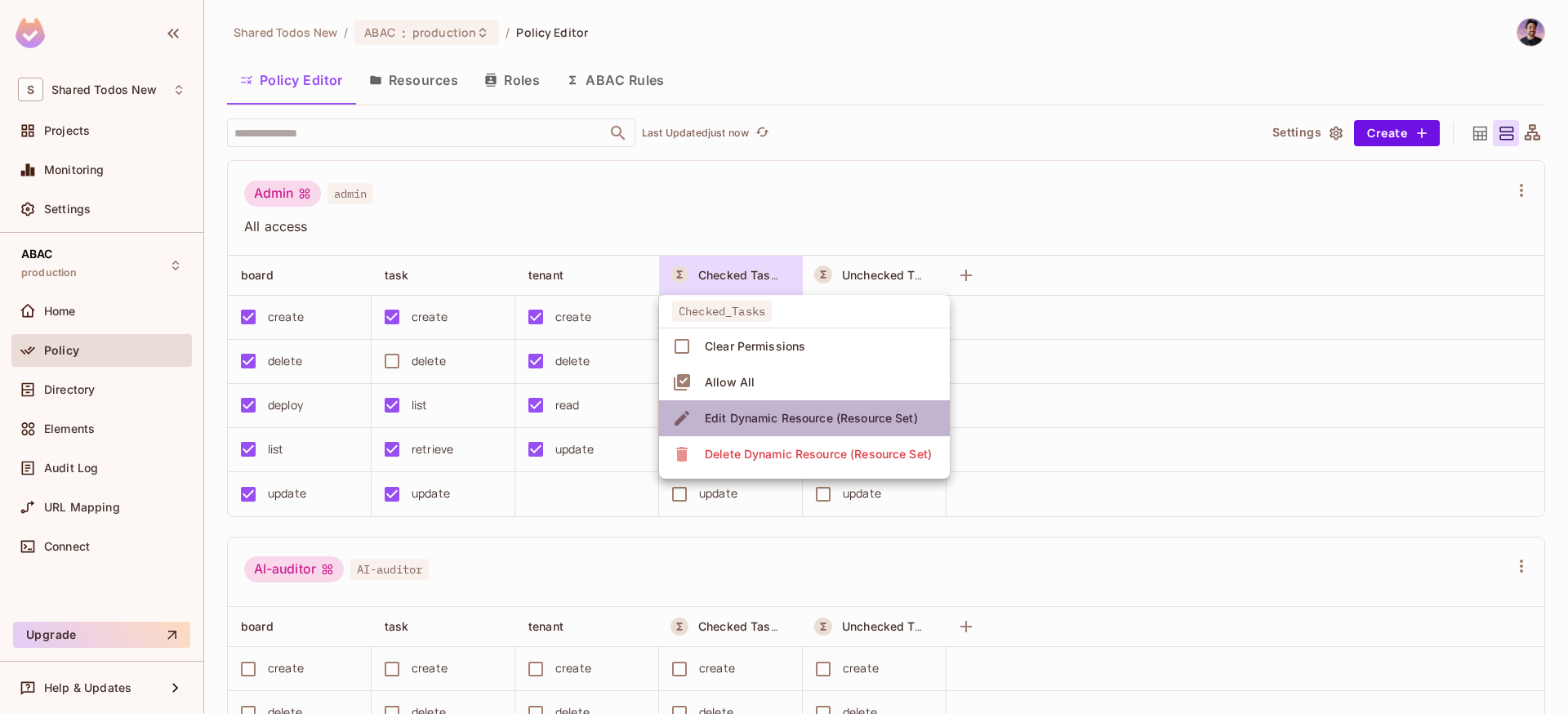 click on "Edit Dynamic Resource (Resource Set)" at bounding box center [811, 418] 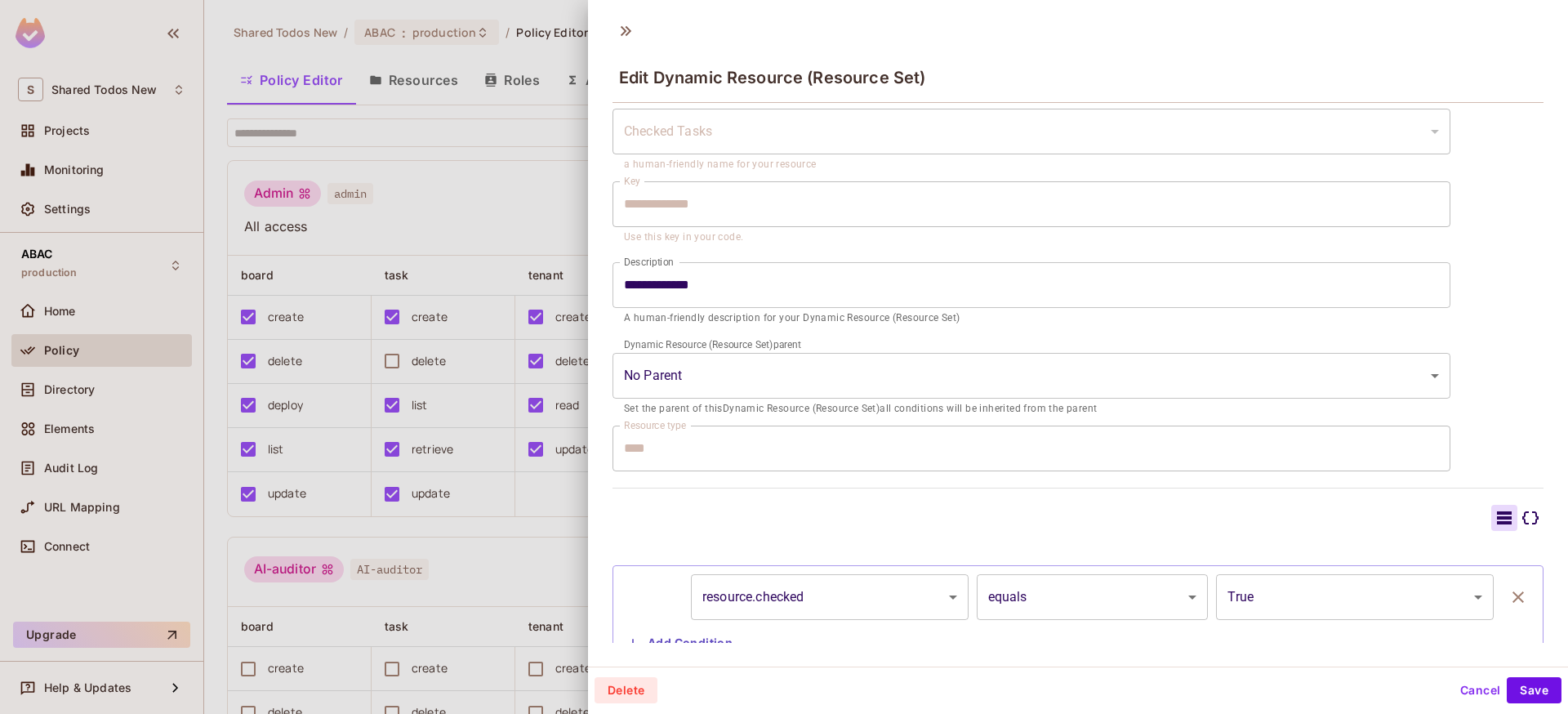 scroll, scrollTop: 112, scrollLeft: 0, axis: vertical 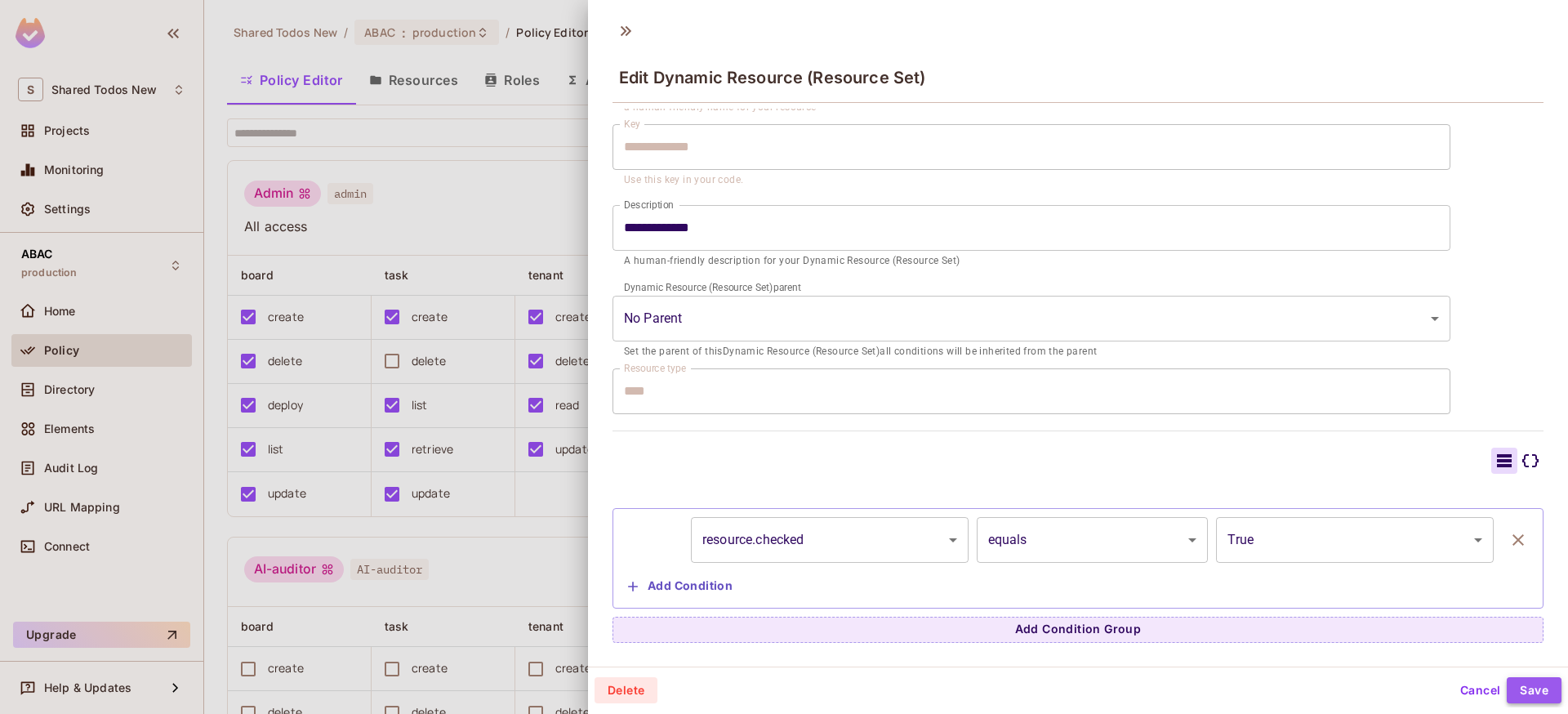 click on "Save" at bounding box center [1534, 690] 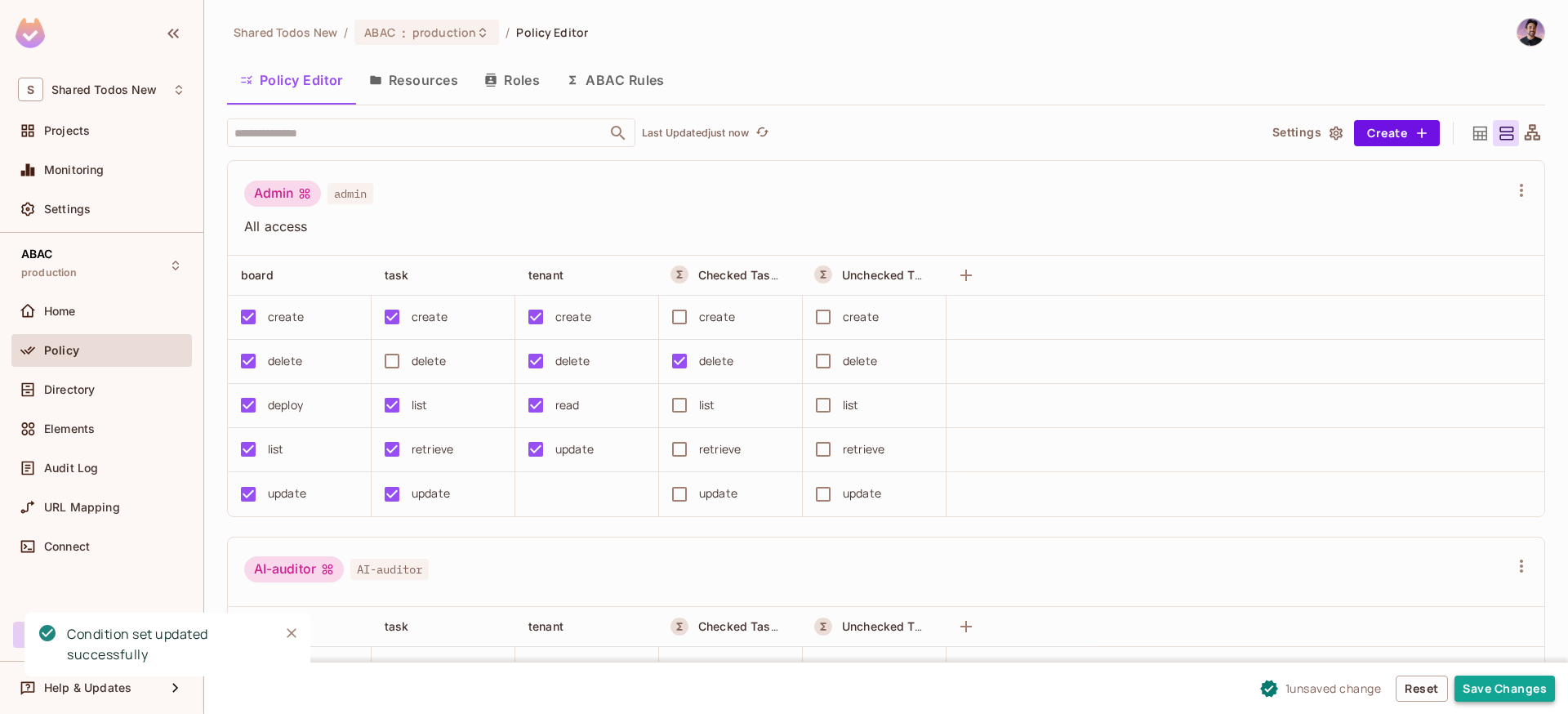 click on "Save Changes" at bounding box center [1504, 689] 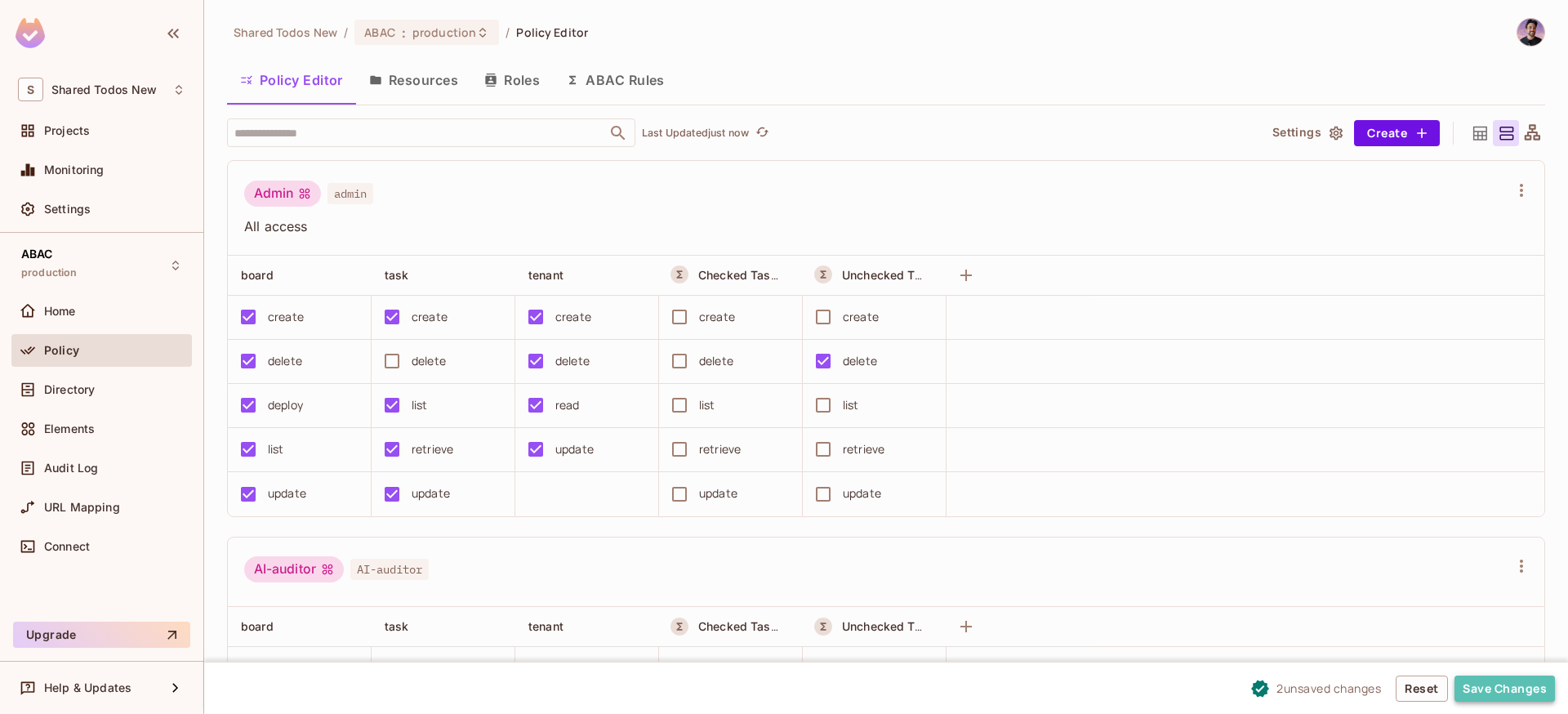 click on "Save Changes" at bounding box center [1504, 689] 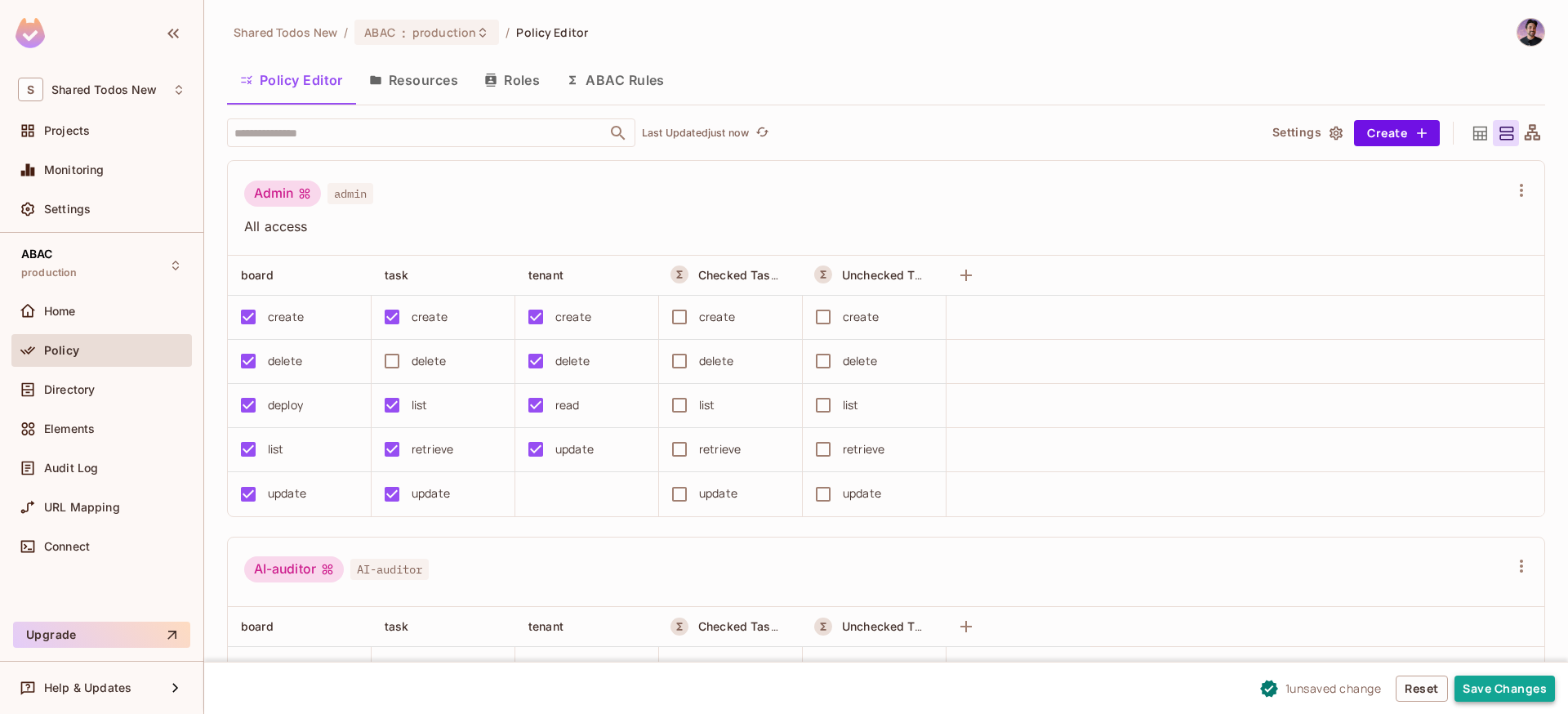 click on "Save Changes" at bounding box center (1504, 689) 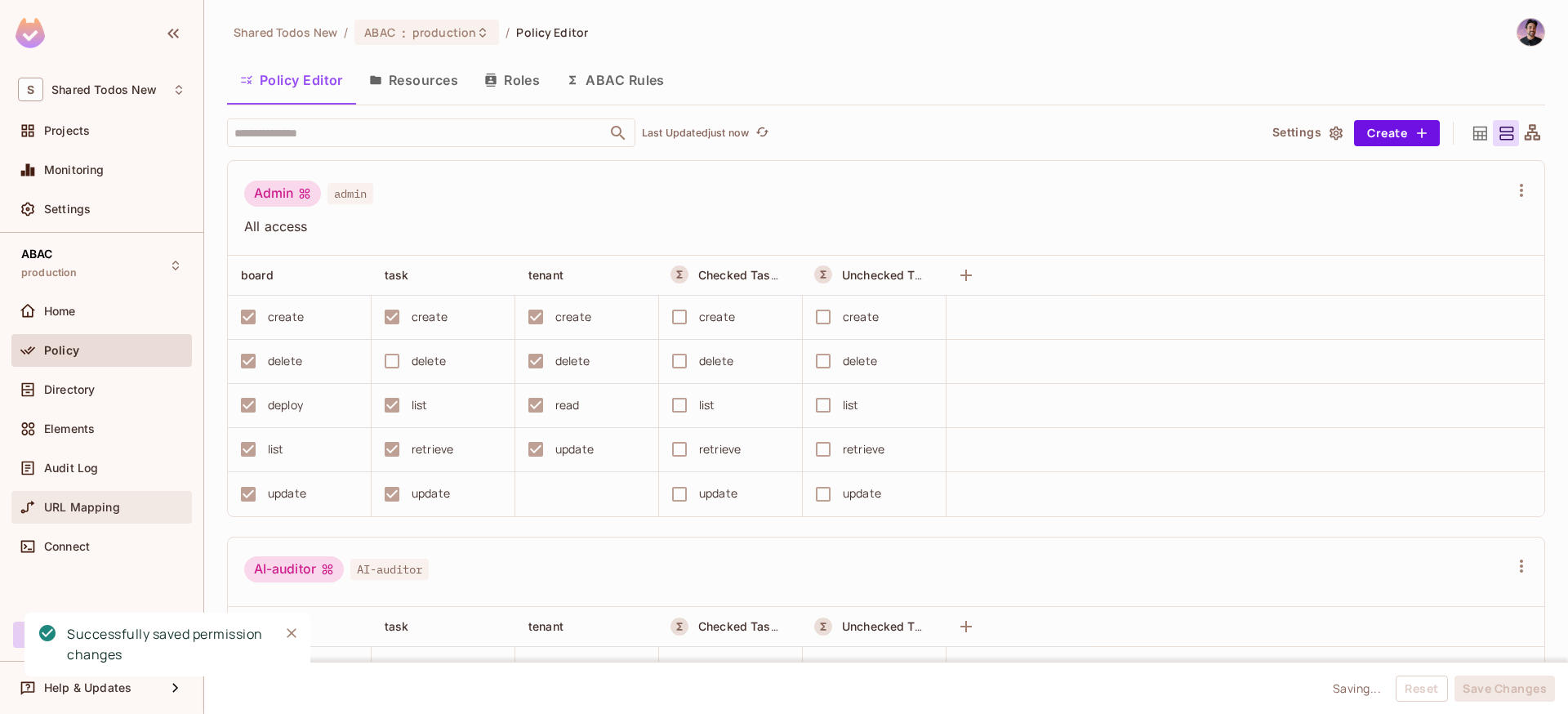 click on "URL Mapping" at bounding box center (101, 507) 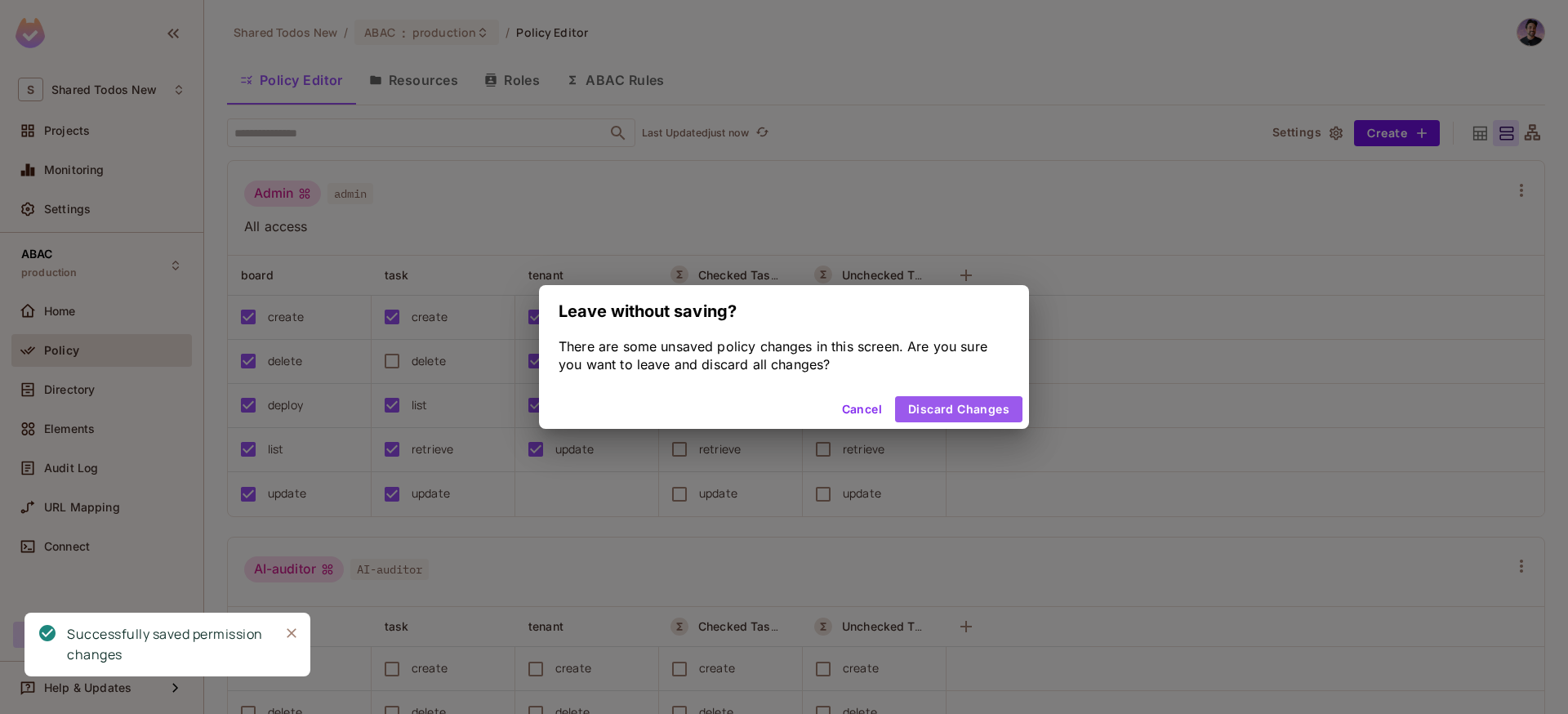drag, startPoint x: 949, startPoint y: 412, endPoint x: 843, endPoint y: 418, distance: 106.16968 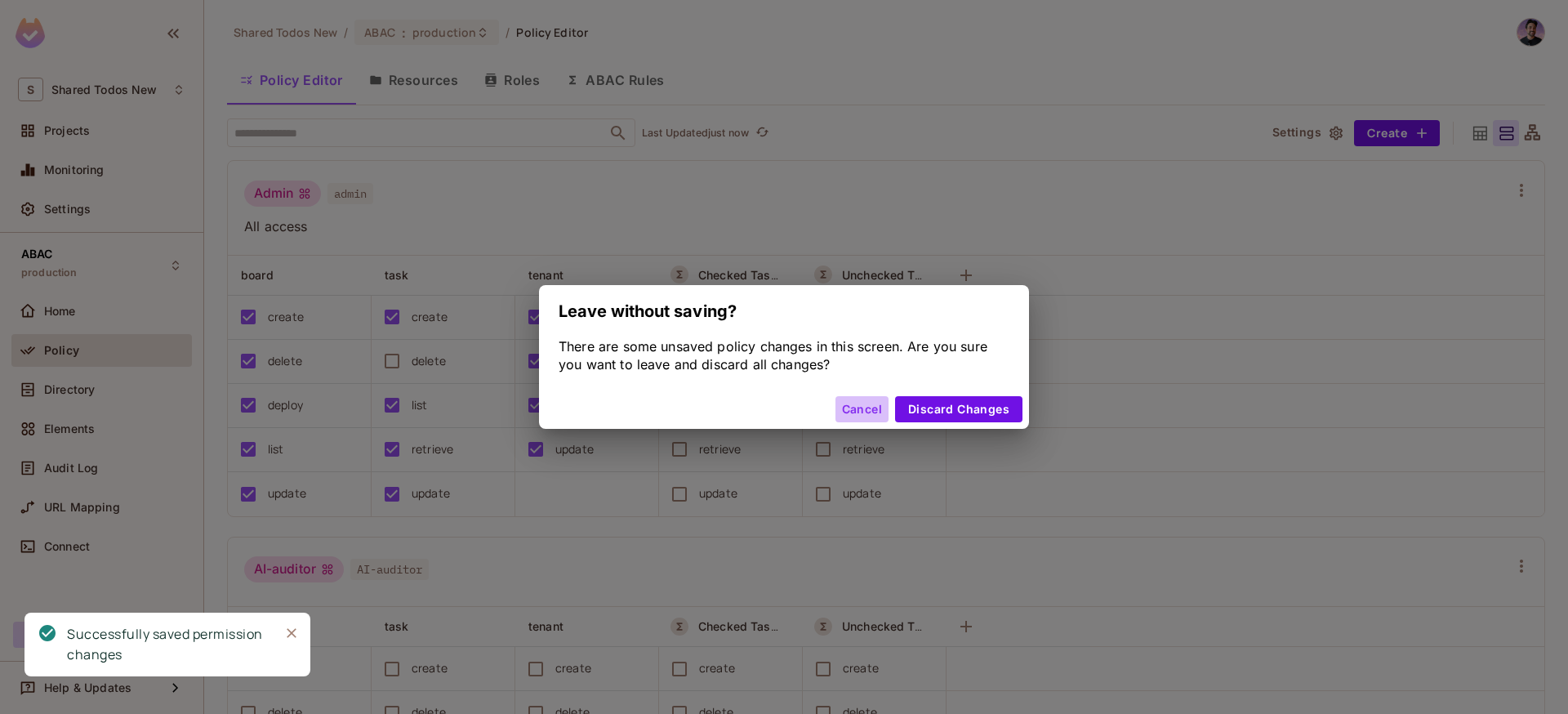 drag, startPoint x: 844, startPoint y: 414, endPoint x: 789, endPoint y: 413, distance: 55.00909 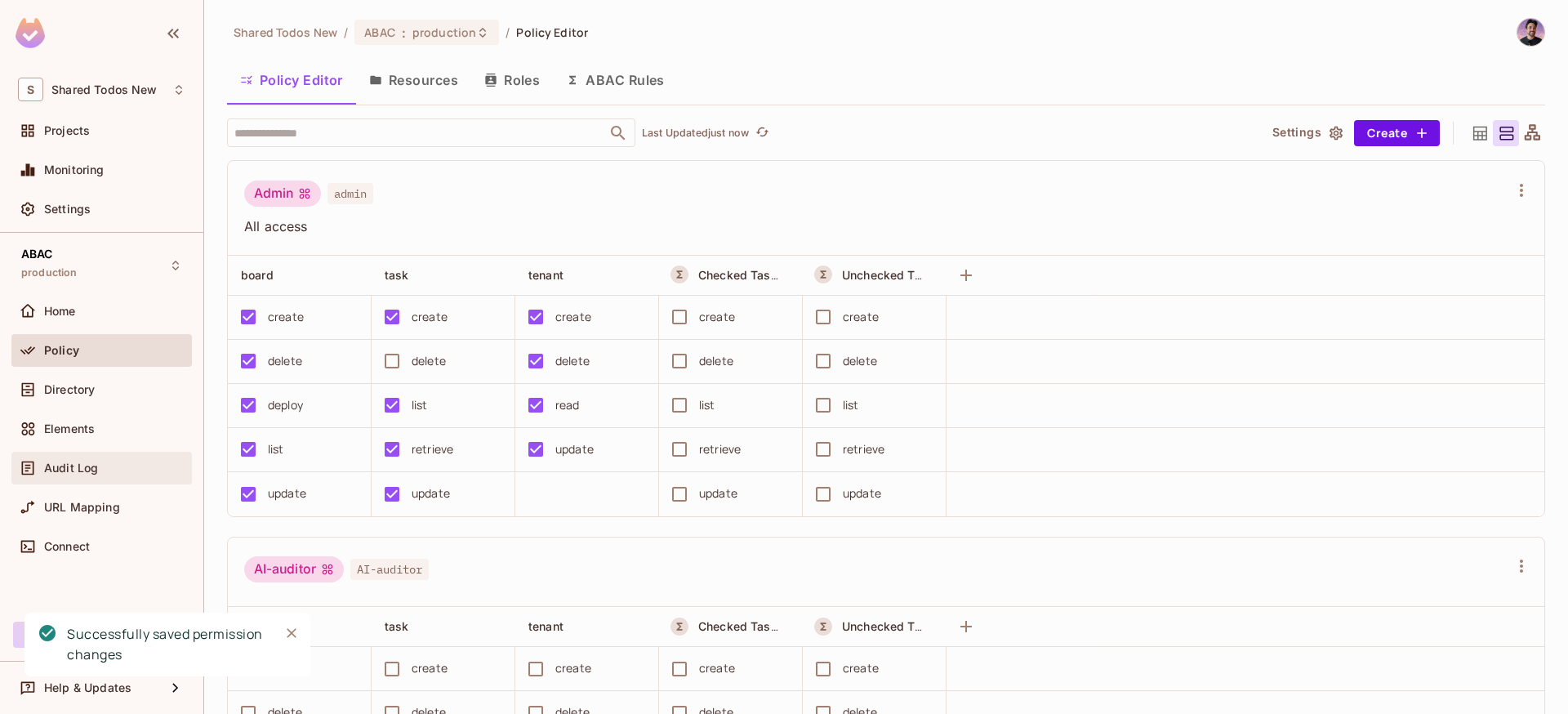 click on "Audit Log" at bounding box center (71, 468) 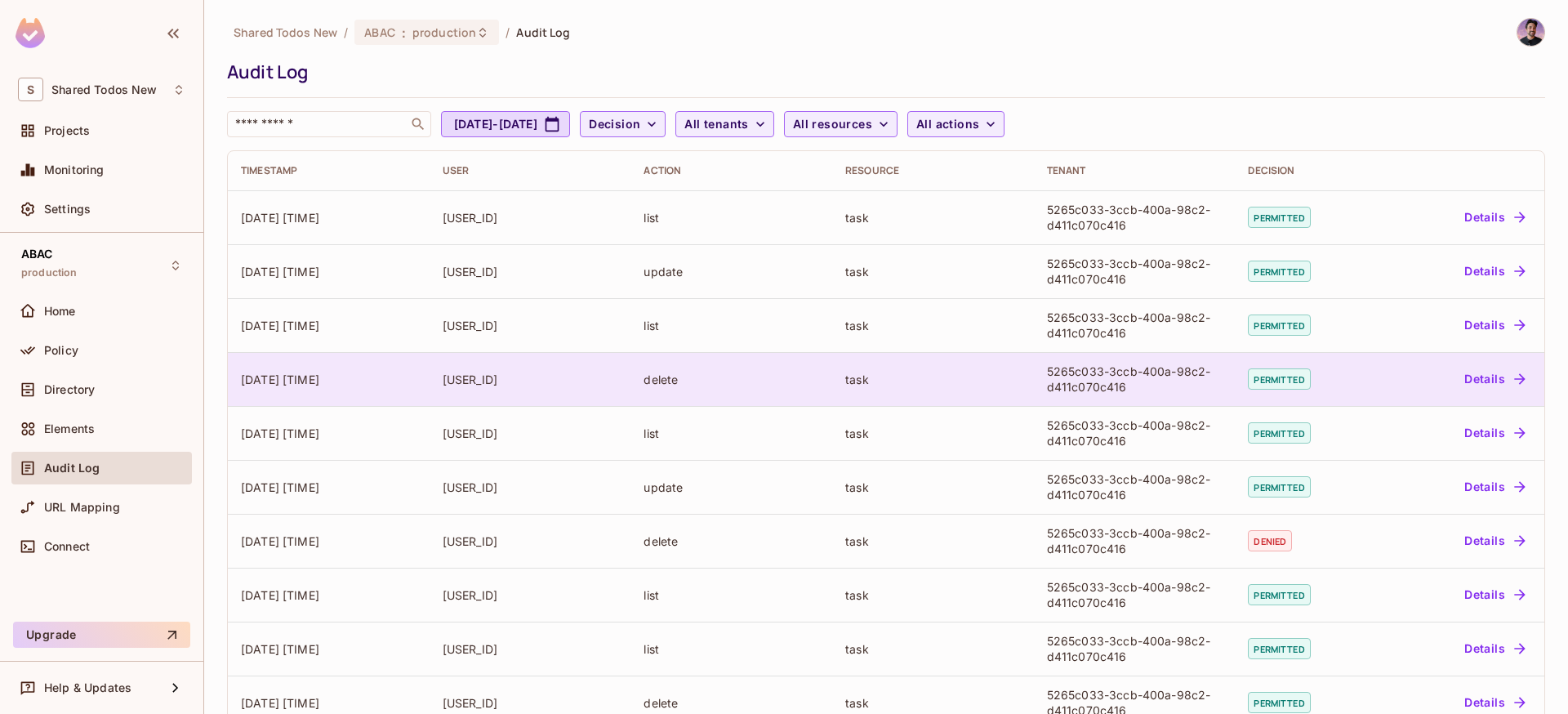 click on "delete" at bounding box center [731, 379] 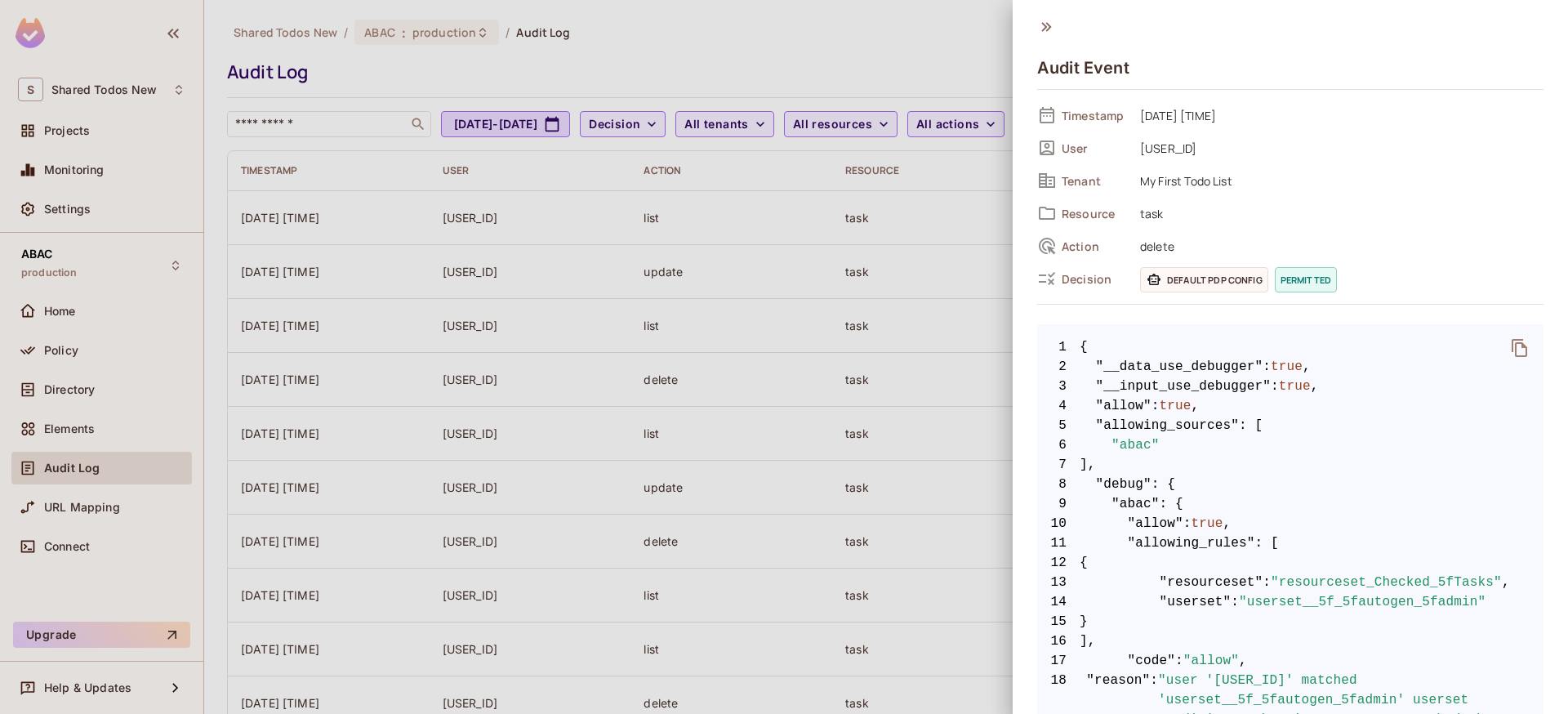 click at bounding box center [784, 357] 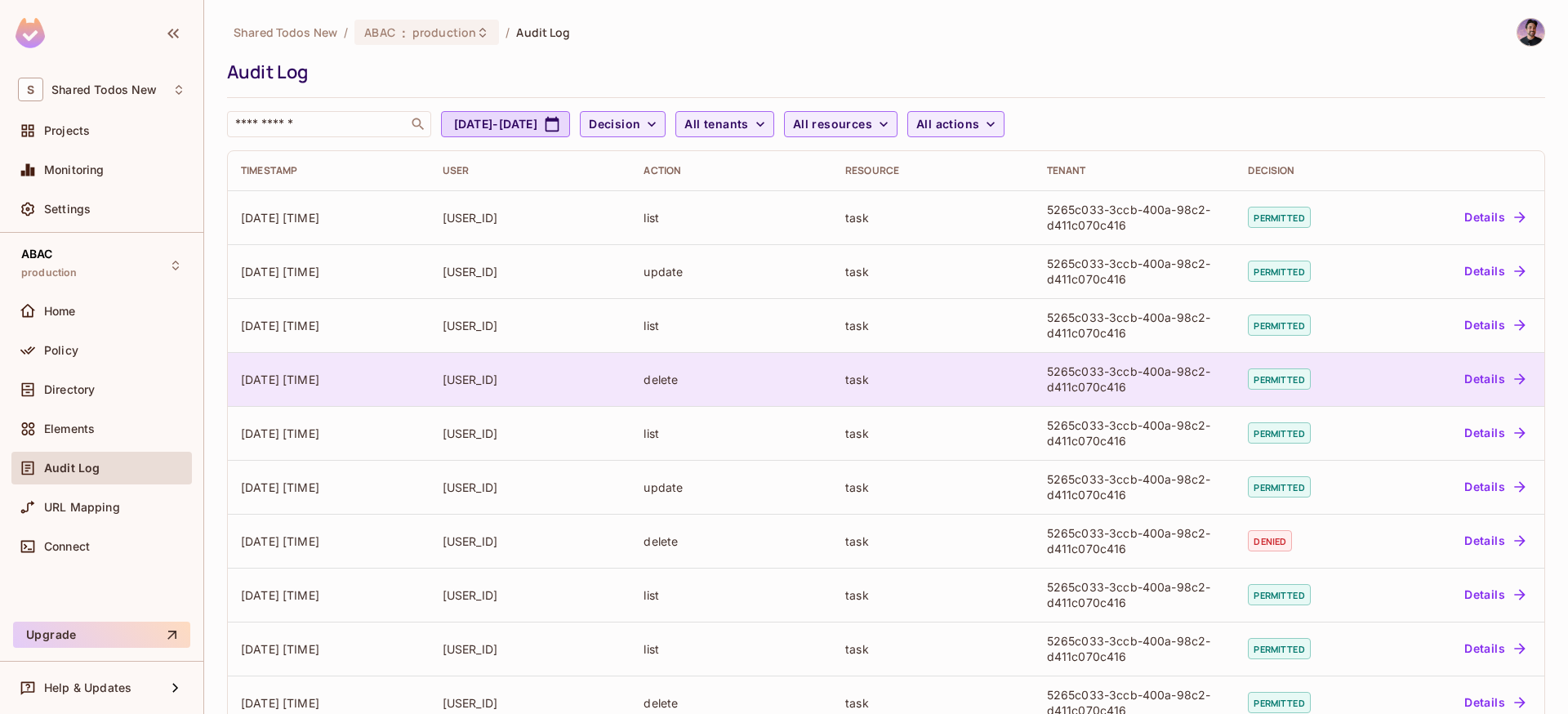 click on "delete" at bounding box center [731, 379] 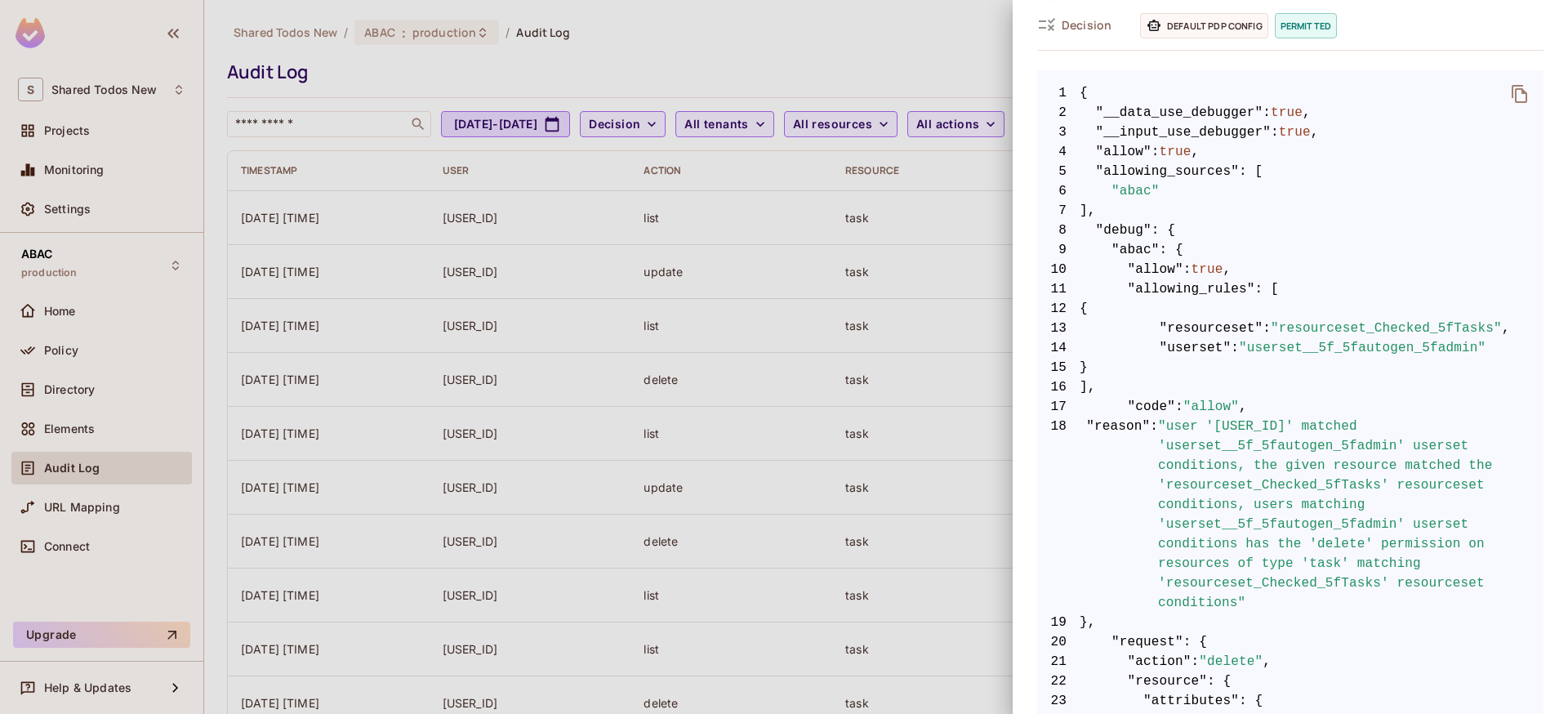 scroll, scrollTop: 252, scrollLeft: 0, axis: vertical 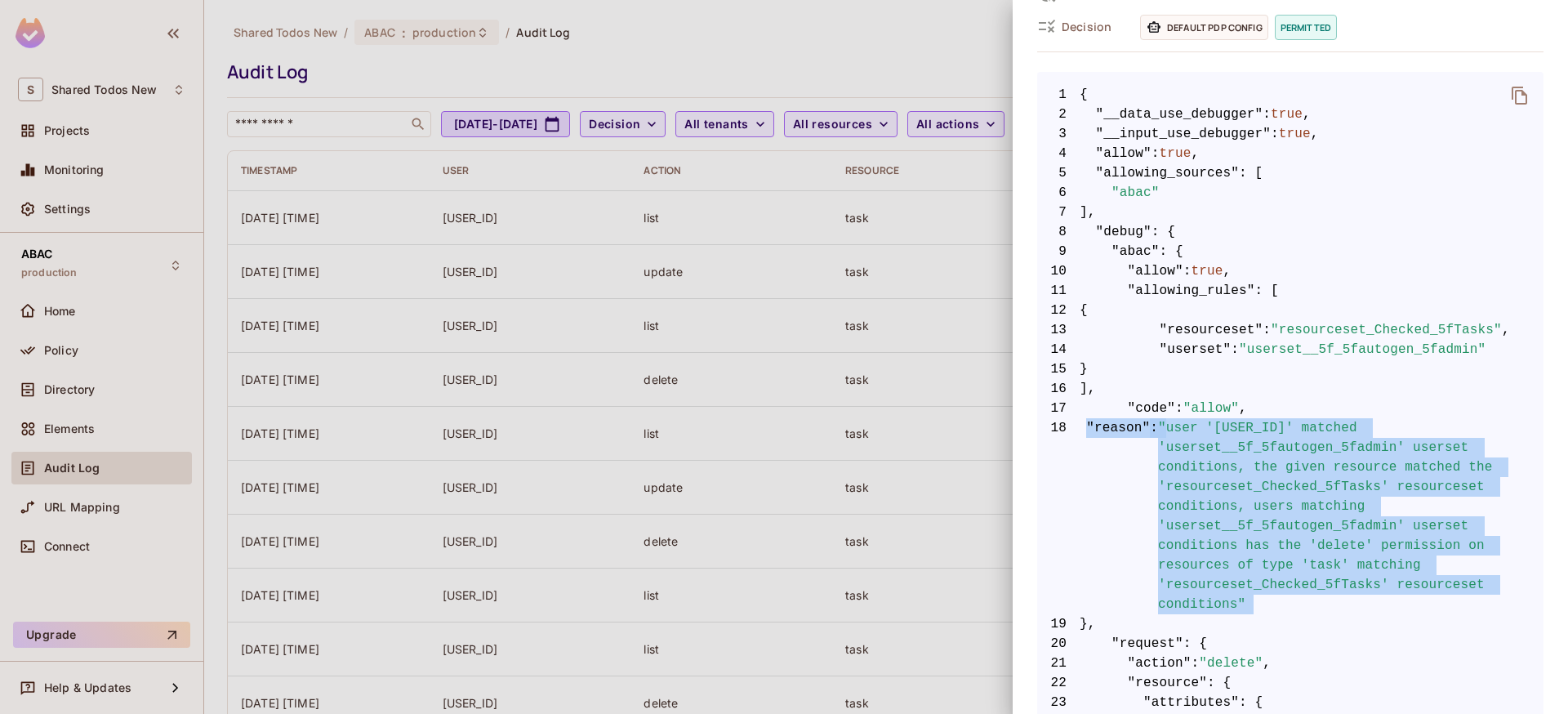 drag, startPoint x: 1086, startPoint y: 426, endPoint x: 1369, endPoint y: 628, distance: 347.69671 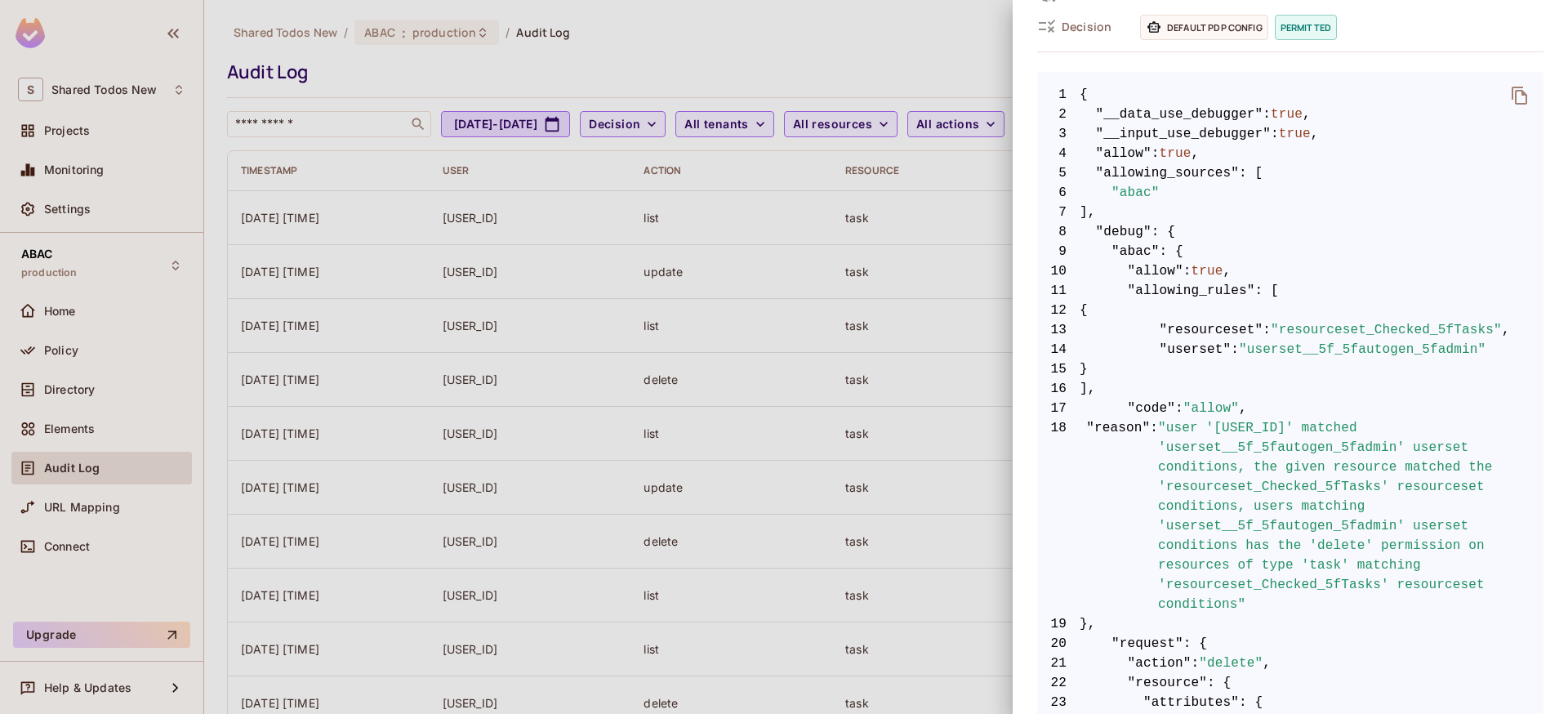 drag, startPoint x: 1169, startPoint y: 427, endPoint x: 1450, endPoint y: 425, distance: 281.0071 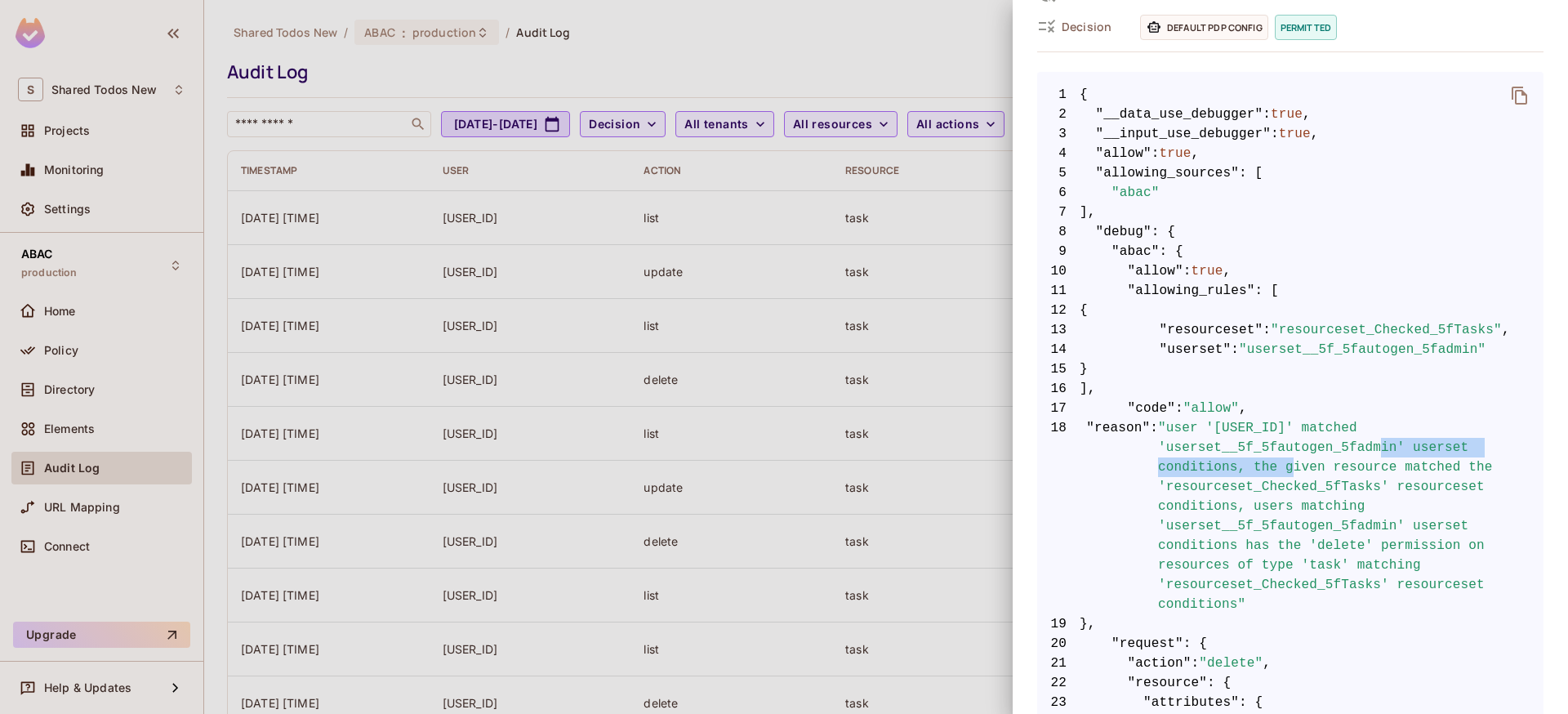 drag, startPoint x: 1459, startPoint y: 447, endPoint x: 1227, endPoint y: 444, distance: 232.0194 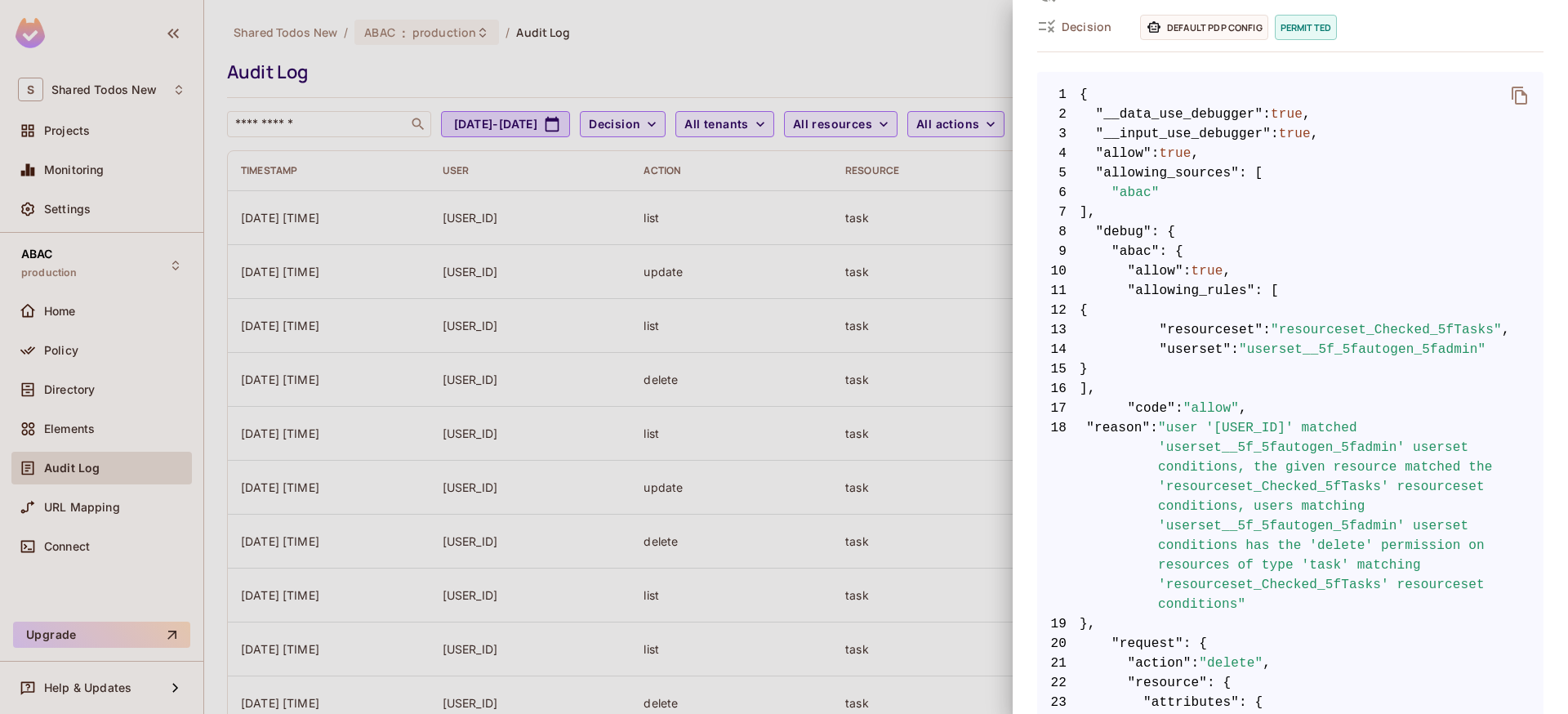 click on ""user 'e4326cf6-c85b-48c1-bea3-97a92a6be1d5' matched 'userset__5f_5fautogen_5fadmin' userset conditions, the given resource matched the 'resourceset_Checked_5fTasks' resourceset conditions, users matching 'userset__5f_5fautogen_5fadmin' userset conditions has the 'delete' permission on resources of type 'task' matching 'resourceset_Checked_5fTasks' resourceset conditions"" at bounding box center (1351, 516) 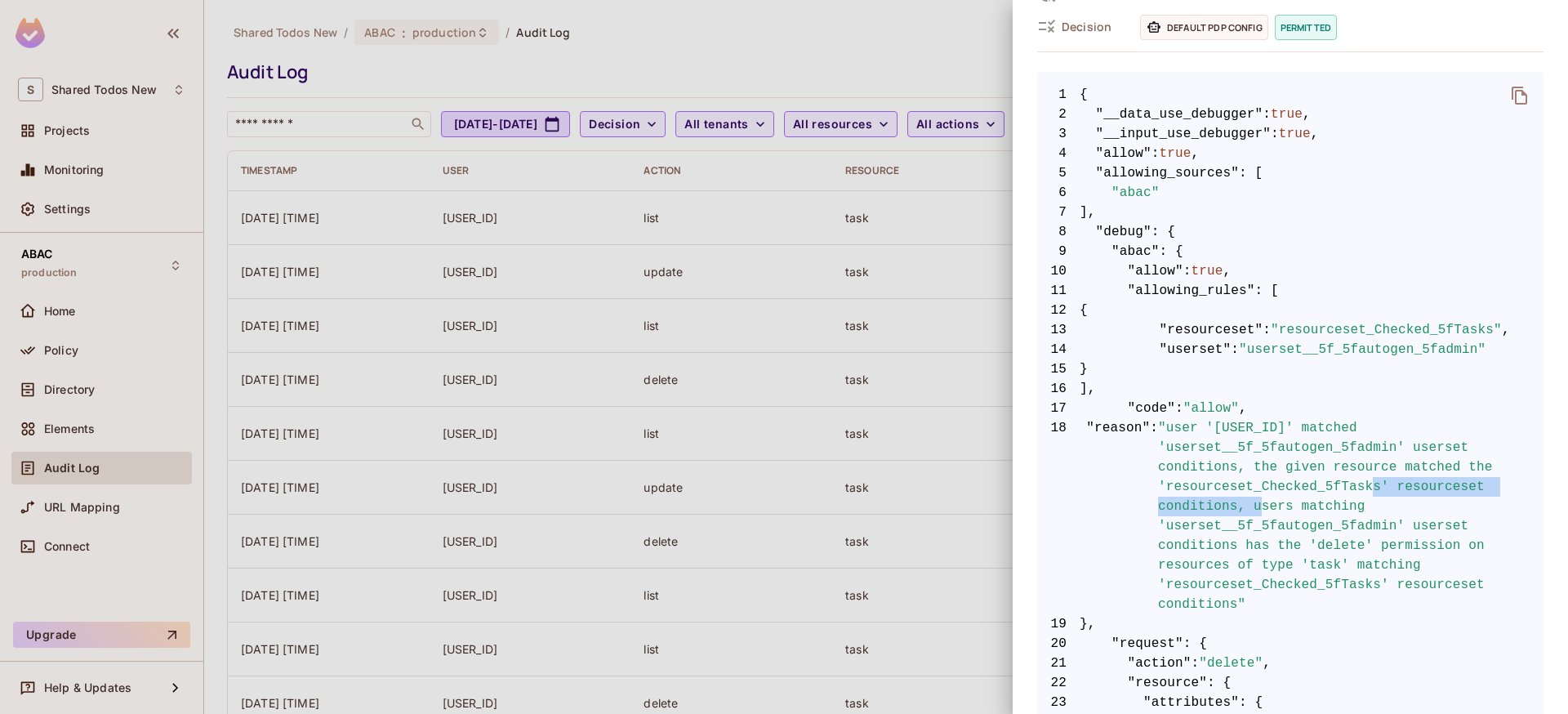 drag, startPoint x: 1192, startPoint y: 486, endPoint x: 1449, endPoint y: 484, distance: 257.00778 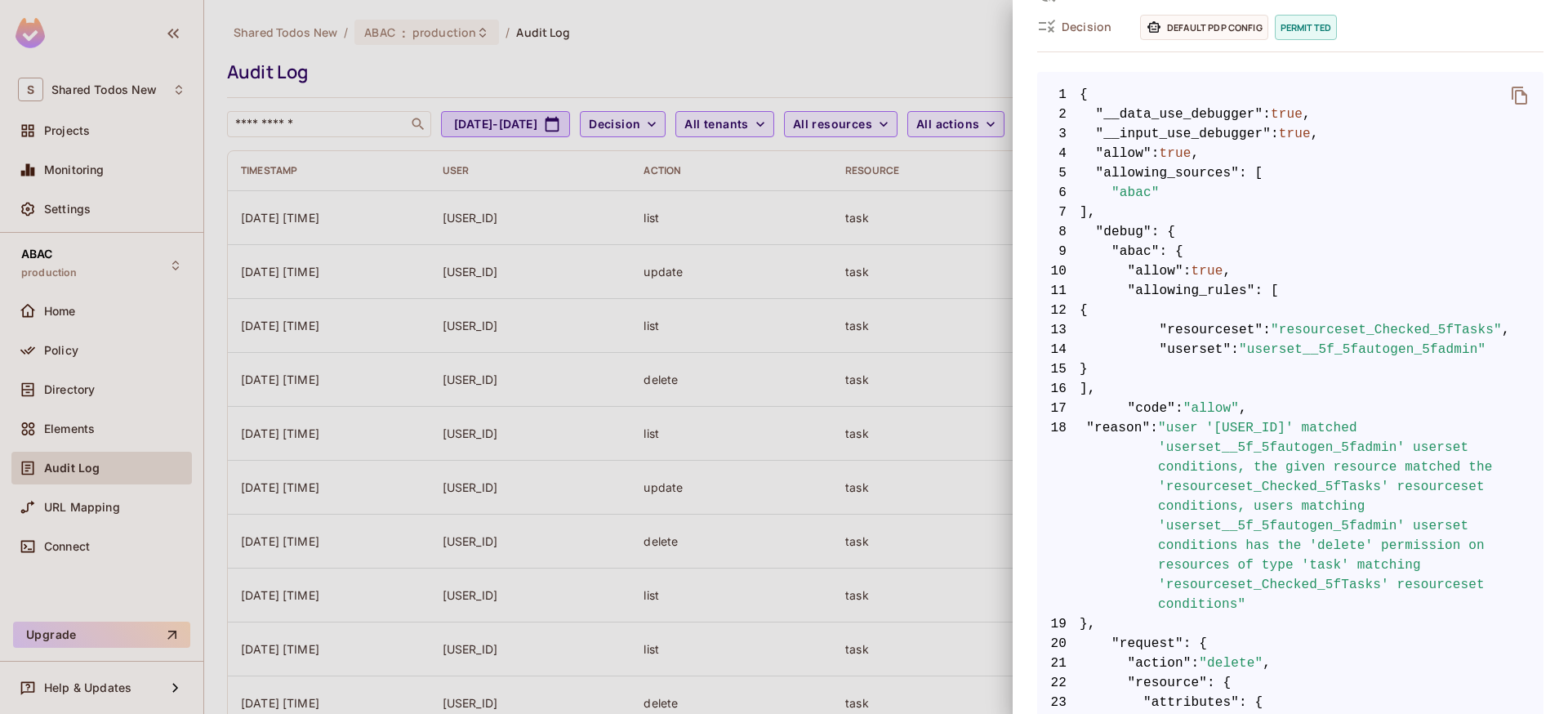 click on ""user 'e4326cf6-c85b-48c1-bea3-97a92a6be1d5' matched 'userset__5f_5fautogen_5fadmin' userset conditions, the given resource matched the 'resourceset_Checked_5fTasks' resourceset conditions, users matching 'userset__5f_5fautogen_5fadmin' userset conditions has the 'delete' permission on resources of type 'task' matching 'resourceset_Checked_5fTasks' resourceset conditions"" at bounding box center [1351, 516] 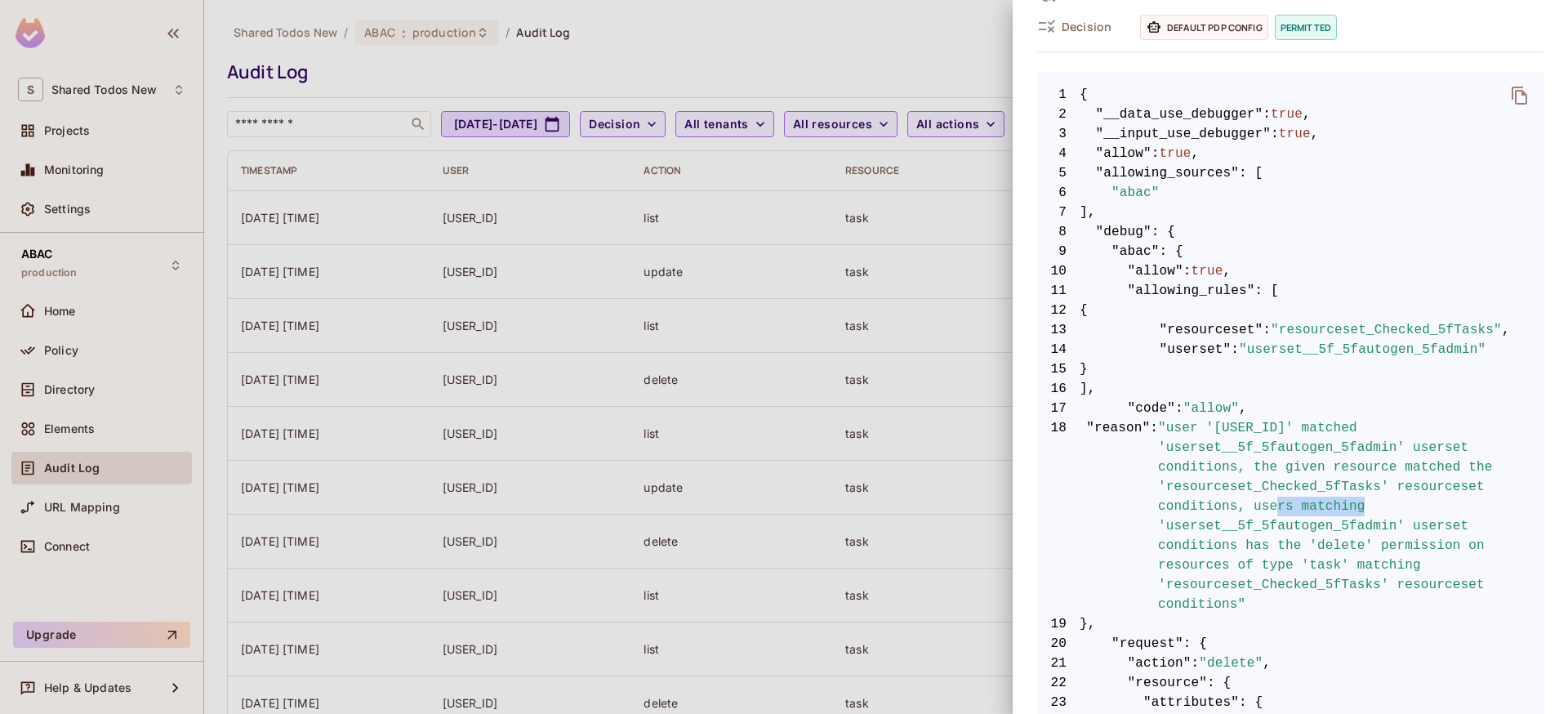 click on ""user 'e4326cf6-c85b-48c1-bea3-97a92a6be1d5' matched 'userset__5f_5fautogen_5fadmin' userset conditions, the given resource matched the 'resourceset_Checked_5fTasks' resourceset conditions, users matching 'userset__5f_5fautogen_5fadmin' userset conditions has the 'delete' permission on resources of type 'task' matching 'resourceset_Checked_5fTasks' resourceset conditions"" at bounding box center [1351, 516] 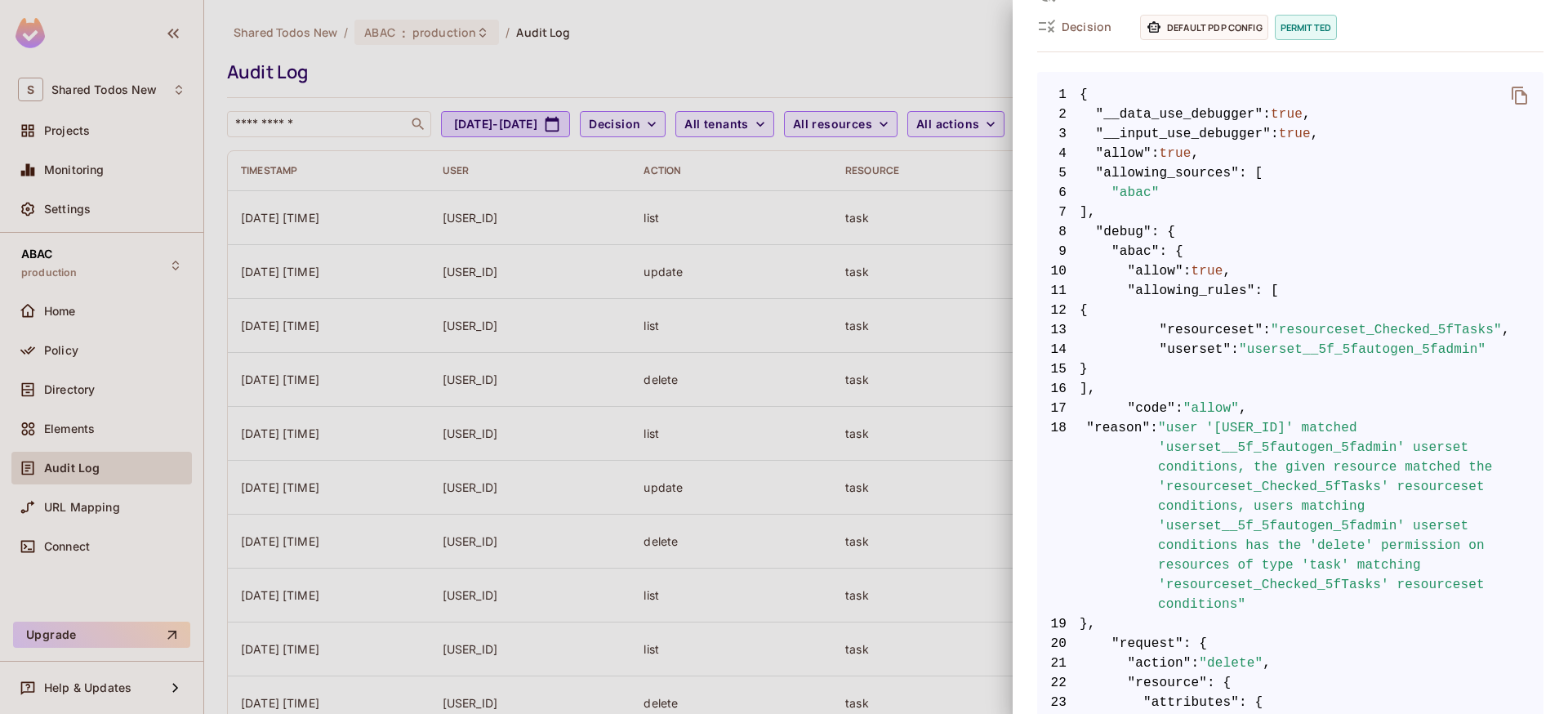 click on ""user 'e4326cf6-c85b-48c1-bea3-97a92a6be1d5' matched 'userset__5f_5fautogen_5fadmin' userset conditions, the given resource matched the 'resourceset_Checked_5fTasks' resourceset conditions, users matching 'userset__5f_5fautogen_5fadmin' userset conditions has the 'delete' permission on resources of type 'task' matching 'resourceset_Checked_5fTasks' resourceset conditions"" at bounding box center [1351, 516] 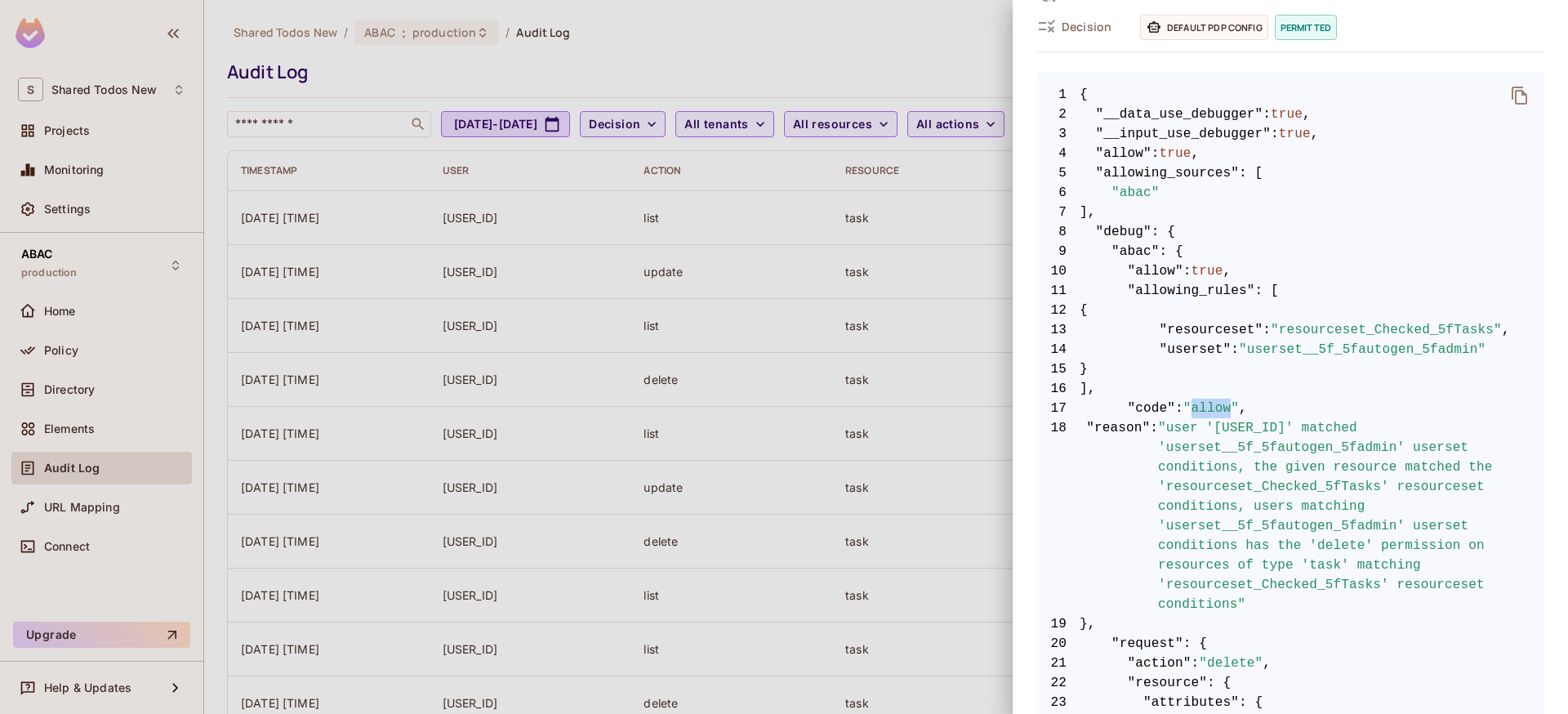 click on ""allow"" at bounding box center (1211, 408) 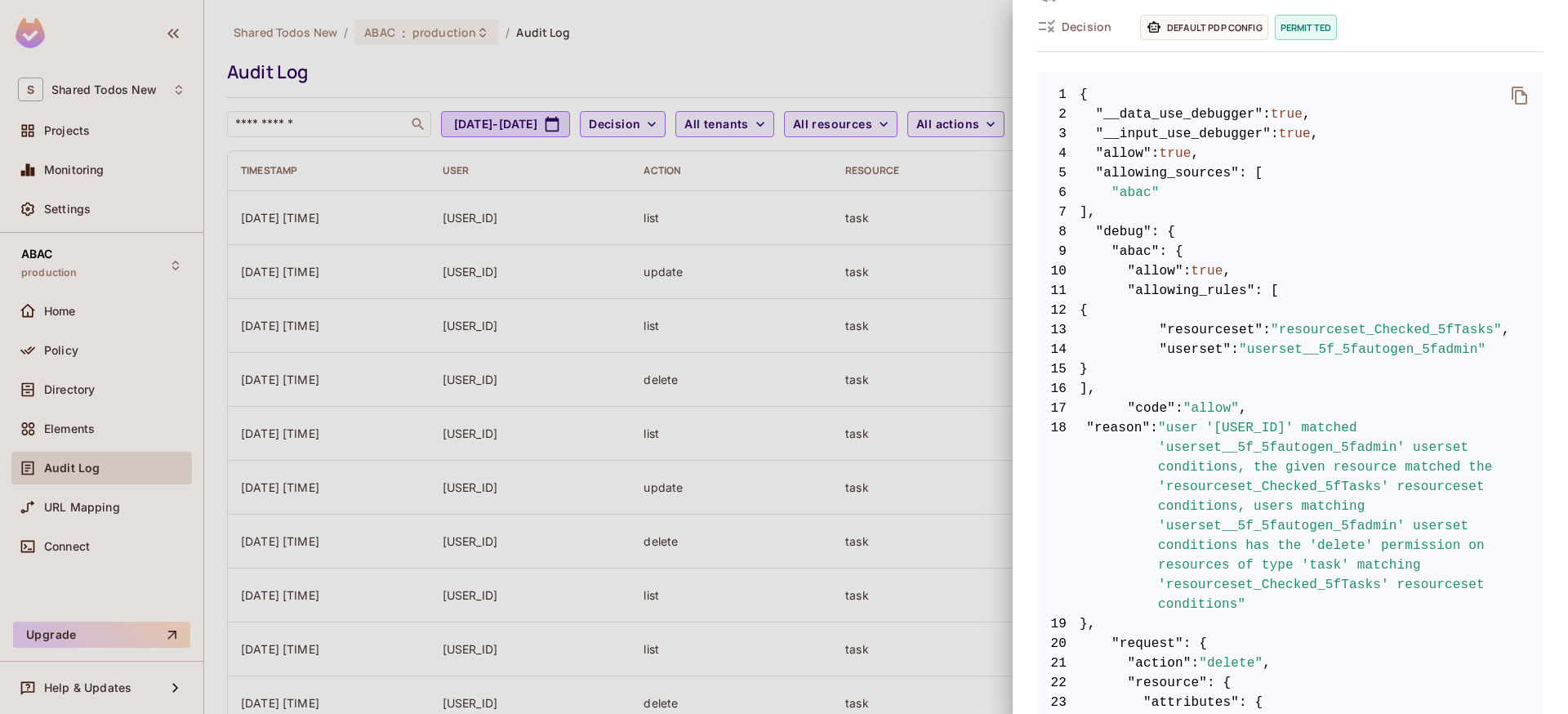 click at bounding box center [784, 357] 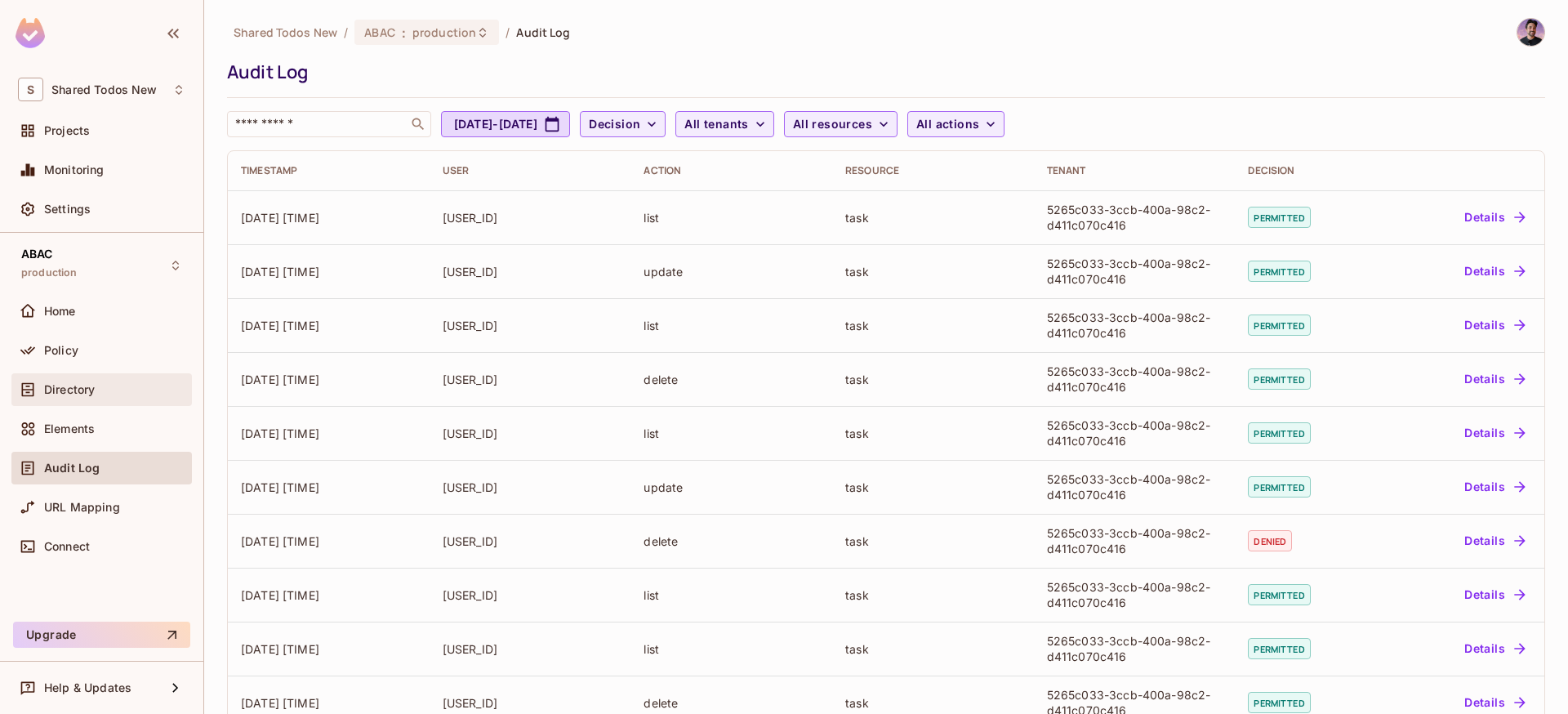 click on "Directory" at bounding box center [69, 390] 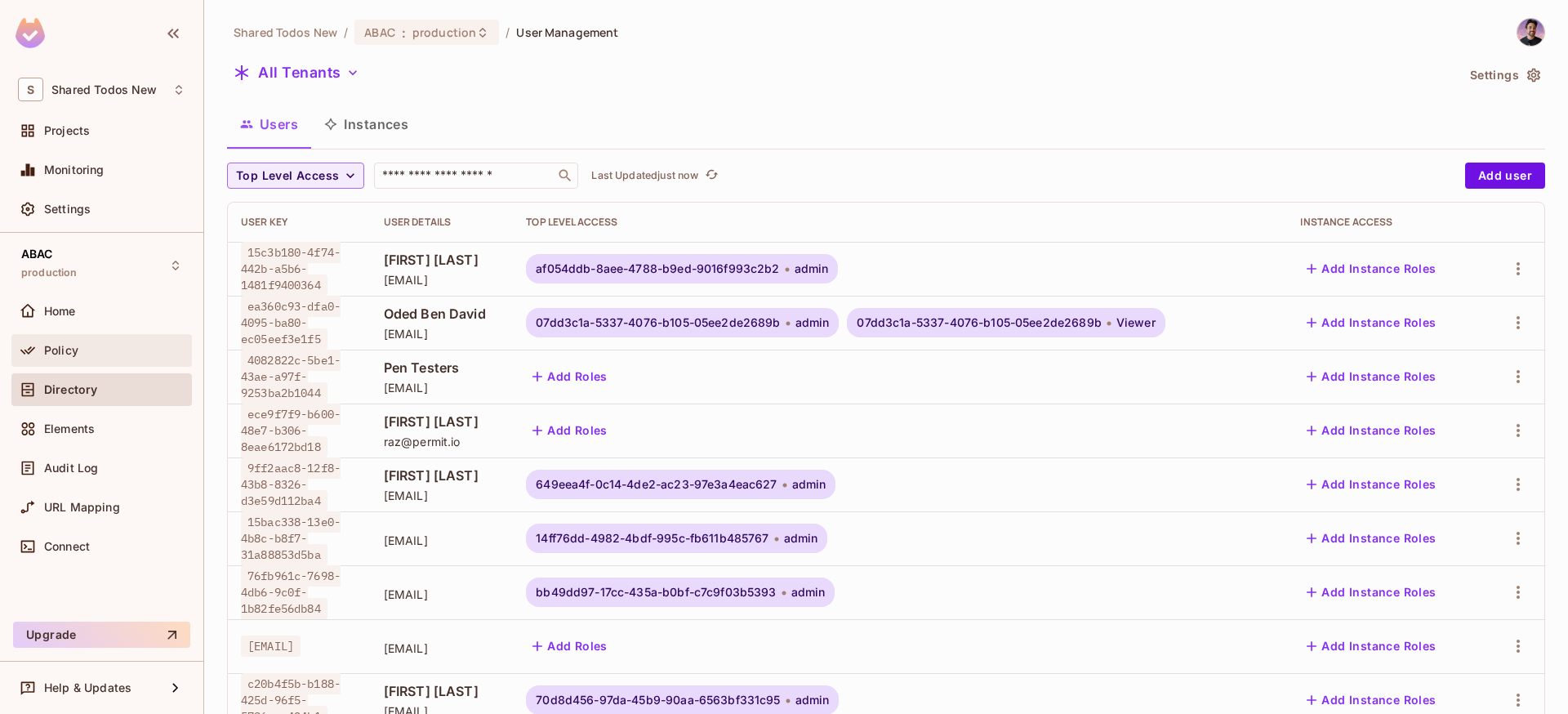 click on "Policy" at bounding box center (101, 350) 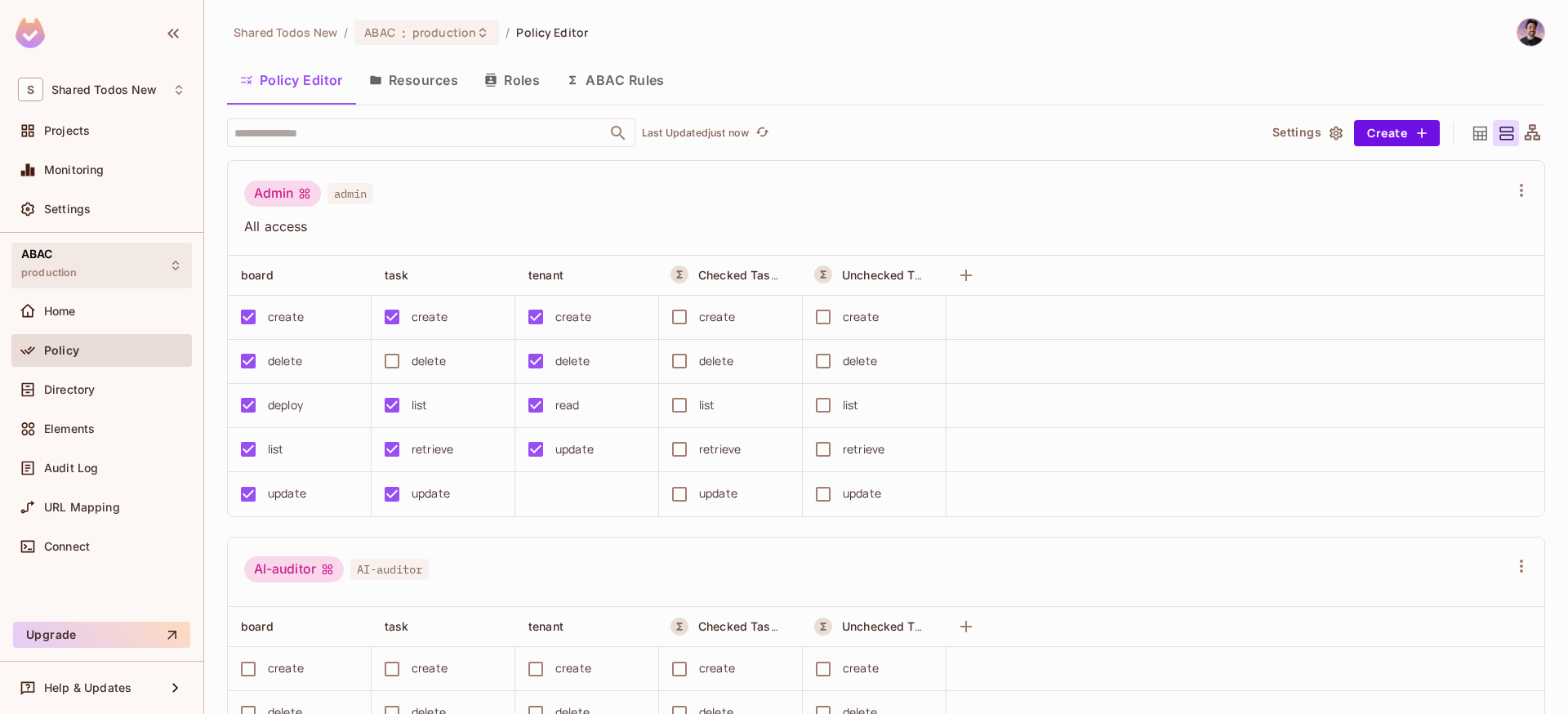 click on "ABAC production" at bounding box center [101, 265] 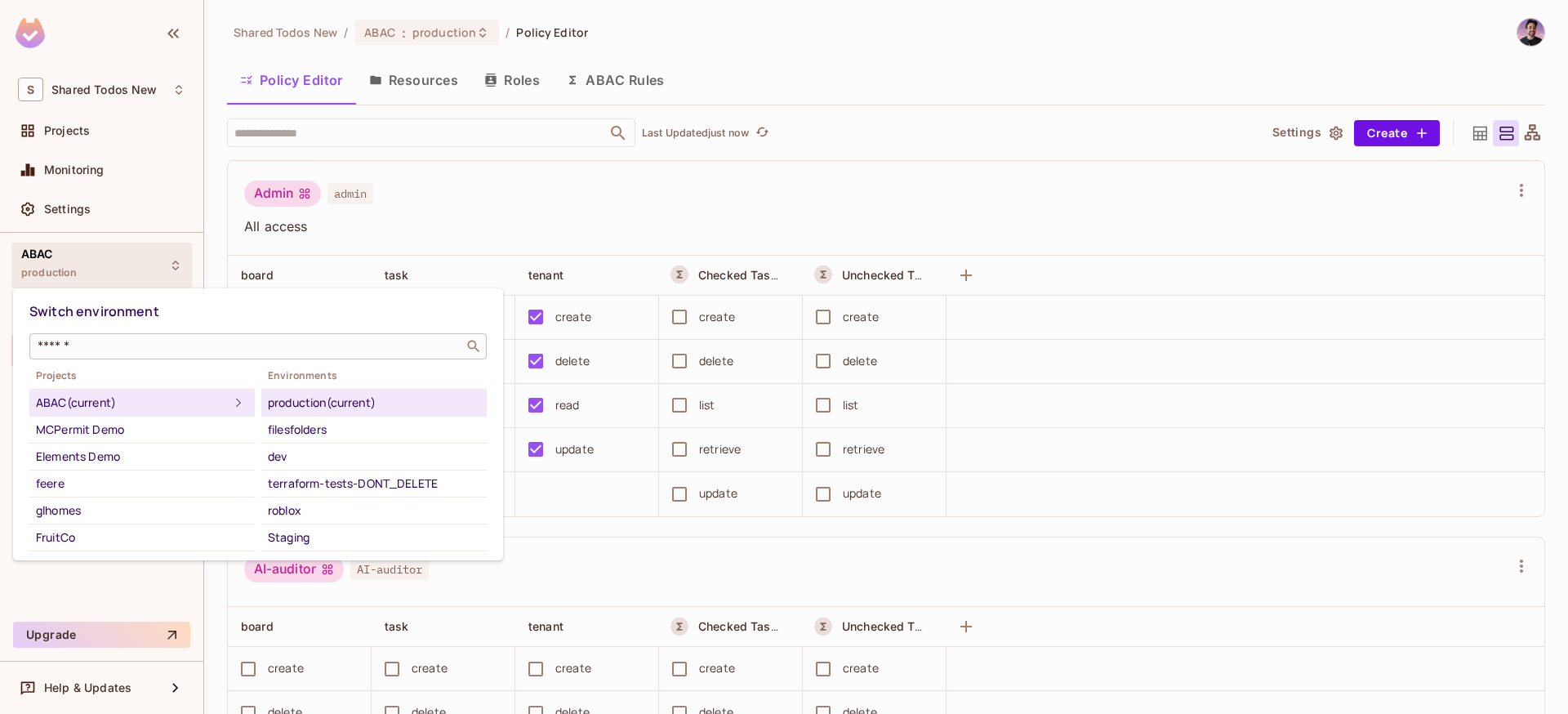 click on "​" at bounding box center [258, 346] 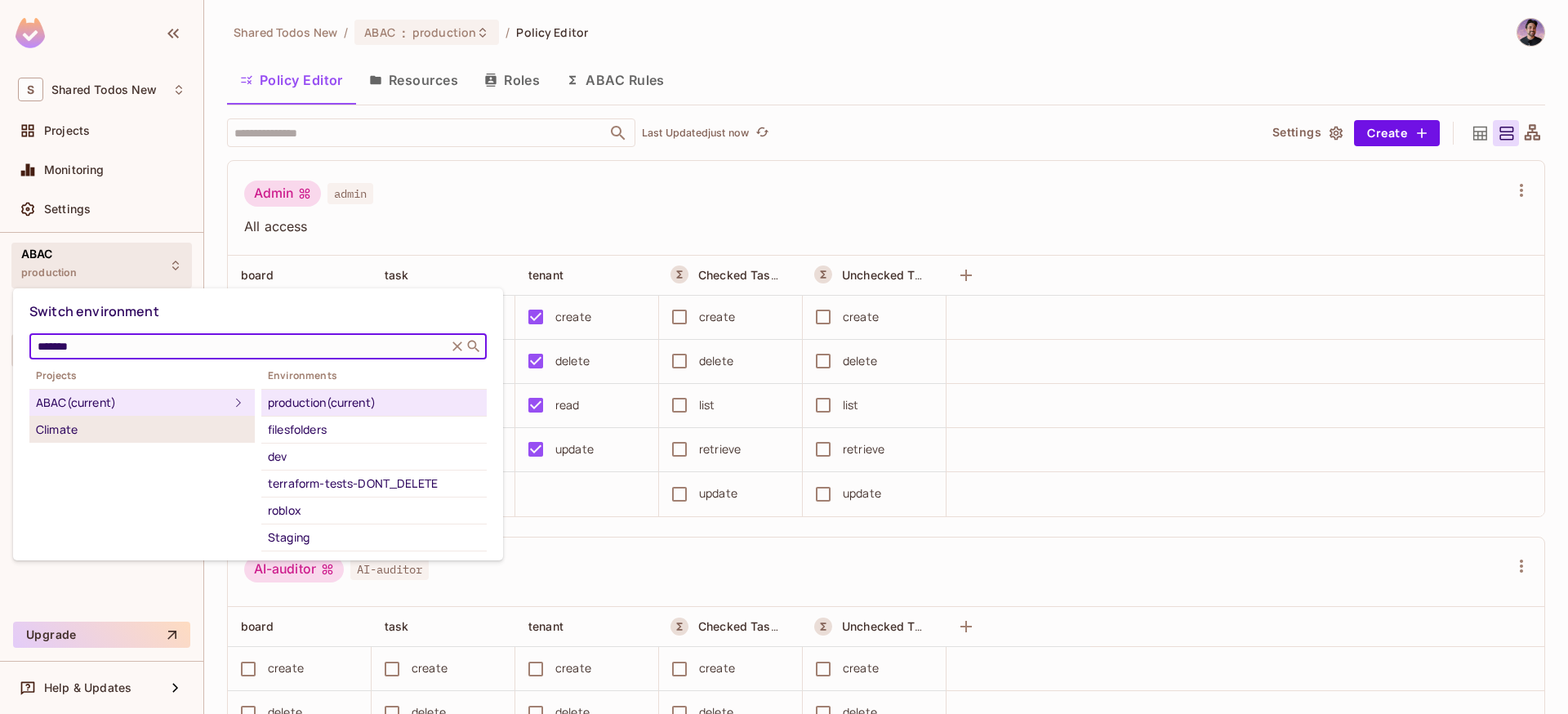 type on "*******" 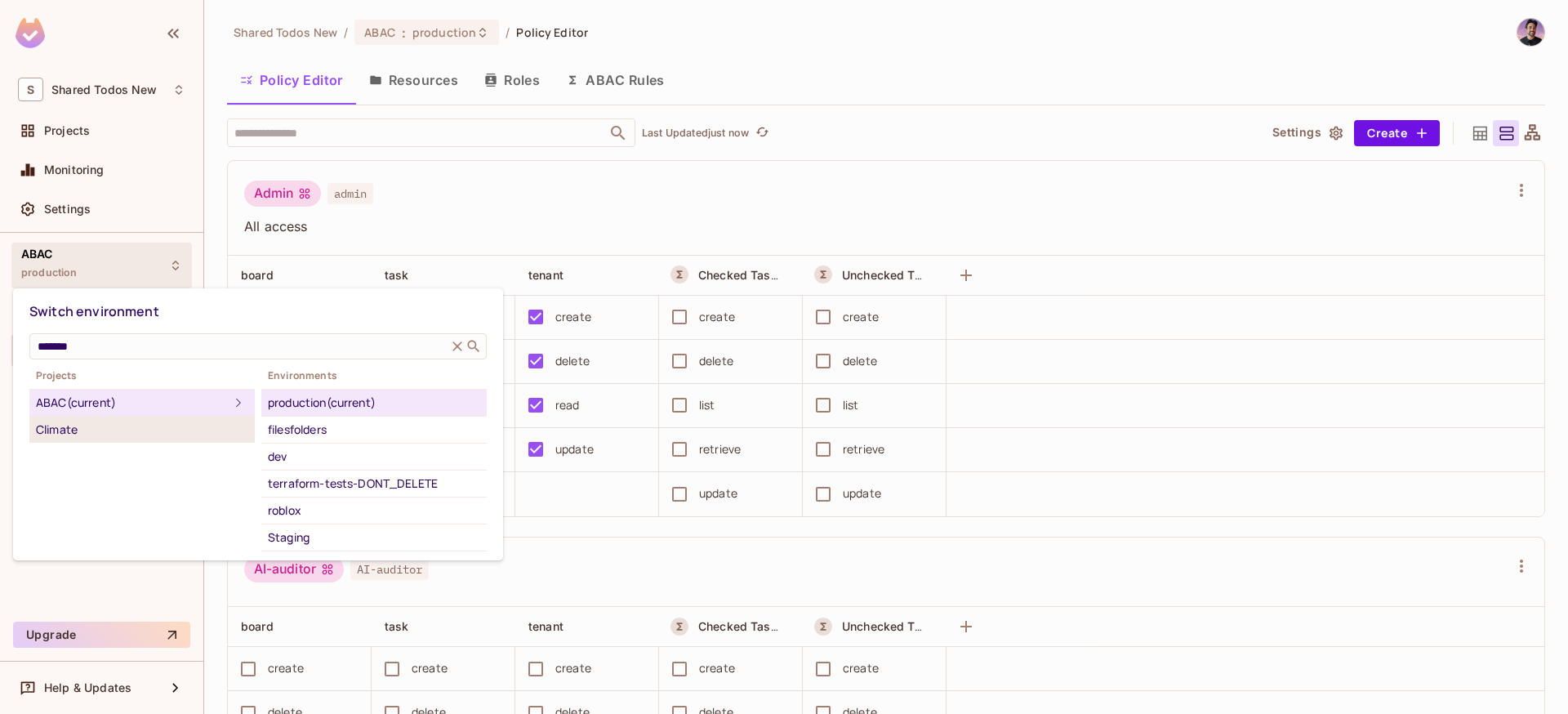 click on "Climate" at bounding box center [142, 430] 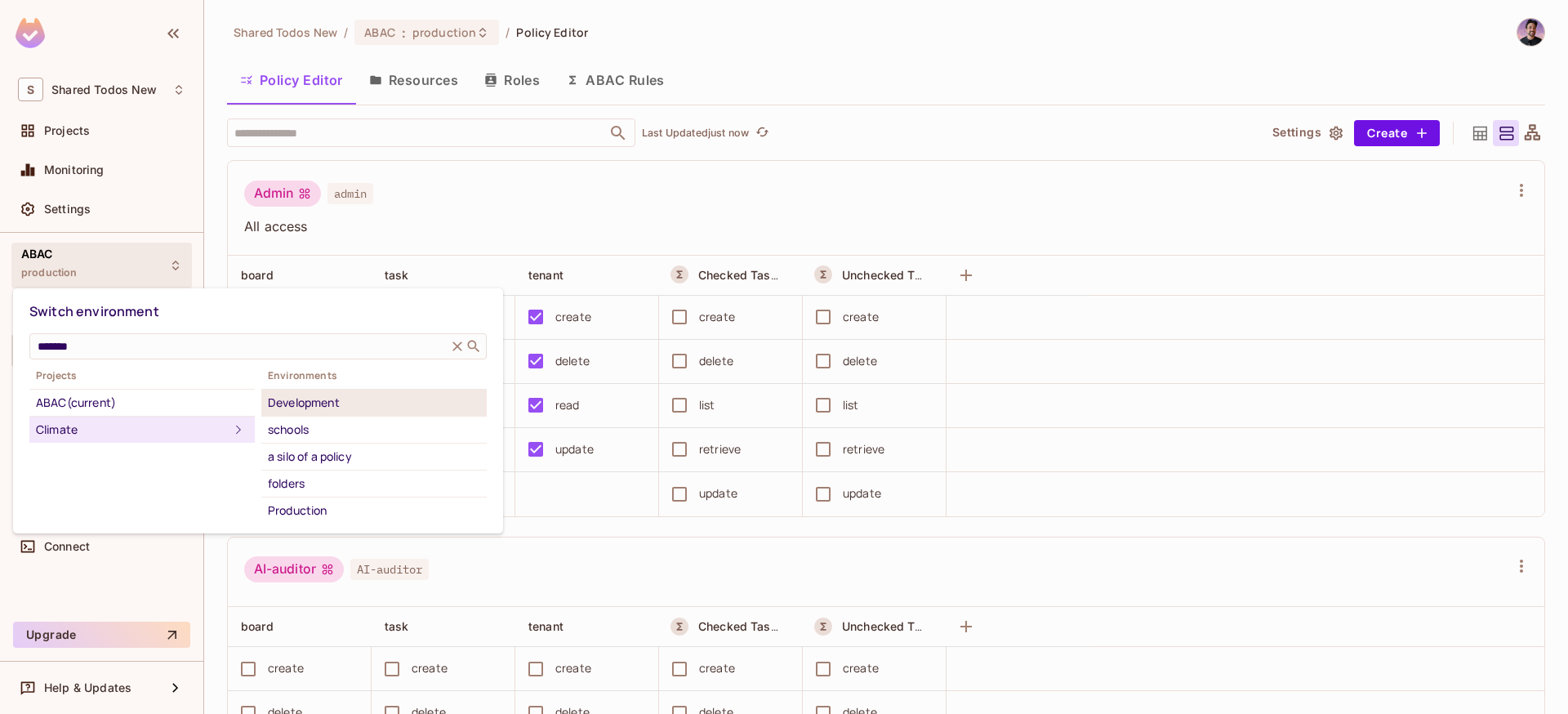 click on "Development" at bounding box center [374, 403] 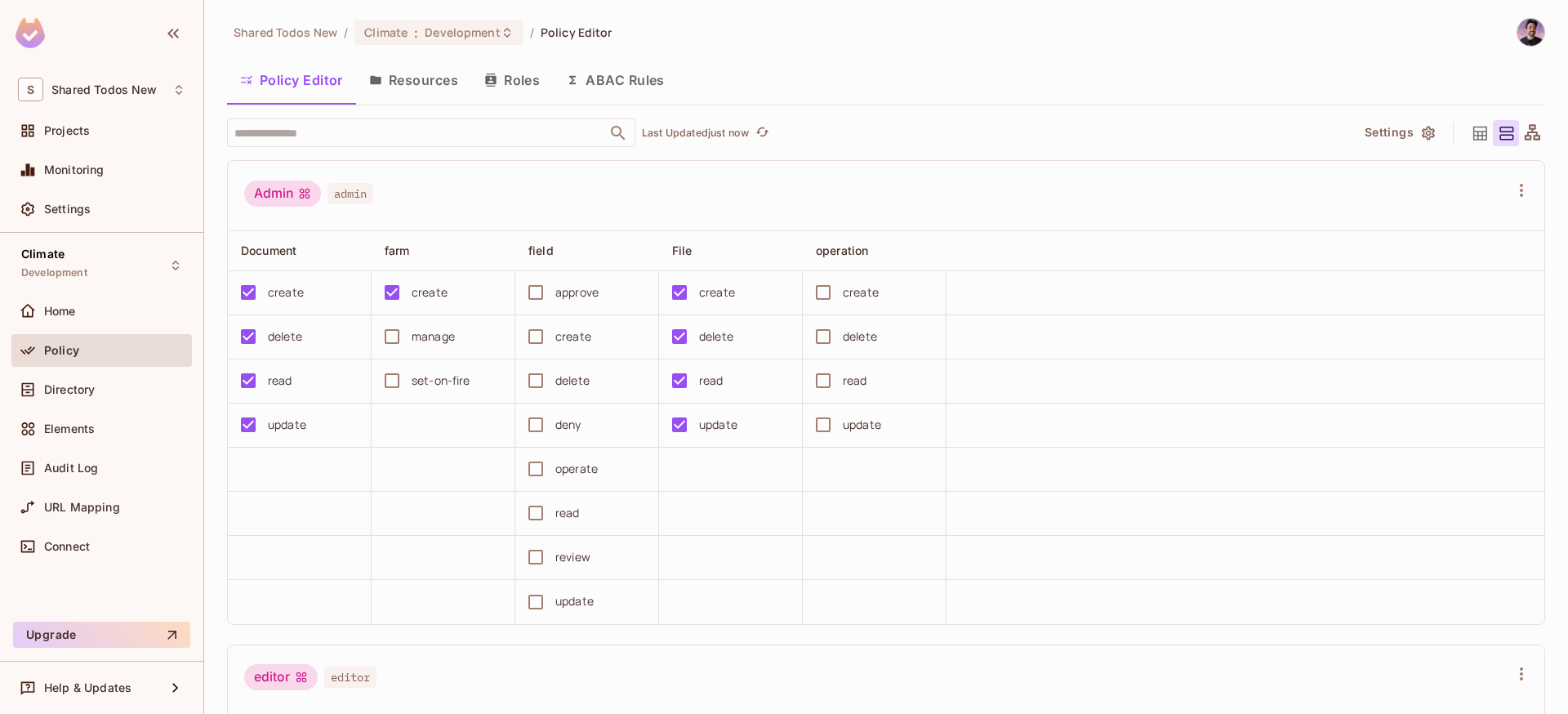 click on "Resources" at bounding box center [413, 80] 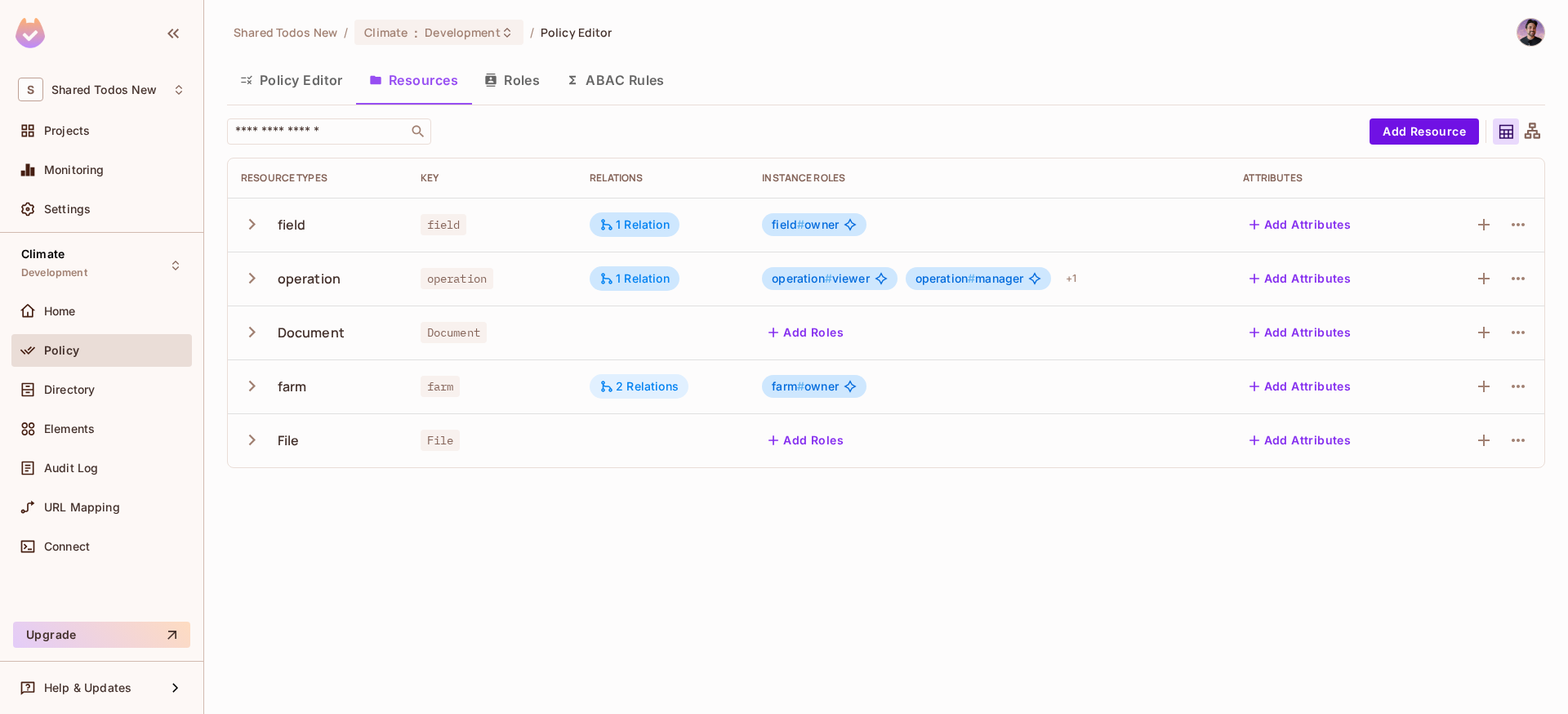 click on "2 Relations" at bounding box center [639, 386] 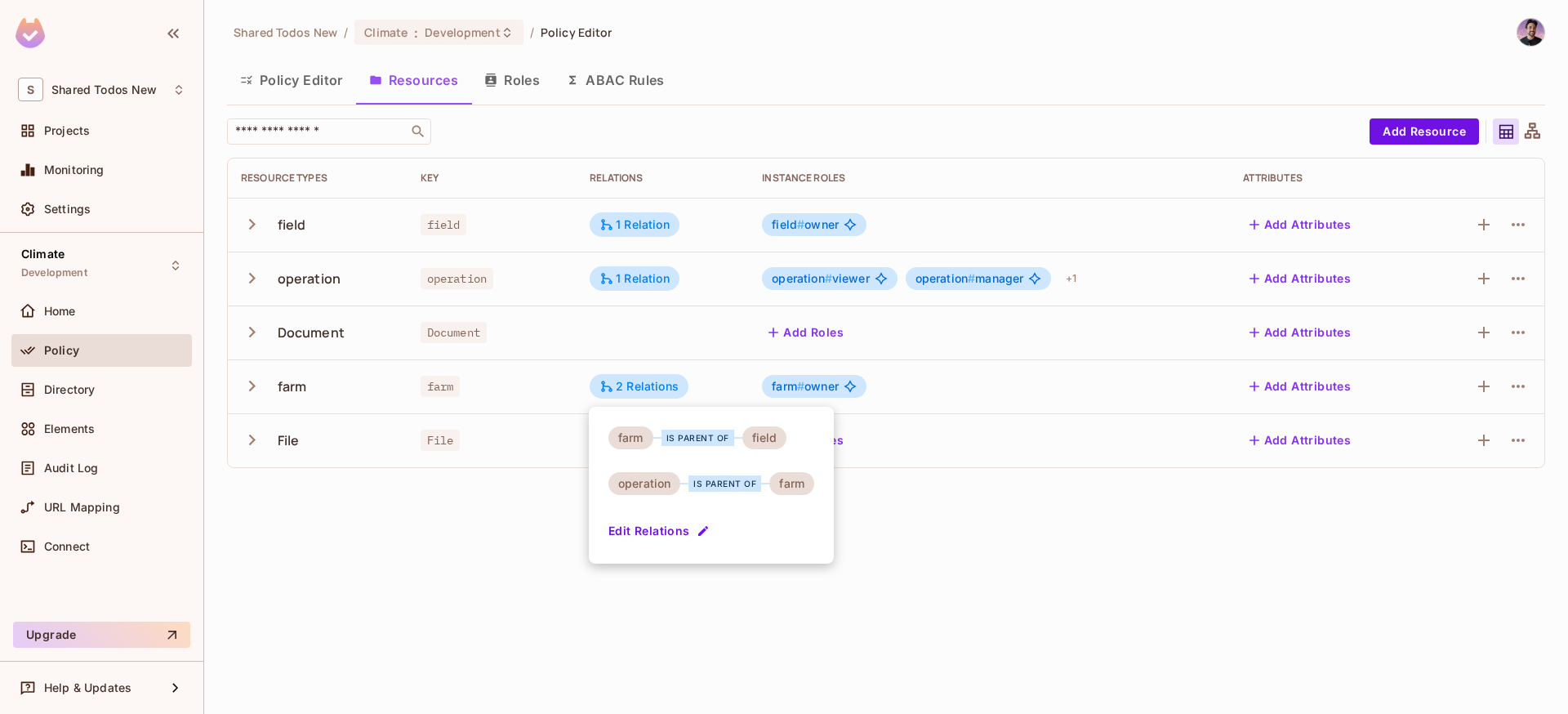click at bounding box center [784, 357] 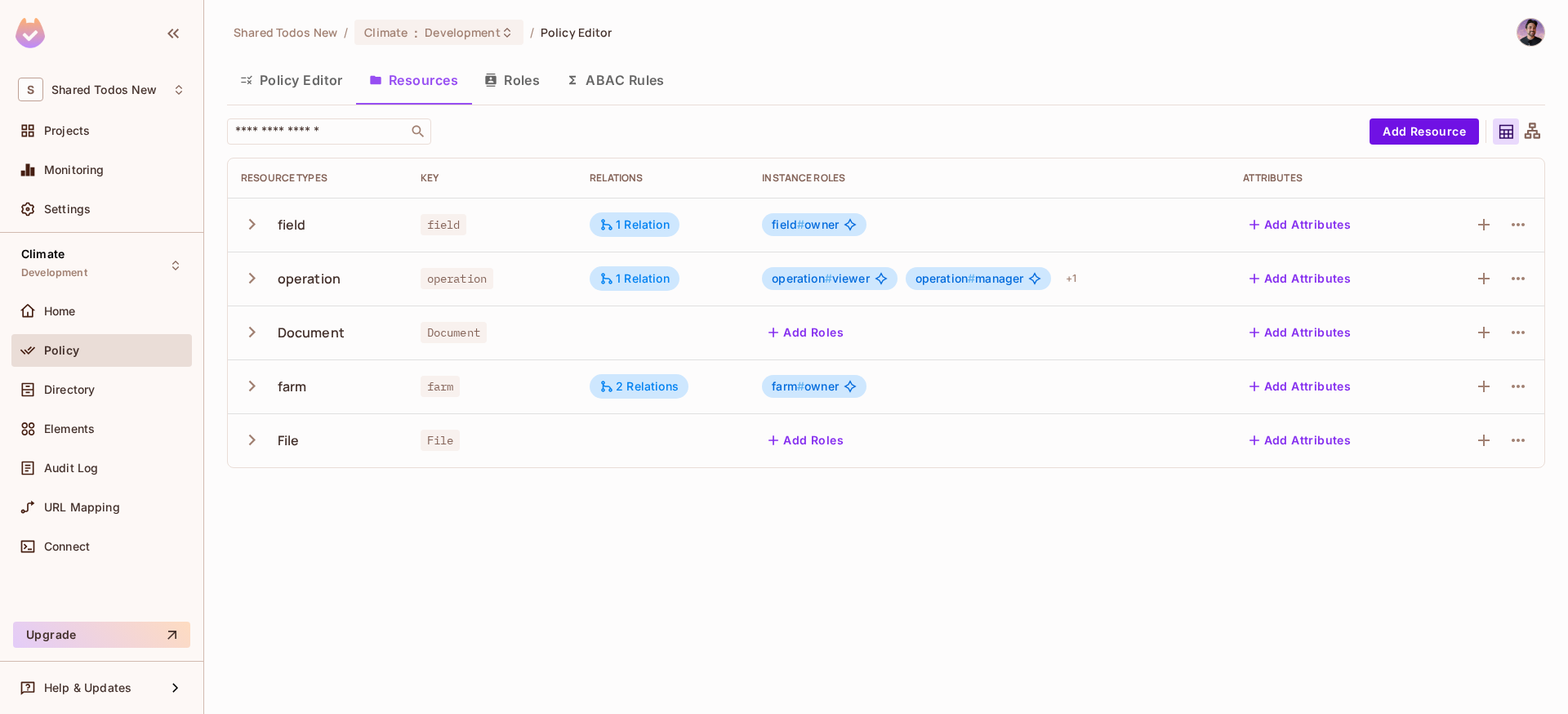 click on "Roles" at bounding box center (512, 80) 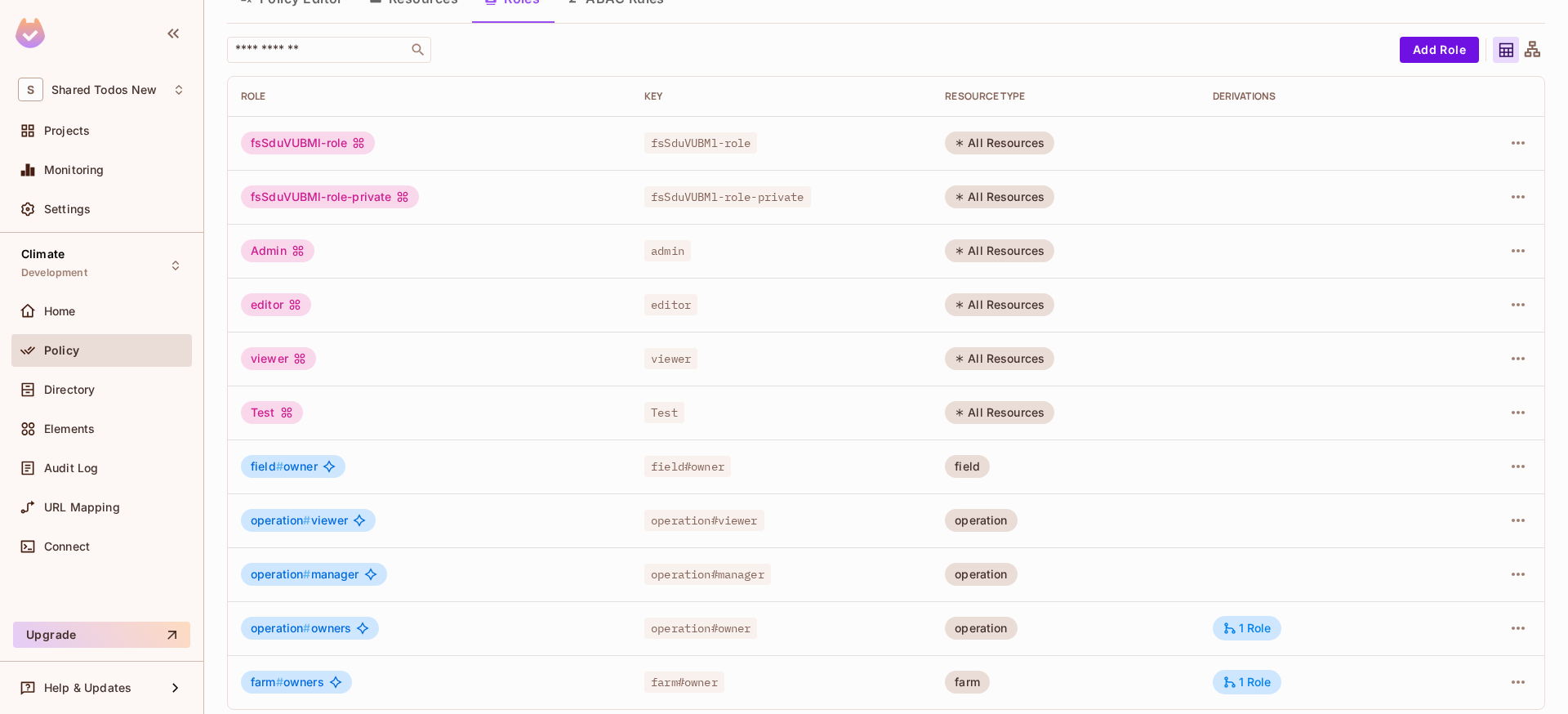 scroll, scrollTop: 91, scrollLeft: 0, axis: vertical 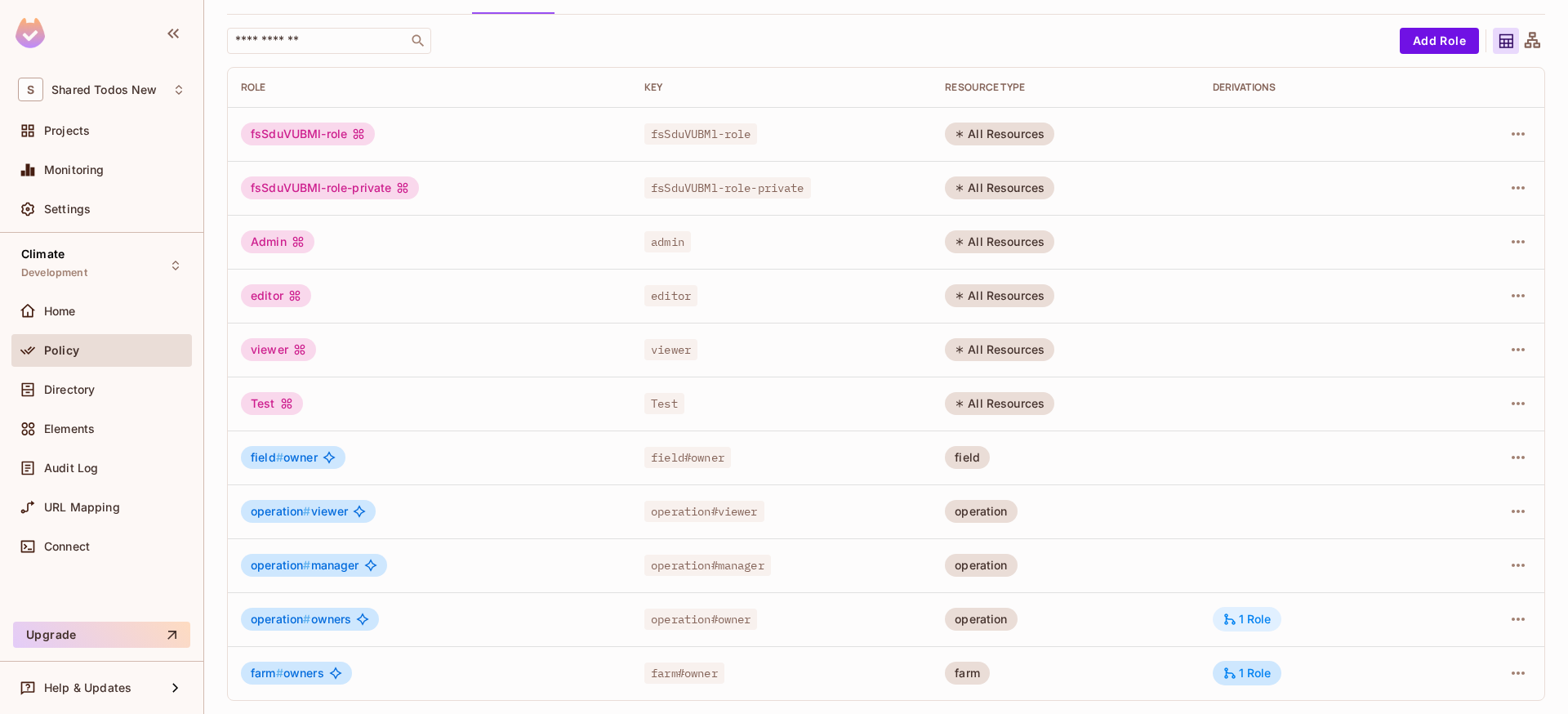 click on "1 Role" at bounding box center (1247, 619) 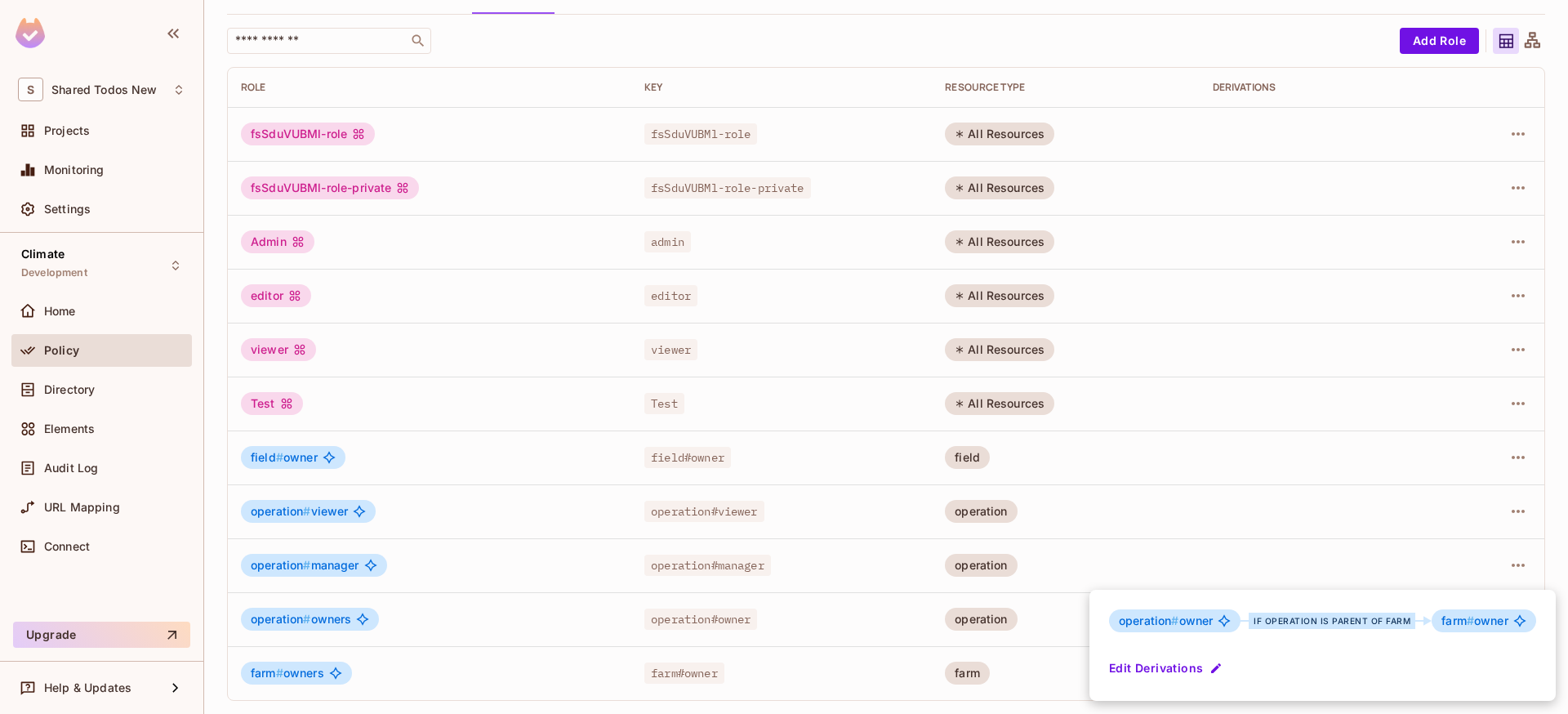 click at bounding box center [784, 357] 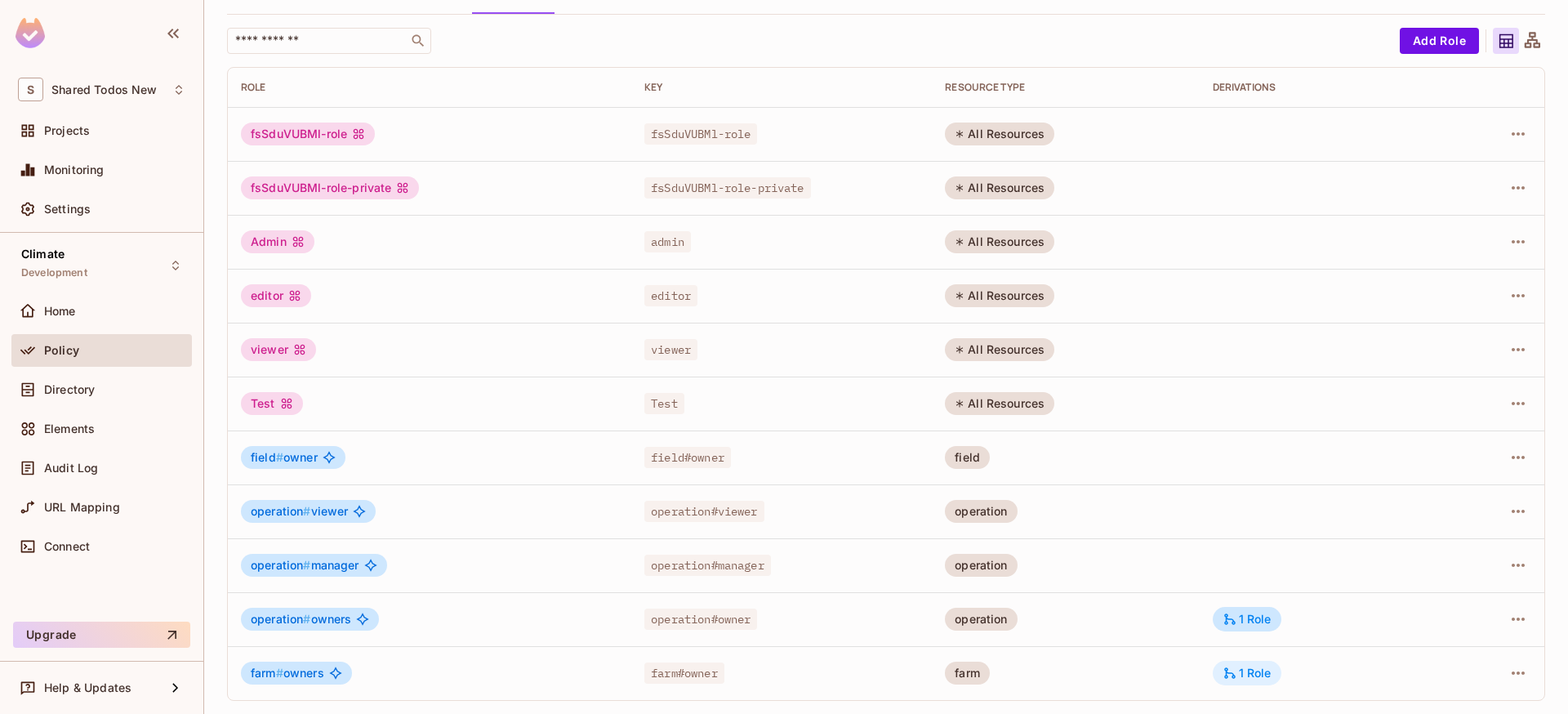 click on "1 Role" at bounding box center [1247, 673] 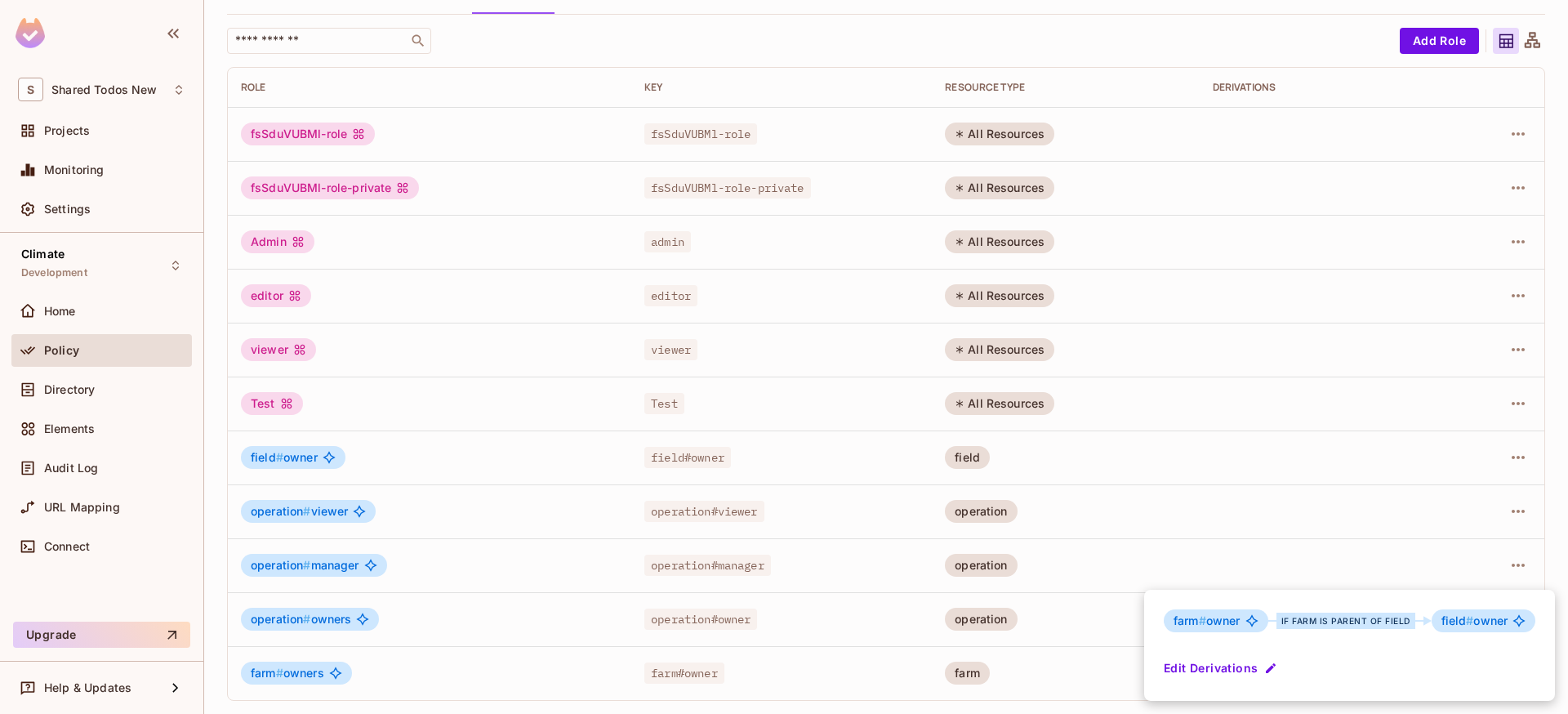 click at bounding box center [784, 357] 